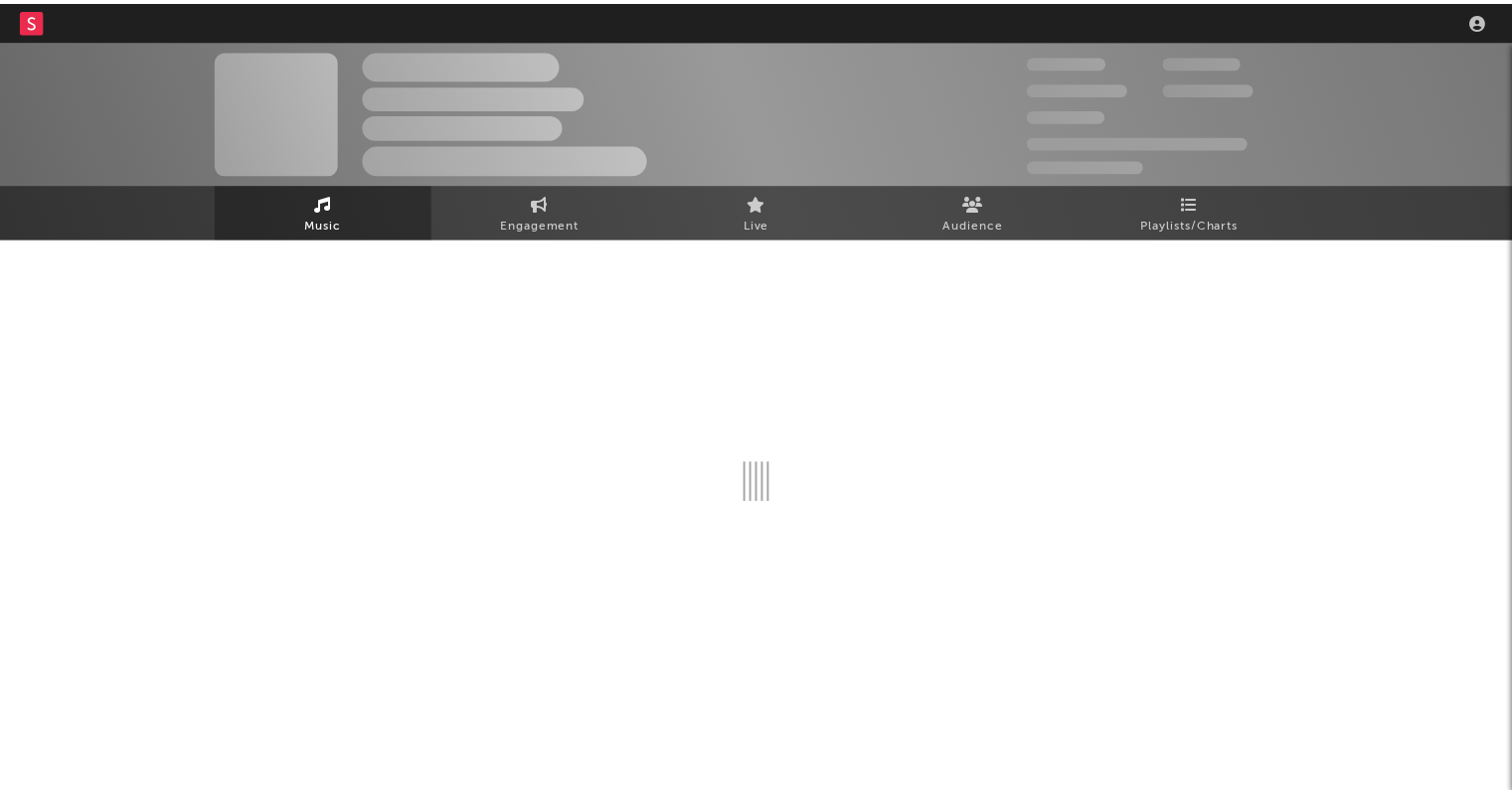 scroll, scrollTop: 0, scrollLeft: 0, axis: both 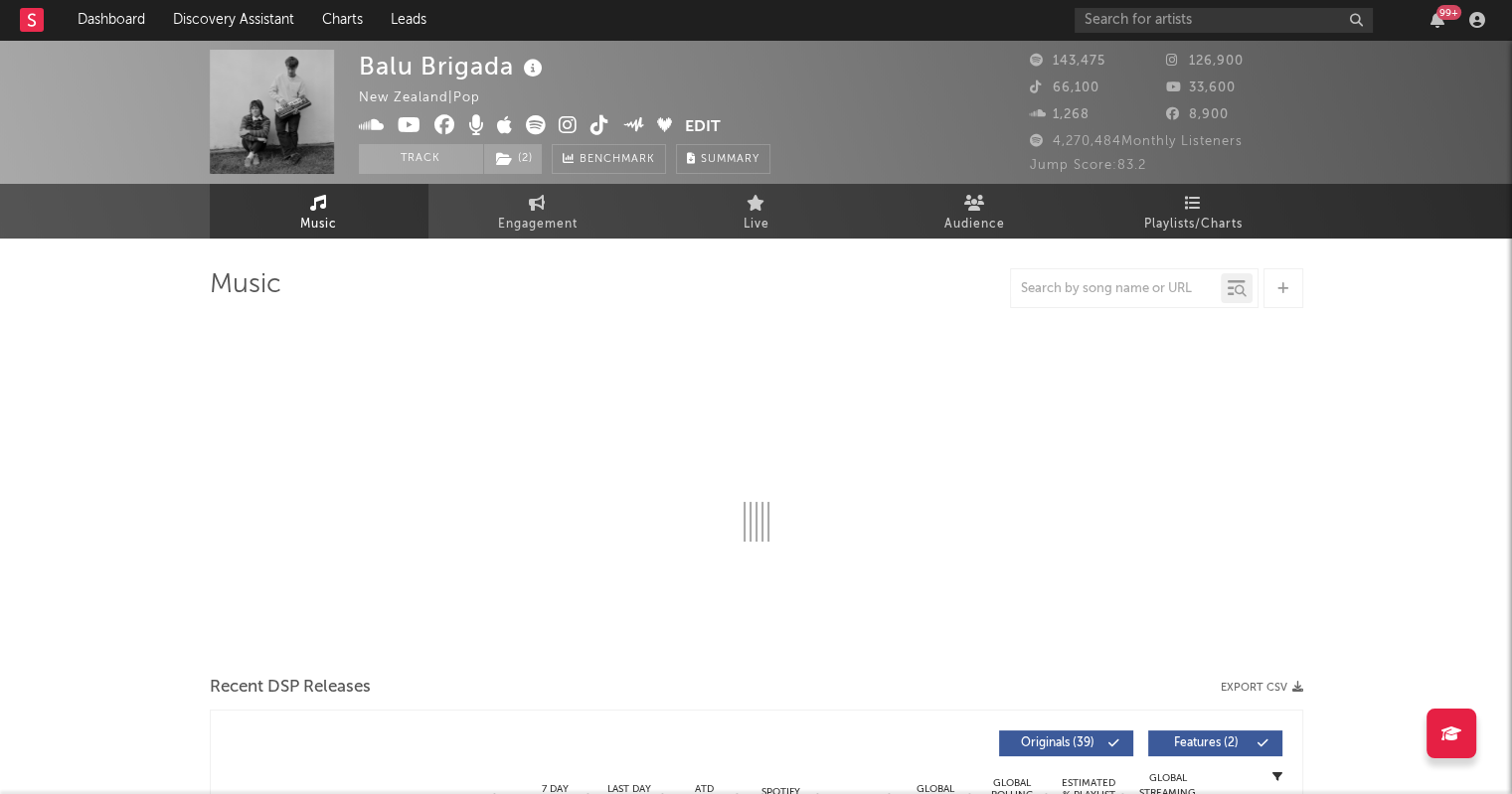 select on "6m" 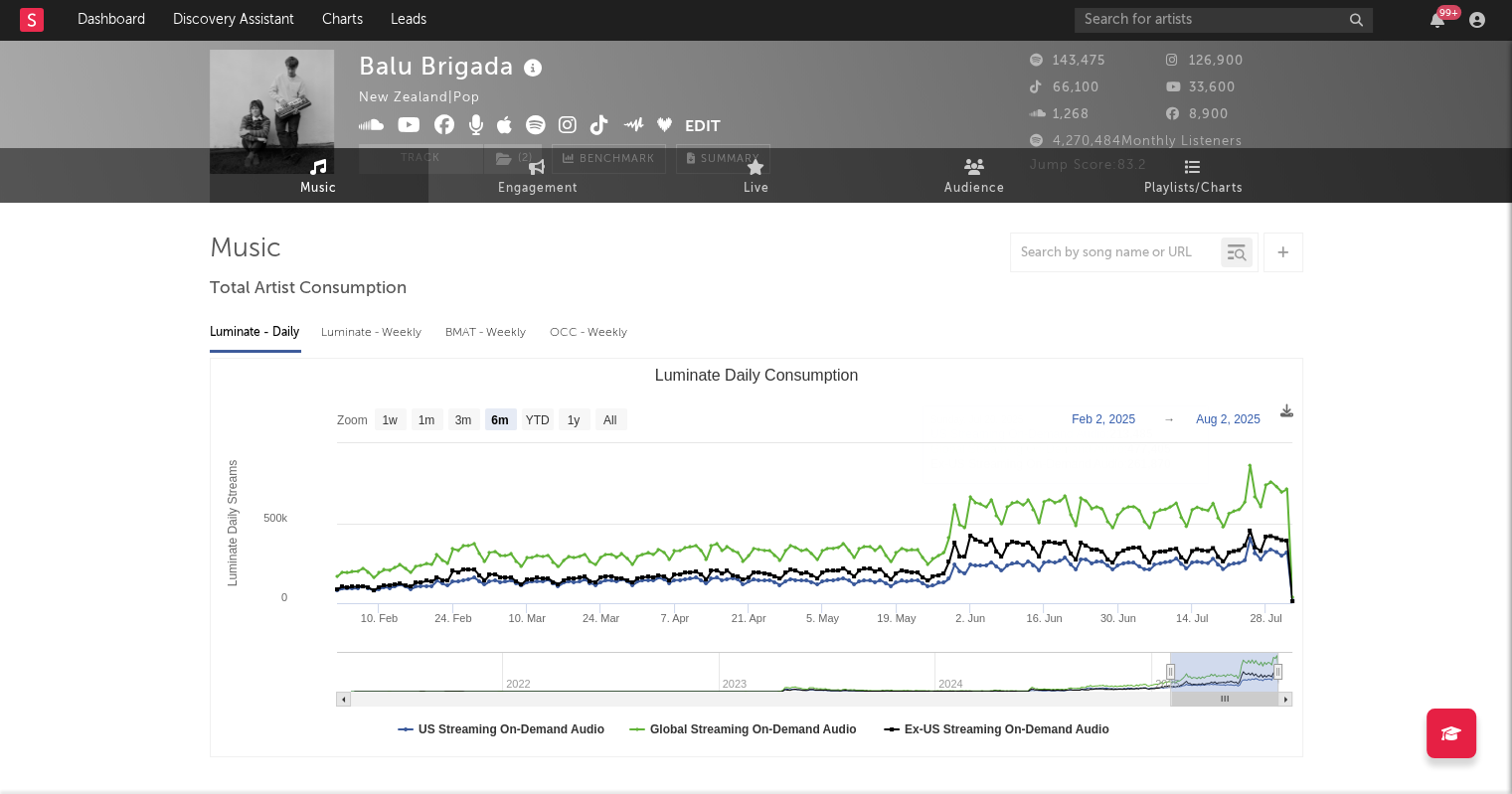 scroll, scrollTop: 0, scrollLeft: 0, axis: both 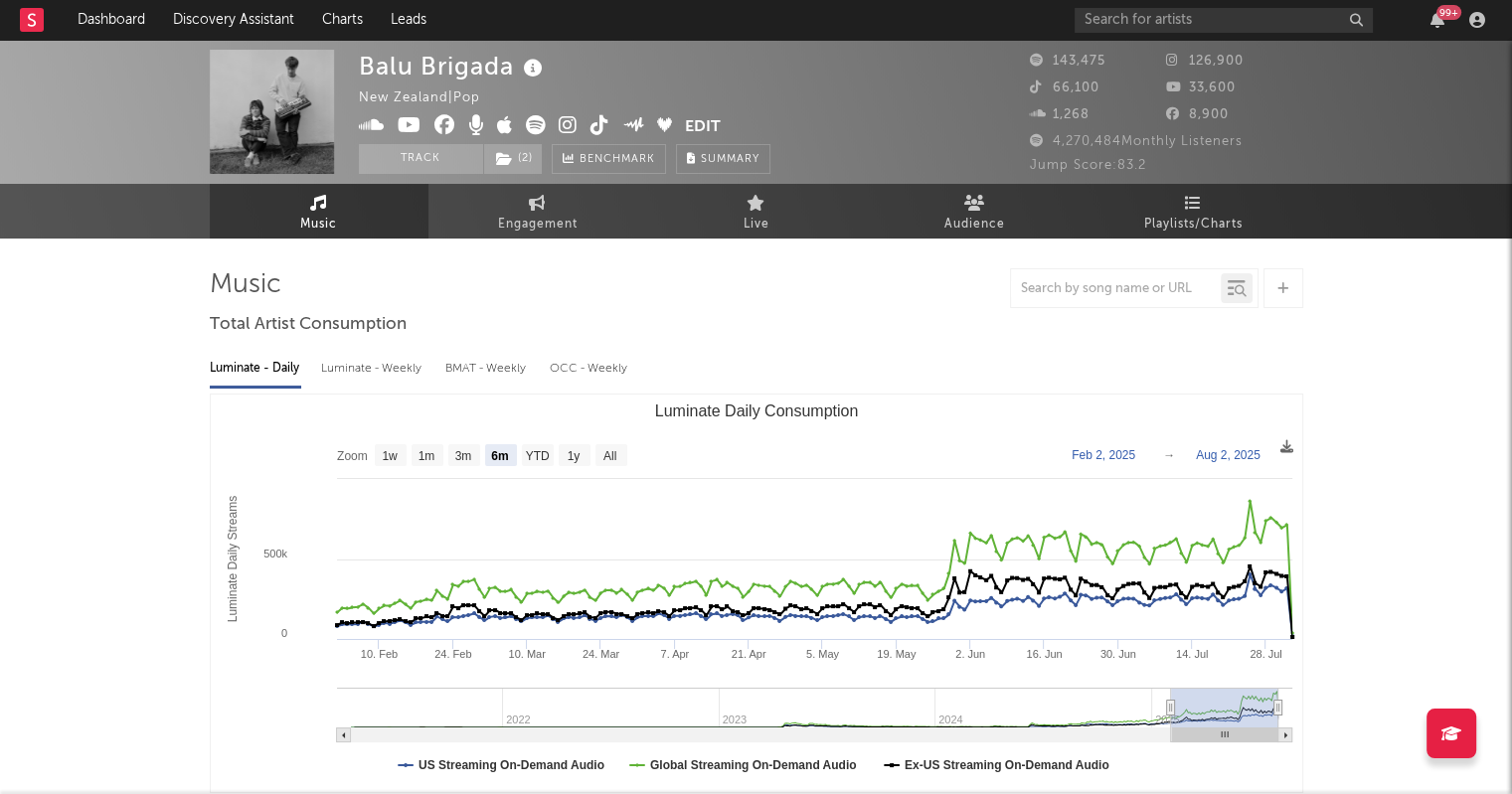 click on "[NAME] New Zealand  |  Pop Edit Track ( 2 ) Benchmark Summary 143,475 126,900 66,100 33,600 1,268 8,900 4,270,484  Monthly Listeners Jump Score:  83.2 Music Engagement Live Audience Playlists/Charts Music Total Artist Consumption Luminate - Daily Luminate - Weekly BMAT - Weekly OCC - Weekly Zoom 1w 1m 3m 6m YTD 1y All [YEAR]-[MONTH]-[DAY] [YEAR]-[MONTH]-[DAY] Created with Highcharts 10.3.3 Luminate Daily Streams Luminate Daily Consumption 10. Feb 24. Feb 10. Mar 24. Mar 7. Apr 21. Apr 5. May 19. May 2. Jun 16. Jun 30. Jun 14. Jul 28. Jul [YEAR] [YEAR] [YEAR] [YEAR] 0 1 000k 500k Zoom 1w 1m 3m 6m YTD 1y All Feb  2, [YEAR] → Aug  2, [YEAR] US Streaming On-Demand Audio Global Streaming On-Demand Audio Ex-US Streaming On-Demand Audio Tuesday, Jul 29, [YEAR] ​ US Streaming On-Demand Audio :  336,133 ​ Global Streaming On-Demand Audio :  757,549 ​ Ex-US Streaming On-Demand Audio :  419,773 ​ Recent DSP Releases Export CSV  Last Day Spotify Plays Copyright 7 Day Spotify Plays Last Day Spotify Plays ATD Spotify Plays Released   ( 39" at bounding box center [756, 1540] 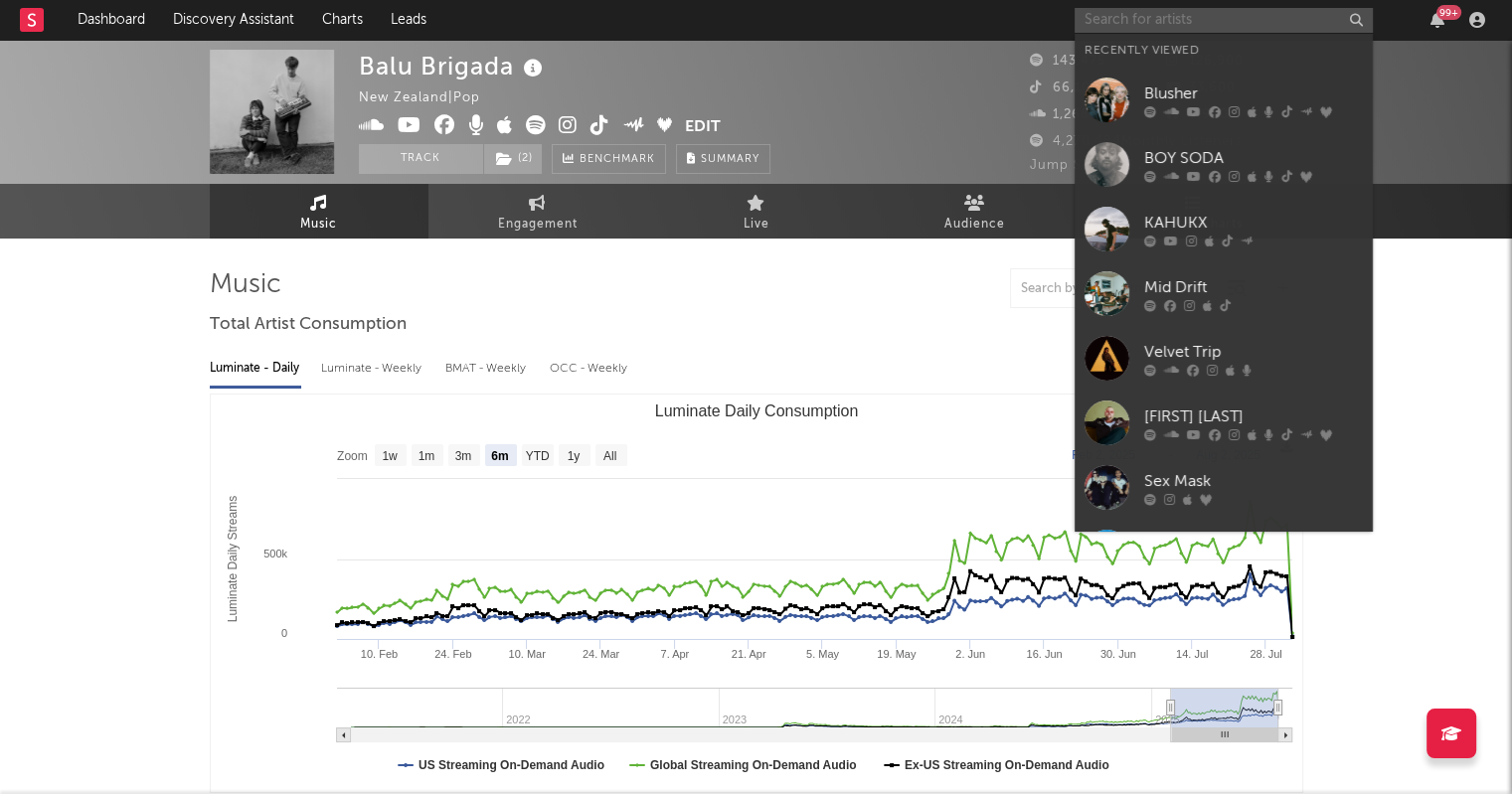 click at bounding box center [1224, 20] 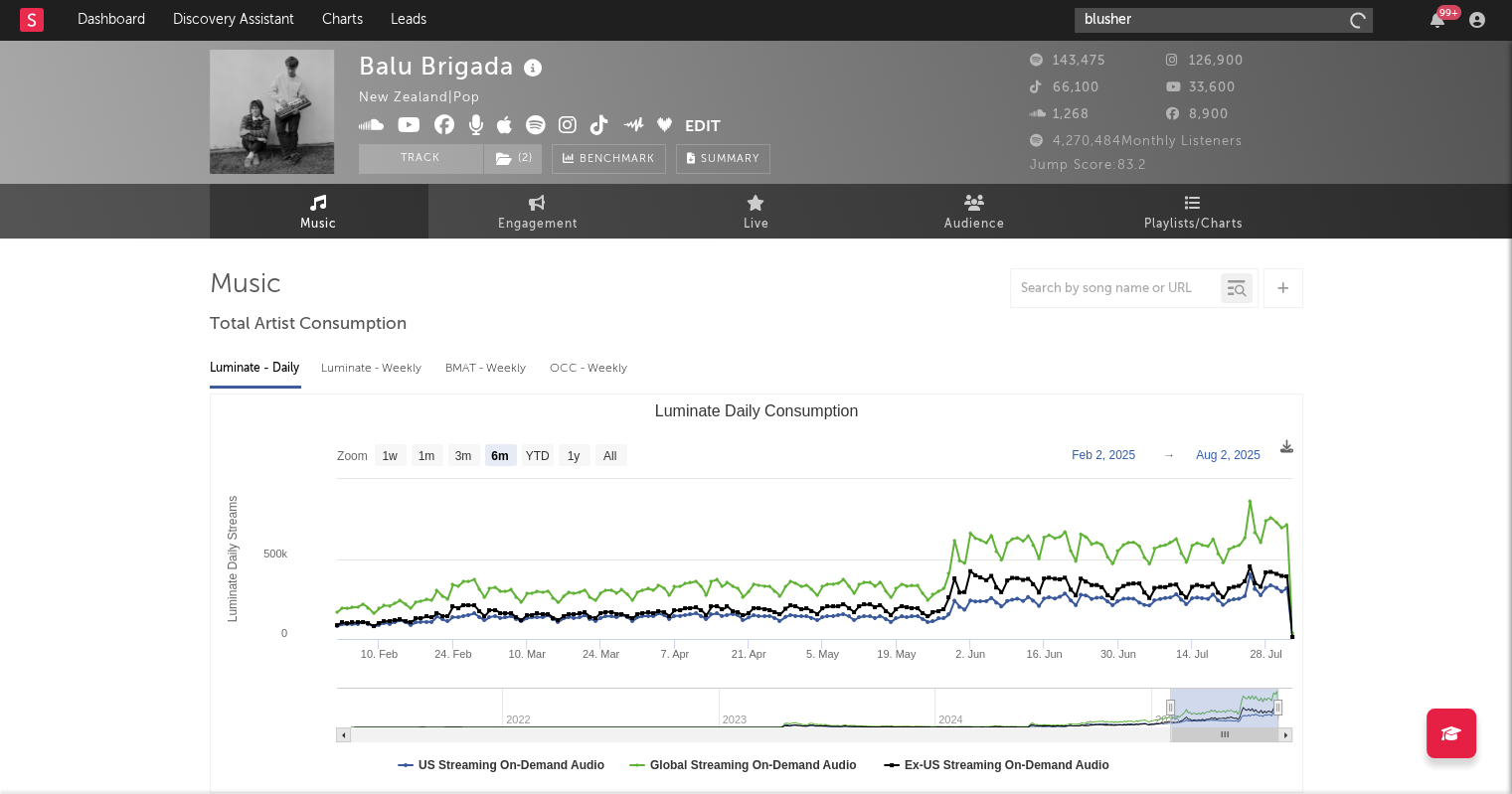 type on "blusher" 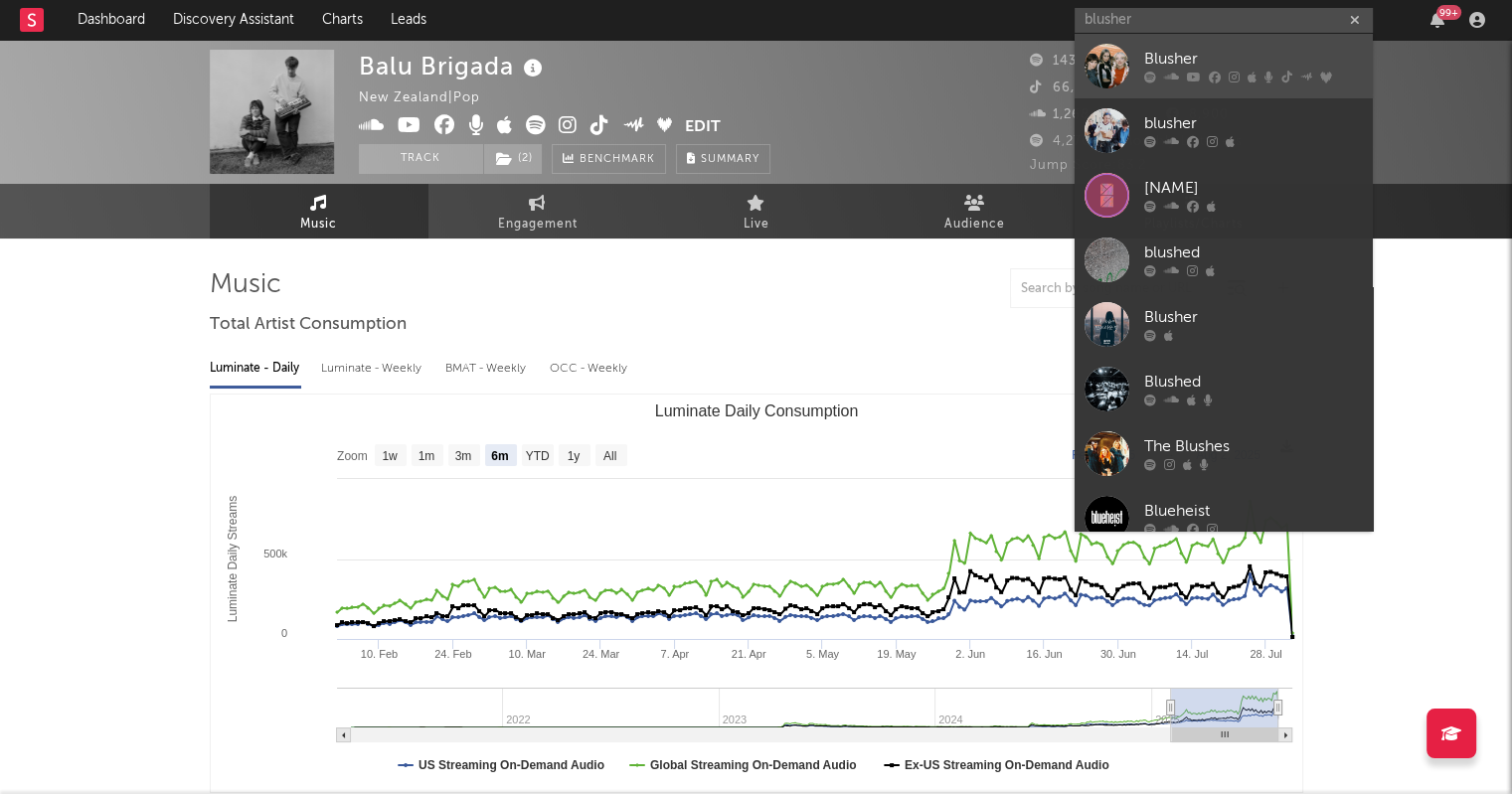 click on "Blusher" at bounding box center (1224, 66) 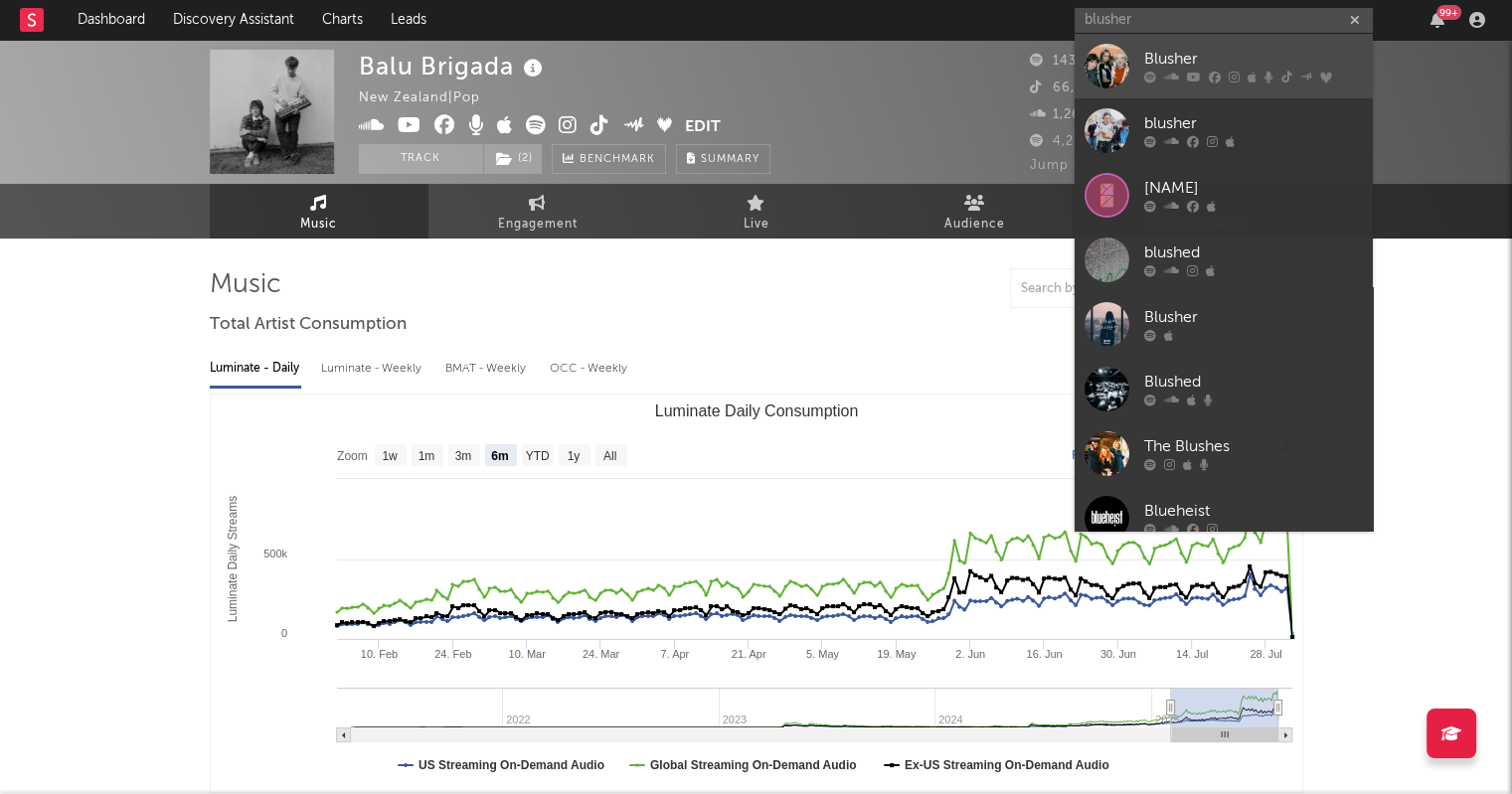 type 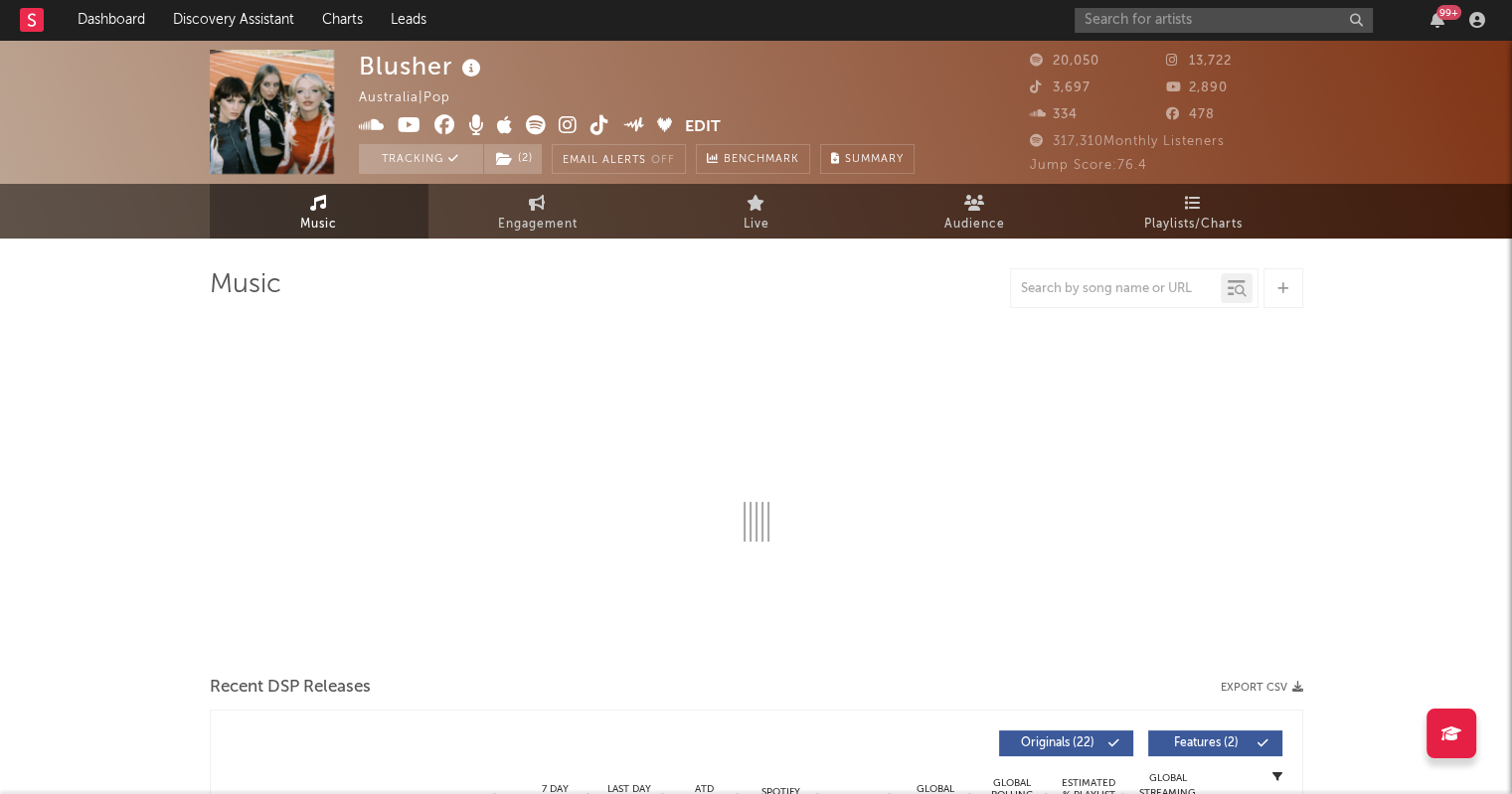 select on "6m" 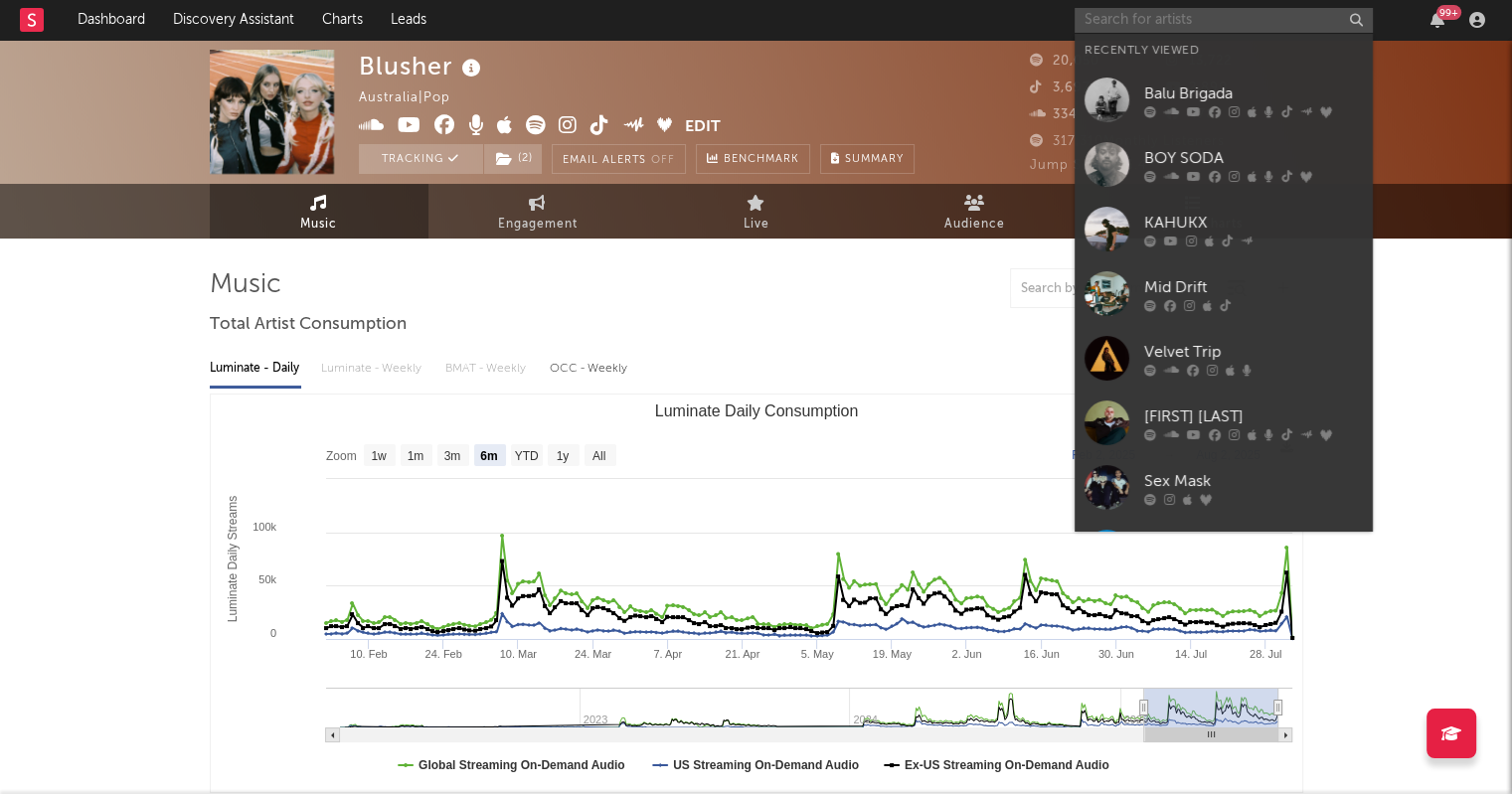 click at bounding box center [1224, 20] 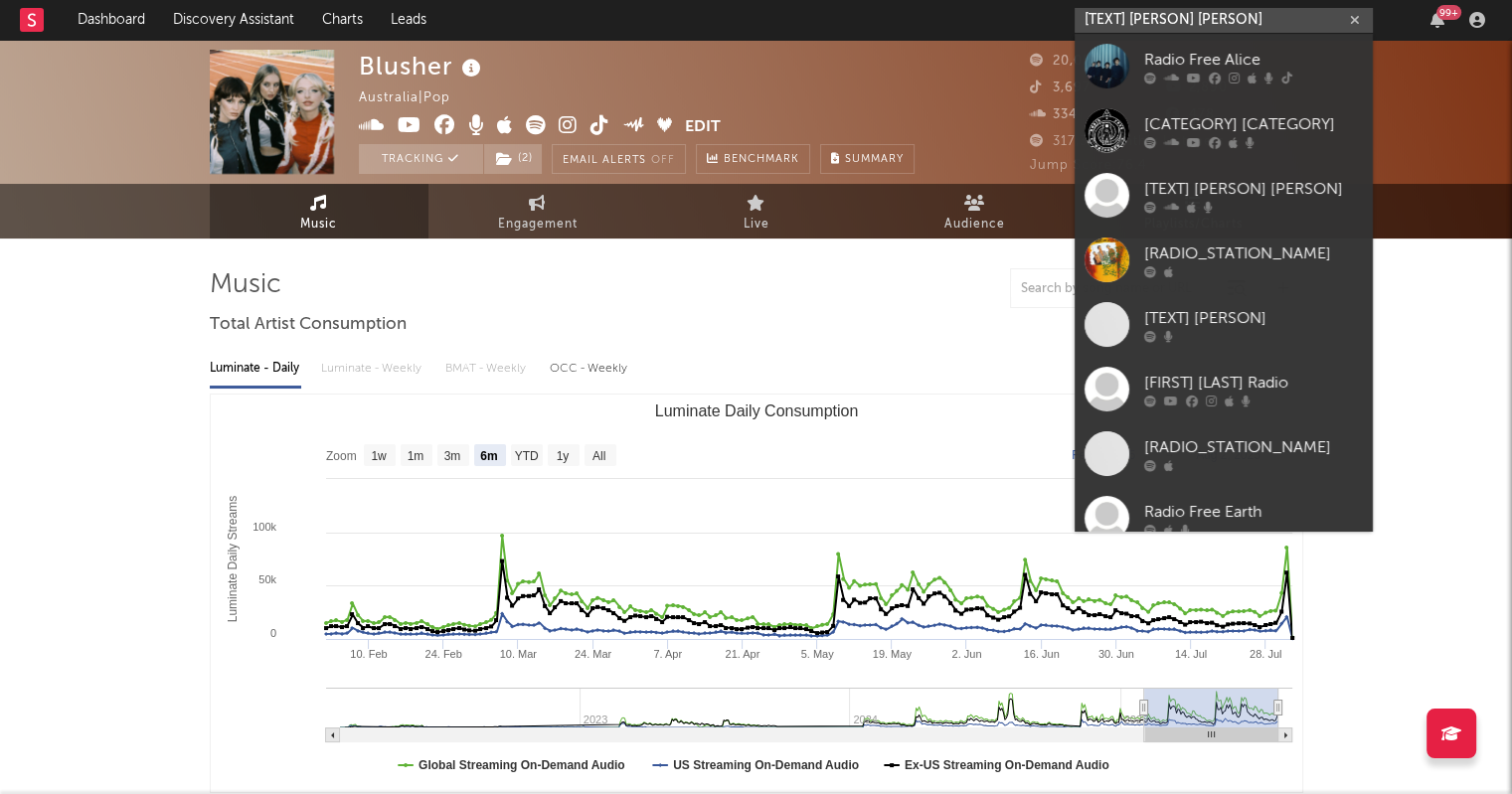 type on "[TEXT] [PERSON] [PERSON]" 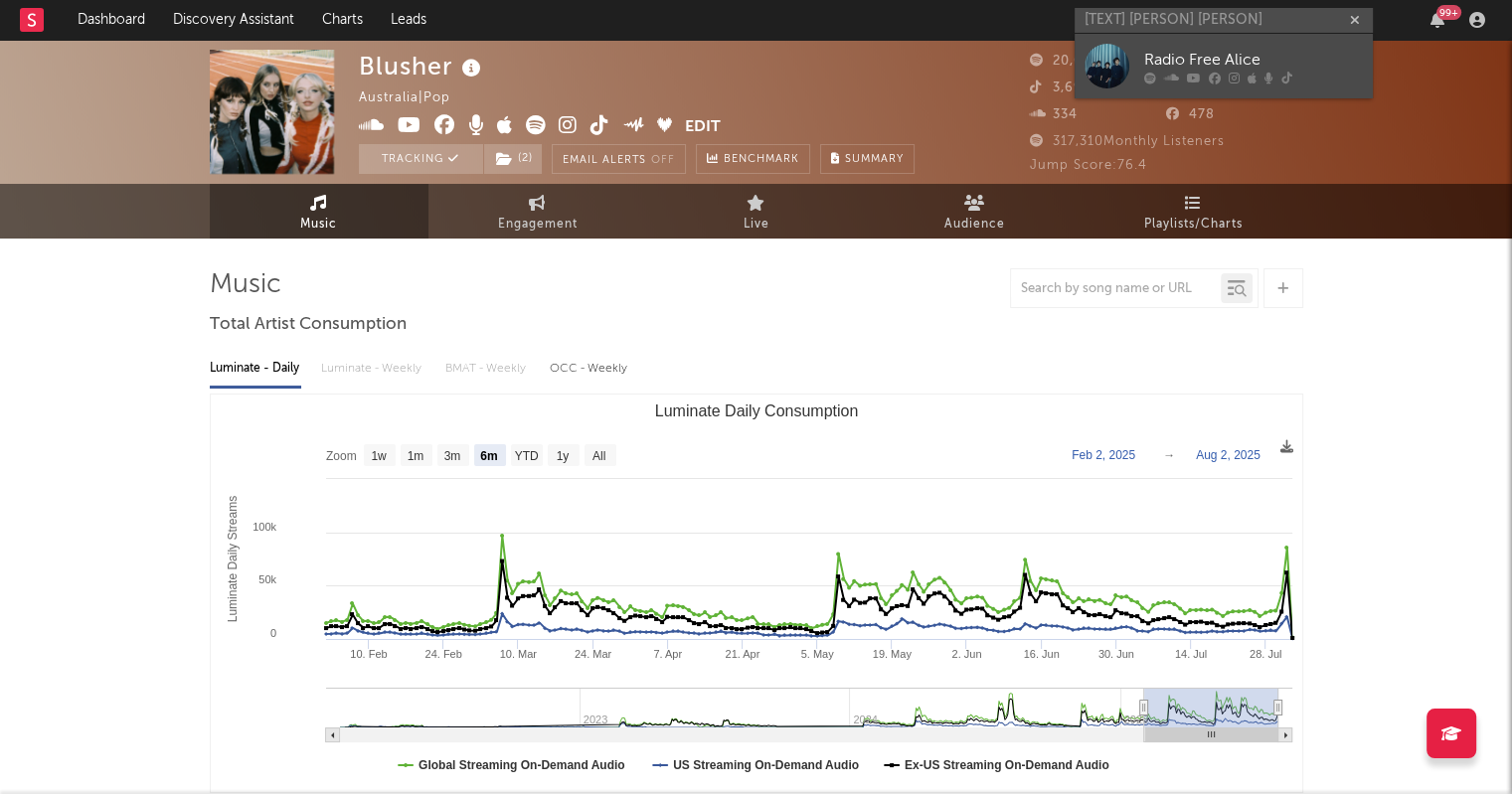 click on "Radio Free Alice" at bounding box center (1254, 60) 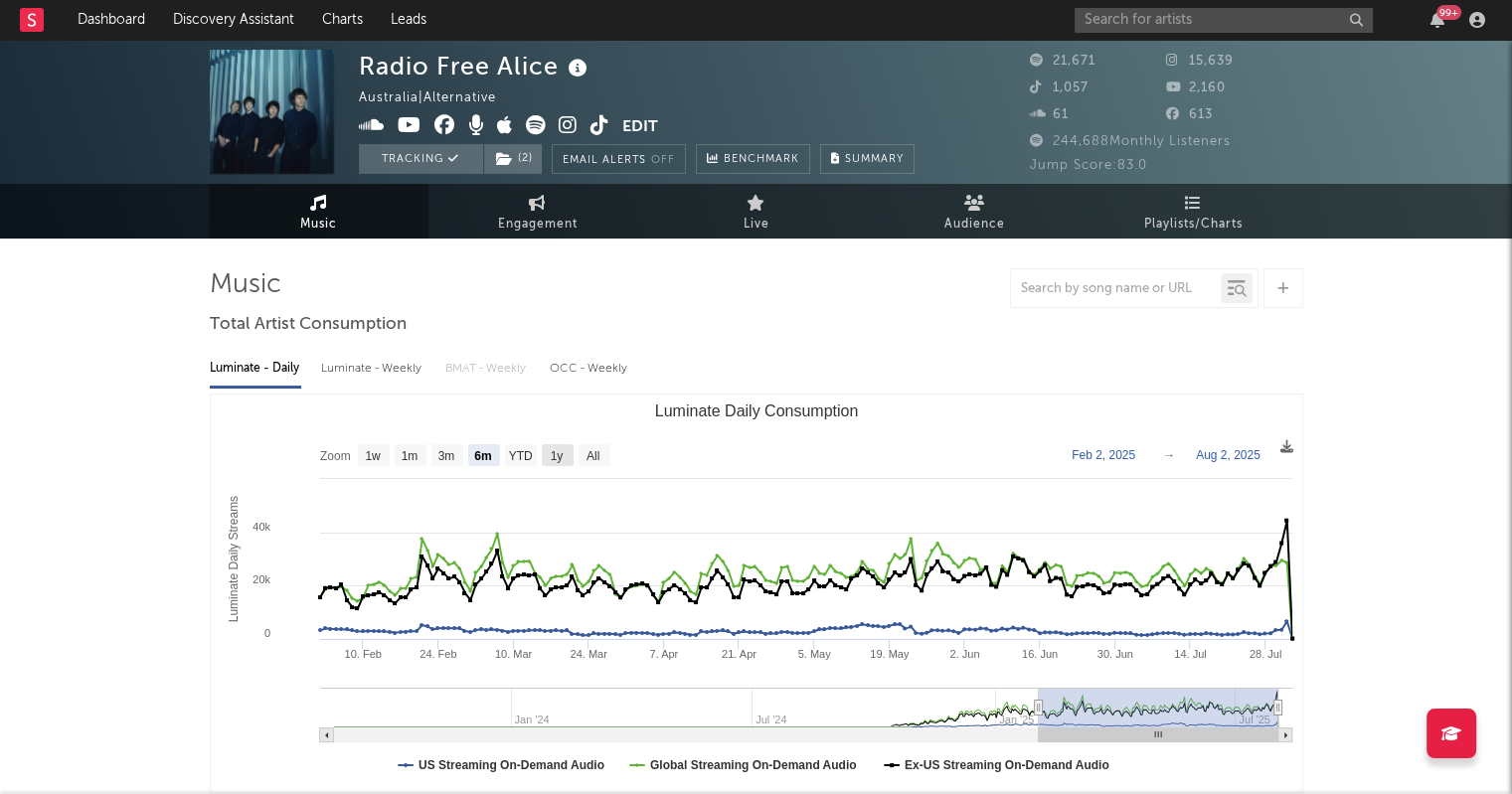 click on "1y" 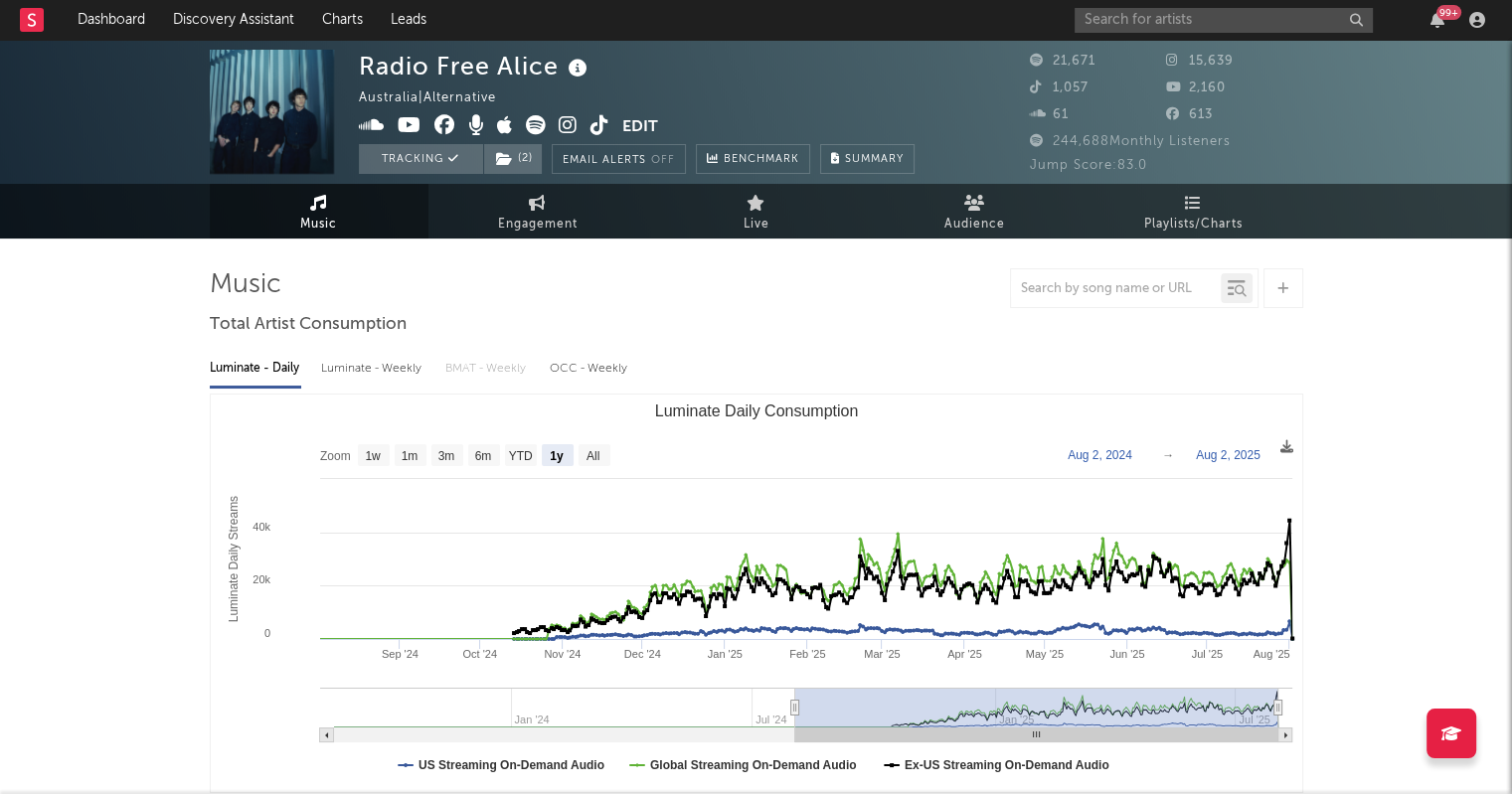 click on "[COMPANY] | Alternative Edit Tracking ( [NUMBER] ) Email Alerts Off Benchmark Summary [NUMBER] [NUMBER] [NUMBER] [NUMBER] [NUMBER] [NUMBER] [NUMBER]  Monthly Listeners Jump Score:  [NUMBER].[NUMBER] Music Engagement Live Audience Playlists/Charts Music Total Artist Consumption Luminate - Daily Luminate - Weekly BMAT - Weekly OCC - Weekly Zoom [NUMBER]w [NUMBER]m [NUMBER]m [NUMBER]m [NUMBER]y [NUMBER]y All [YEAR]-[MONTH]-[DAY] [YEAR]-[MONTH]-[DAY] Created with Highcharts [NUMBER].[NUMBER].[NUMBER] Luminate Daily Streams Luminate Daily Consumption [MONTH] ' [YEAR] [MONTH] ' [YEAR] [MONTH] ' [YEAR] [MONTH] ' [YEAR] [MONTH] ' [YEAR] [MONTH] ' [YEAR] [MONTH] ' [YEAR] [MONTH] ' [YEAR] [MONTH] ' [YEAR] [MONTH] ' [YEAR] [MONTH] ' [YEAR] [MONTH] ' [YEAR] [MONTH] ' [YEAR] [MONTH] ' [YEAR] [MONTH] ' [YEAR] [MONTH] ' [YEAR] [NUMBER] [NUMBER]k [NUMBER]k [NUMBER]k Zoom [NUMBER]w [NUMBER]m [NUMBER]m [NUMBER]m [NUMBER]y [NUMBER]y All [MONTH]  [NUMBER], [YEAR] → [MONTH]  [NUMBER], [YEAR] US Streaming On-Demand Audio Global Streaming On-Demand Audio Ex-US Streaming On-Demand Audio [DAY_OF_WEEK], [MONTH] [DAY], [YEAR] ​ US Streaming On-Demand Audio :  [NUMBER] ​ Global Streaming On-Demand Audio :  [NUMBER] ​ Ex-US Streaming On-Demand Audio :  [NUMBER] ​ Recent DSP Releases Export CSV  Last Day Spotify Plays Copyright [NUMBER] Day Spotify Plays Last Day Spotify Plays Released (" at bounding box center (756, 1301) 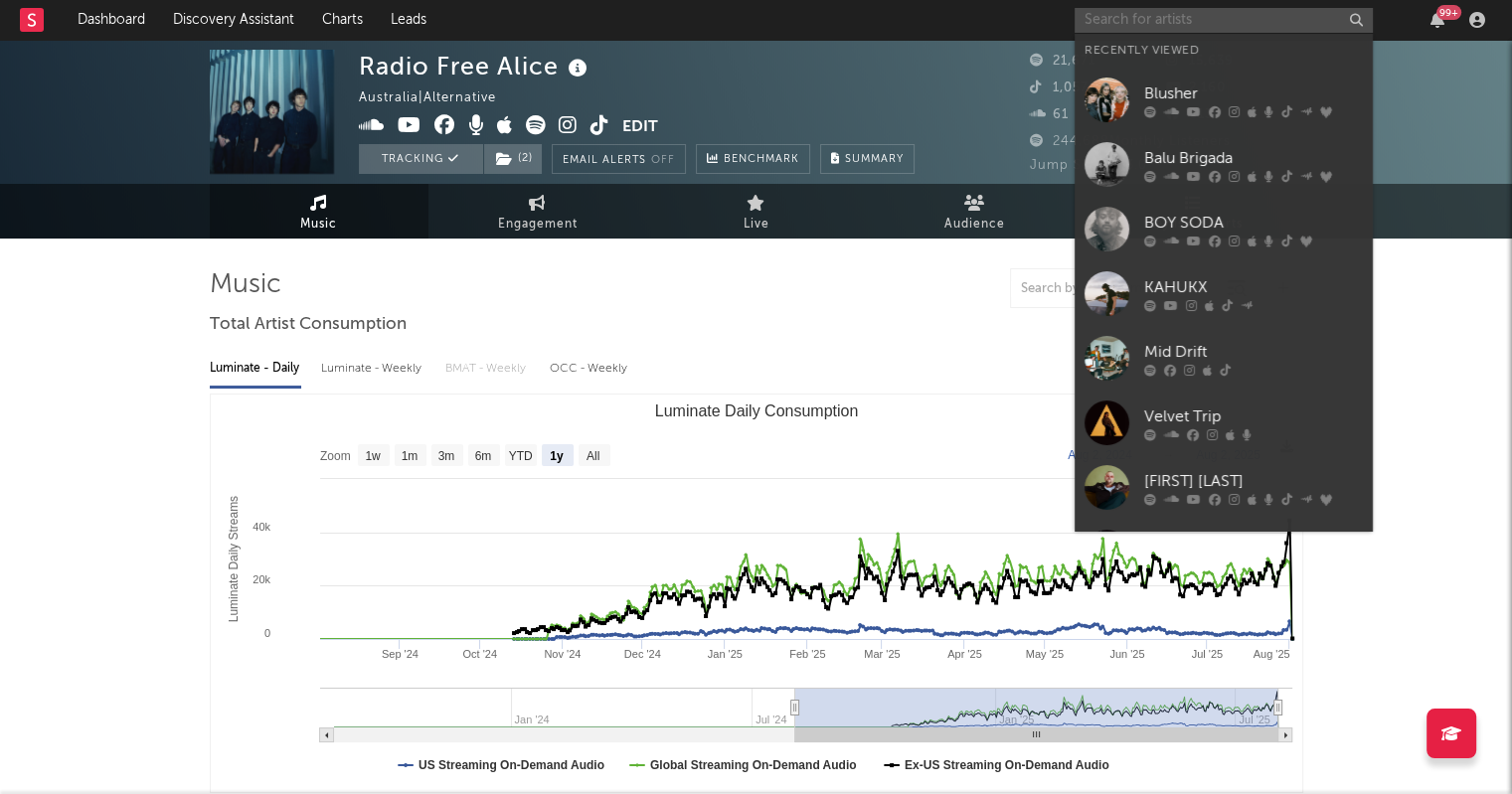 click at bounding box center [1224, 20] 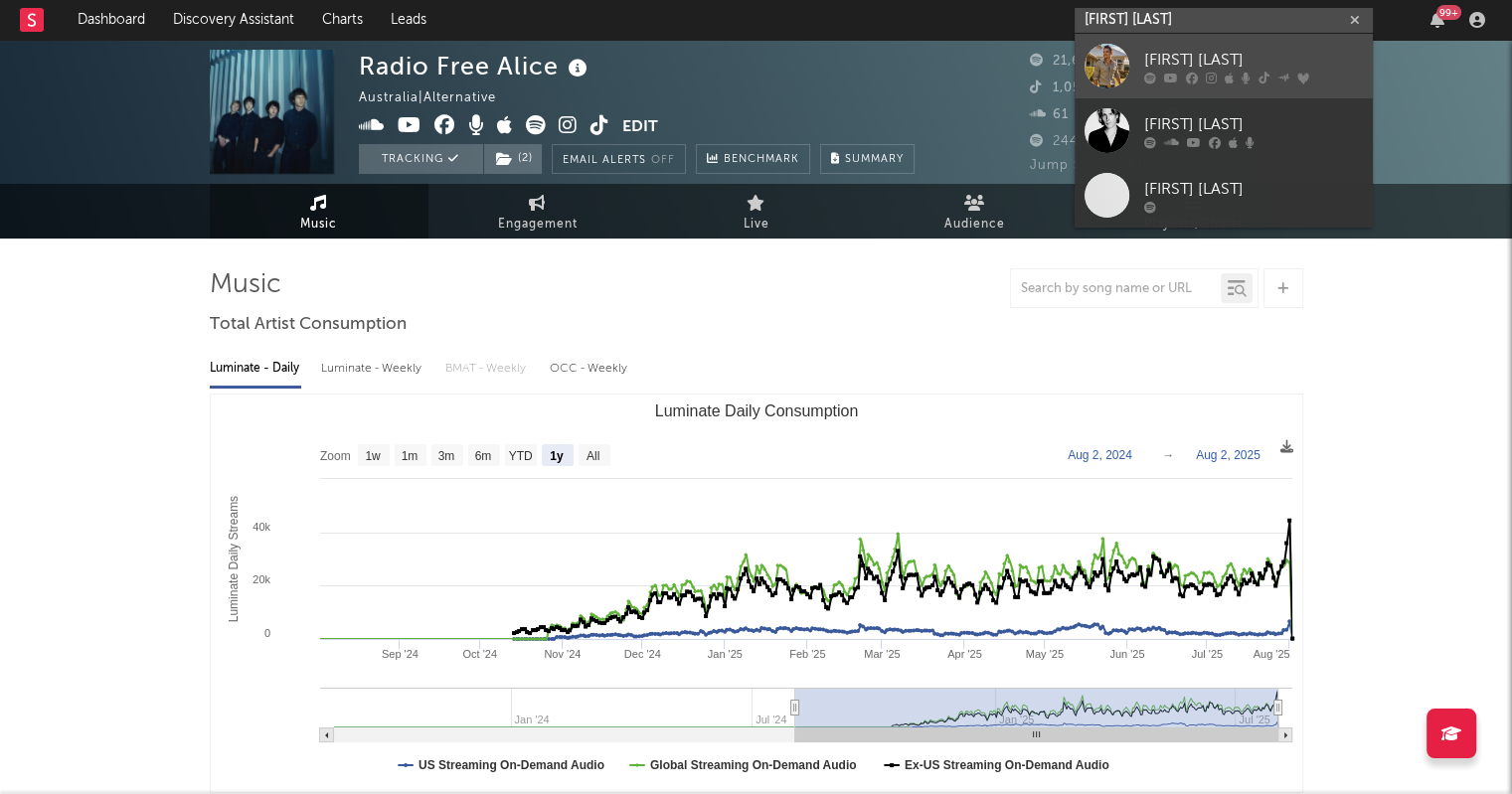 type on "[FIRST] [LAST]" 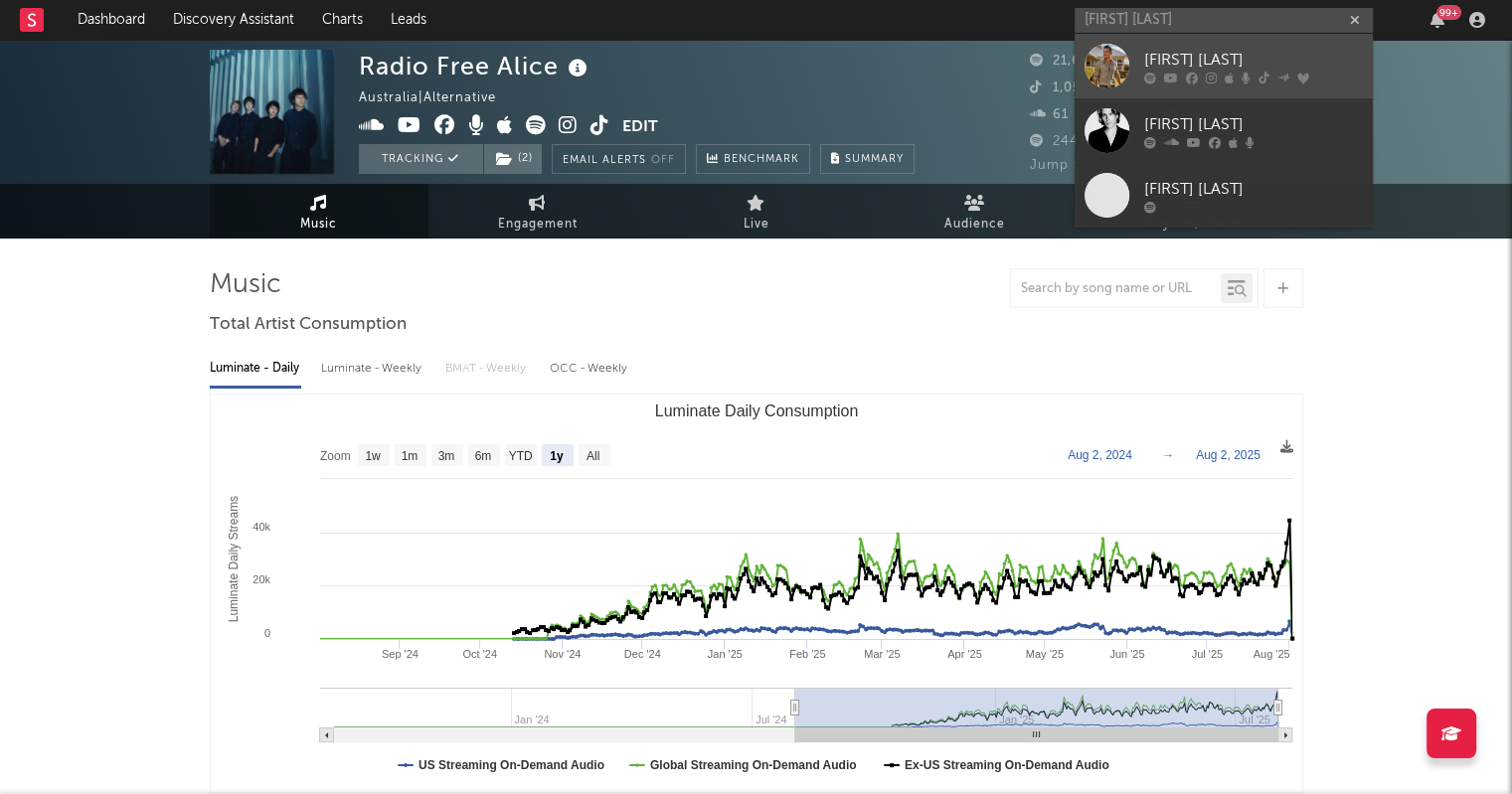 click on "[FIRST] [LAST]" at bounding box center (1254, 60) 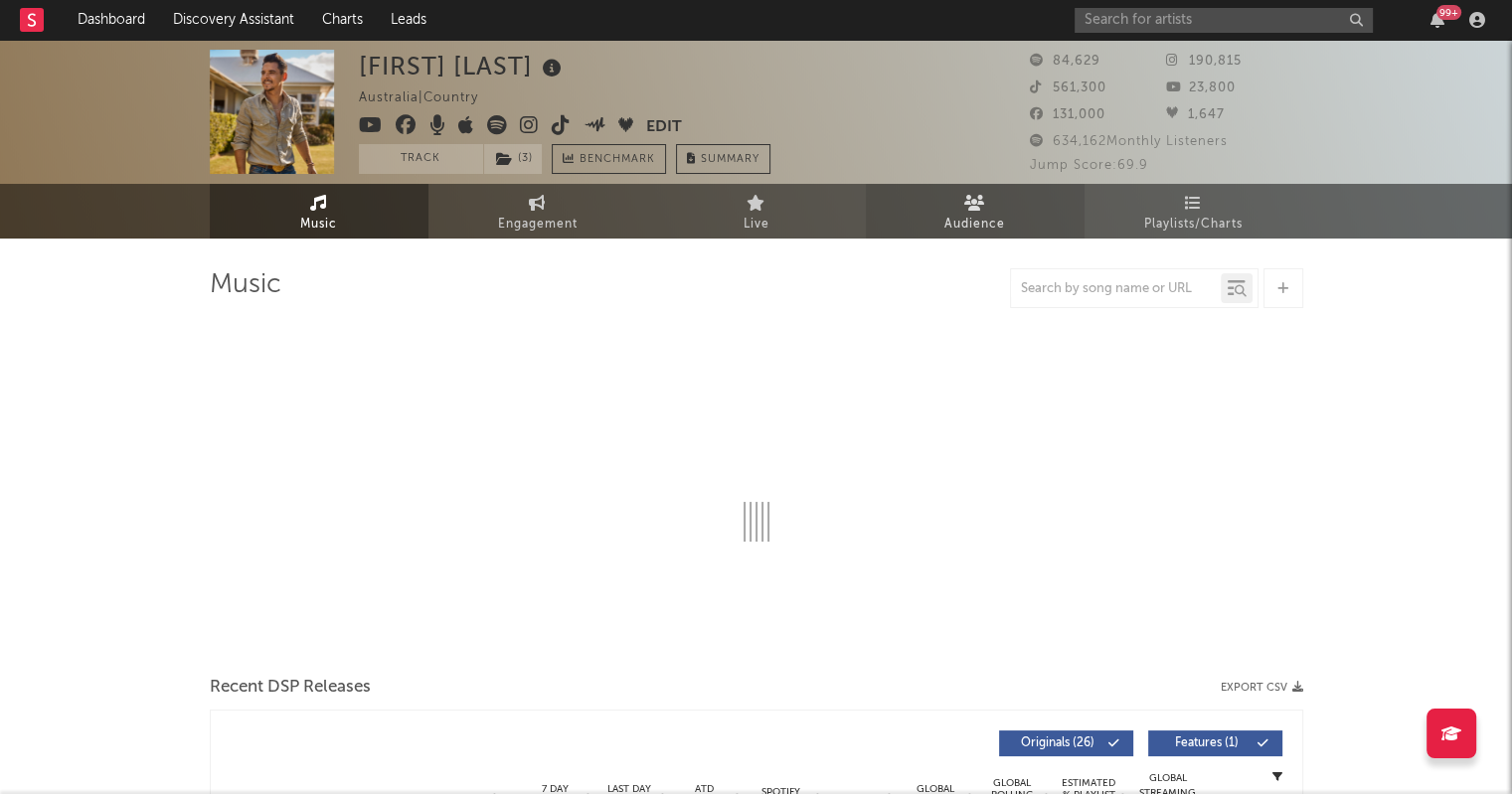 select on "6m" 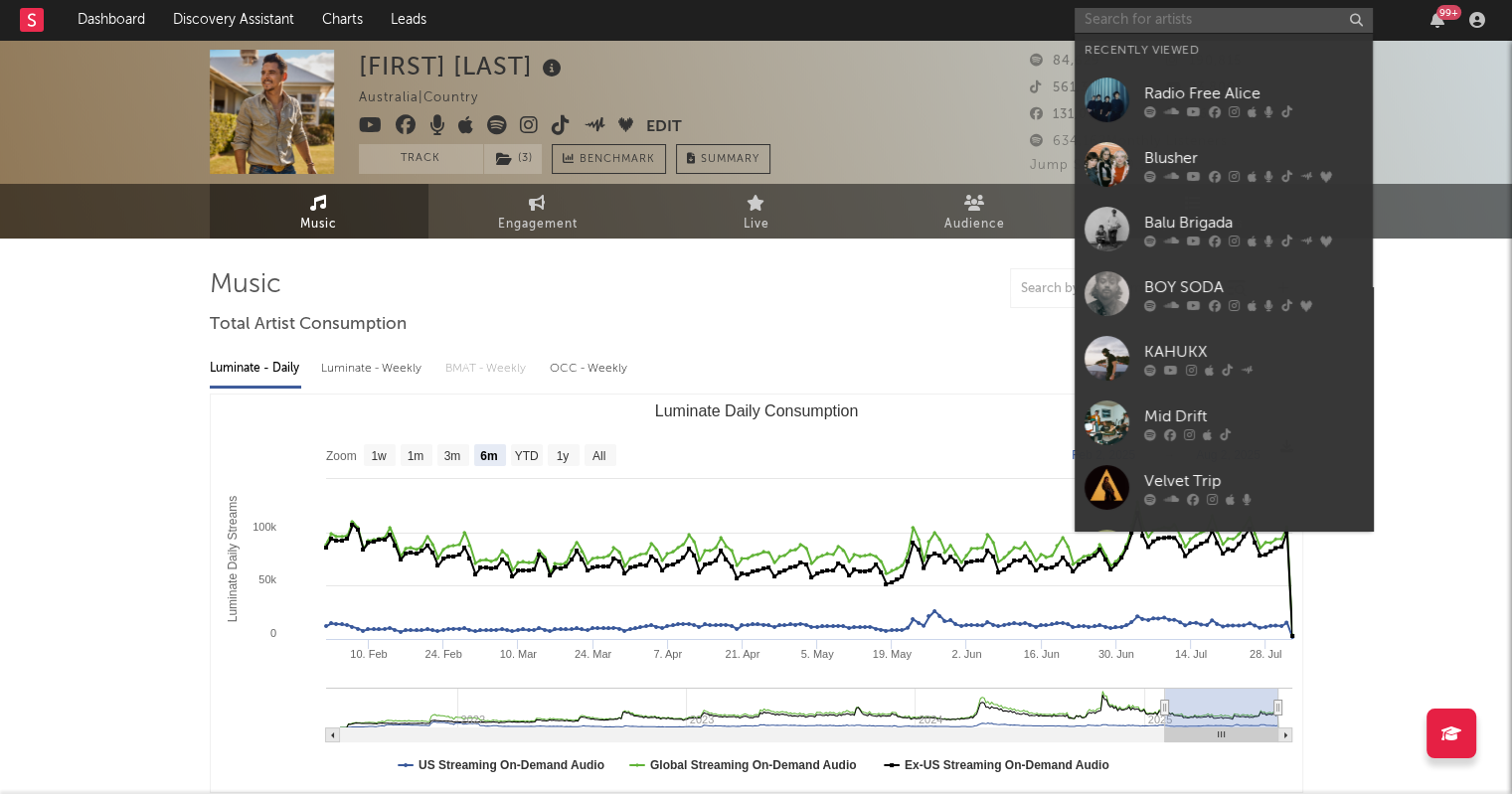 click at bounding box center (1224, 20) 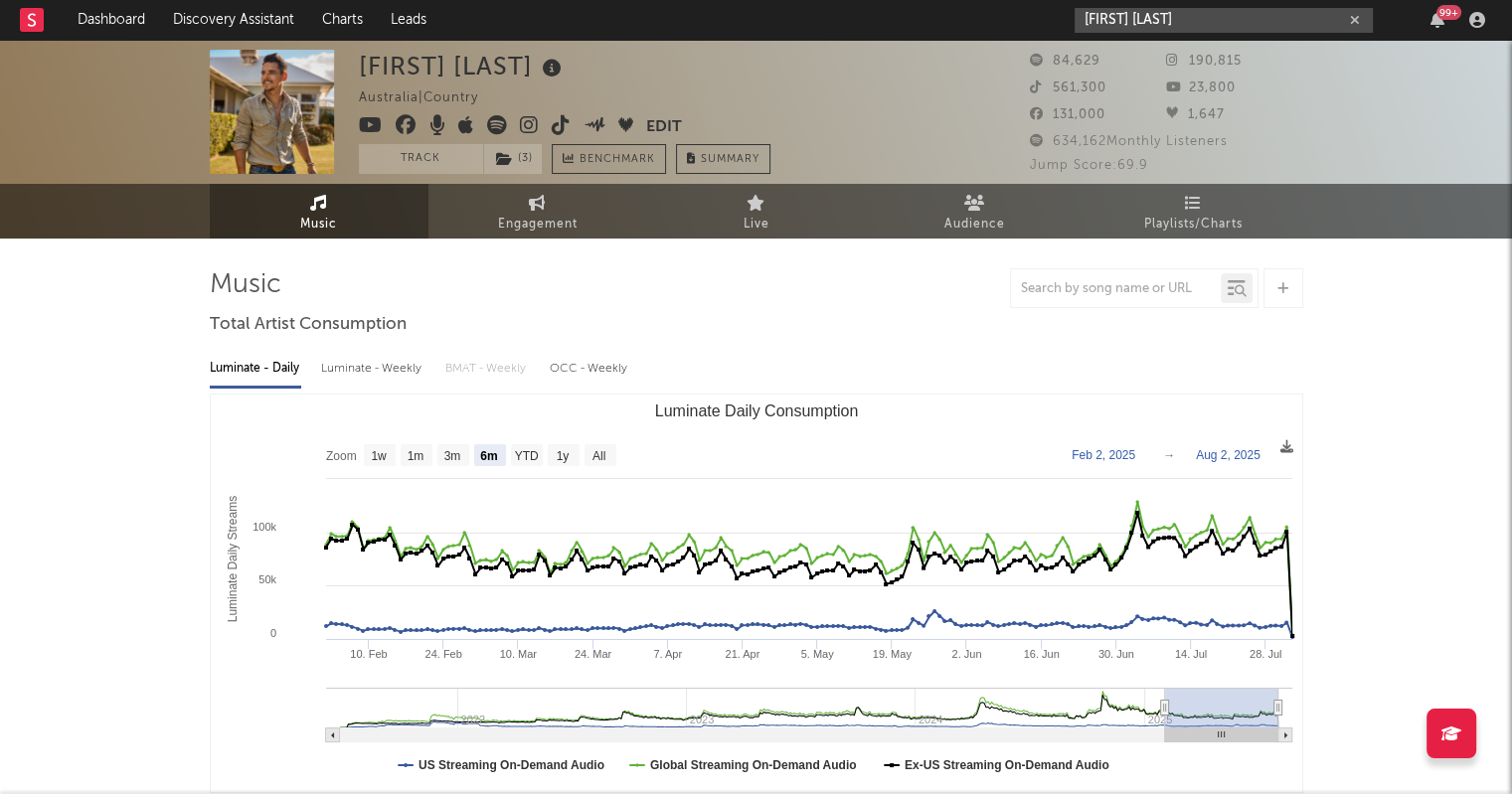 scroll, scrollTop: 0, scrollLeft: 0, axis: both 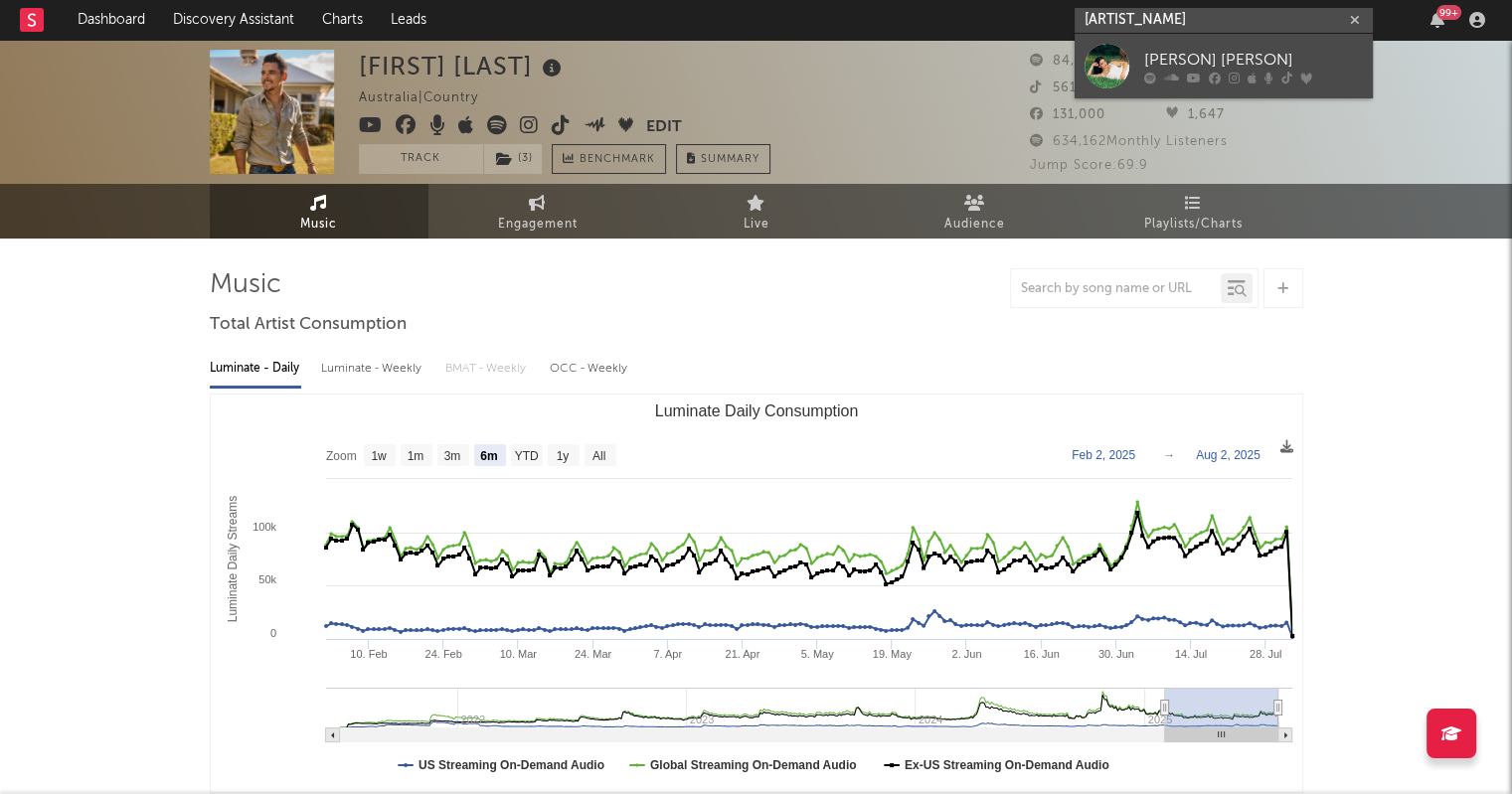 type on "[ARTIST_NAME]" 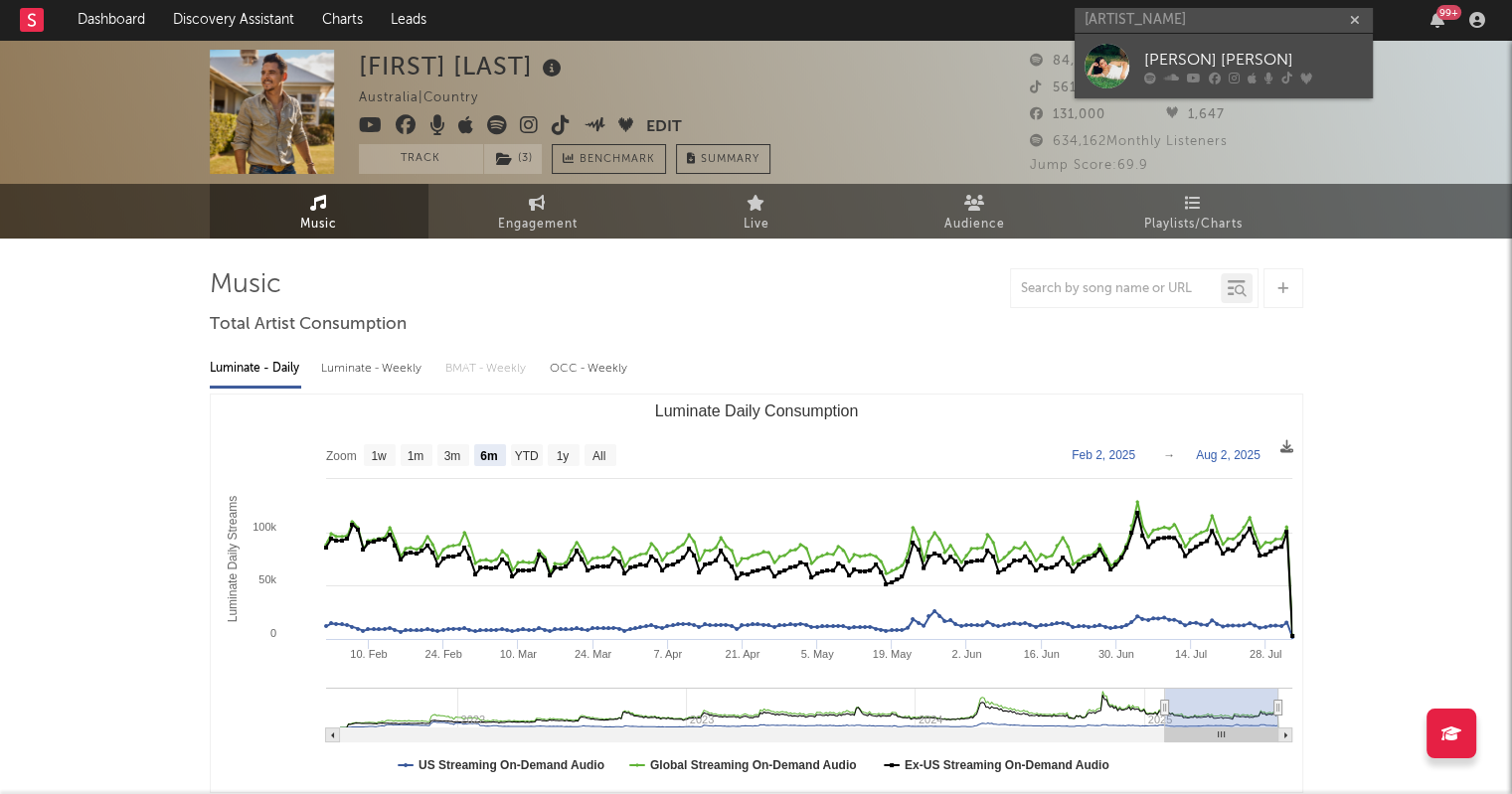 click on "[PERSON] [PERSON]" at bounding box center [1224, 66] 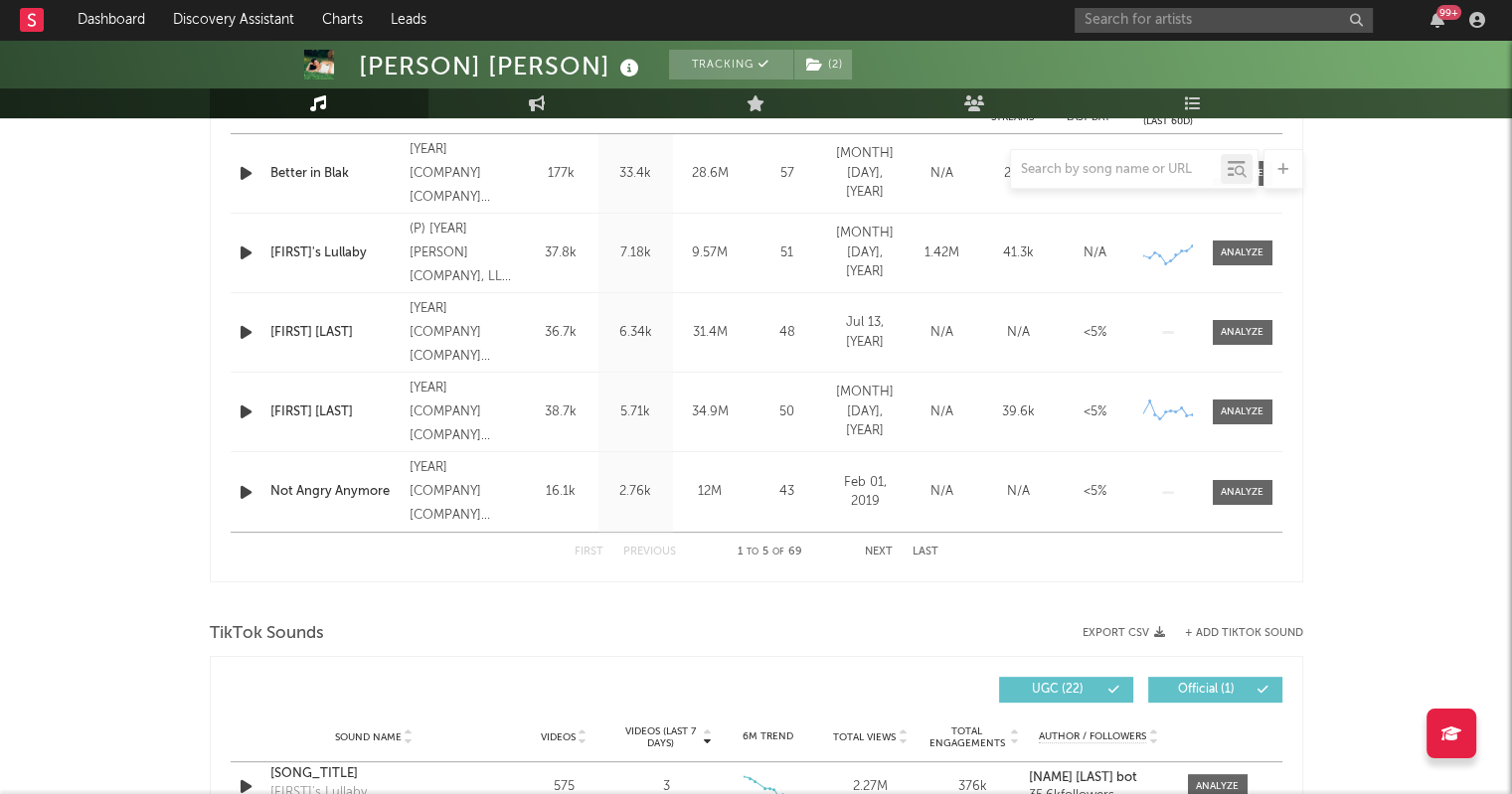 select on "6m" 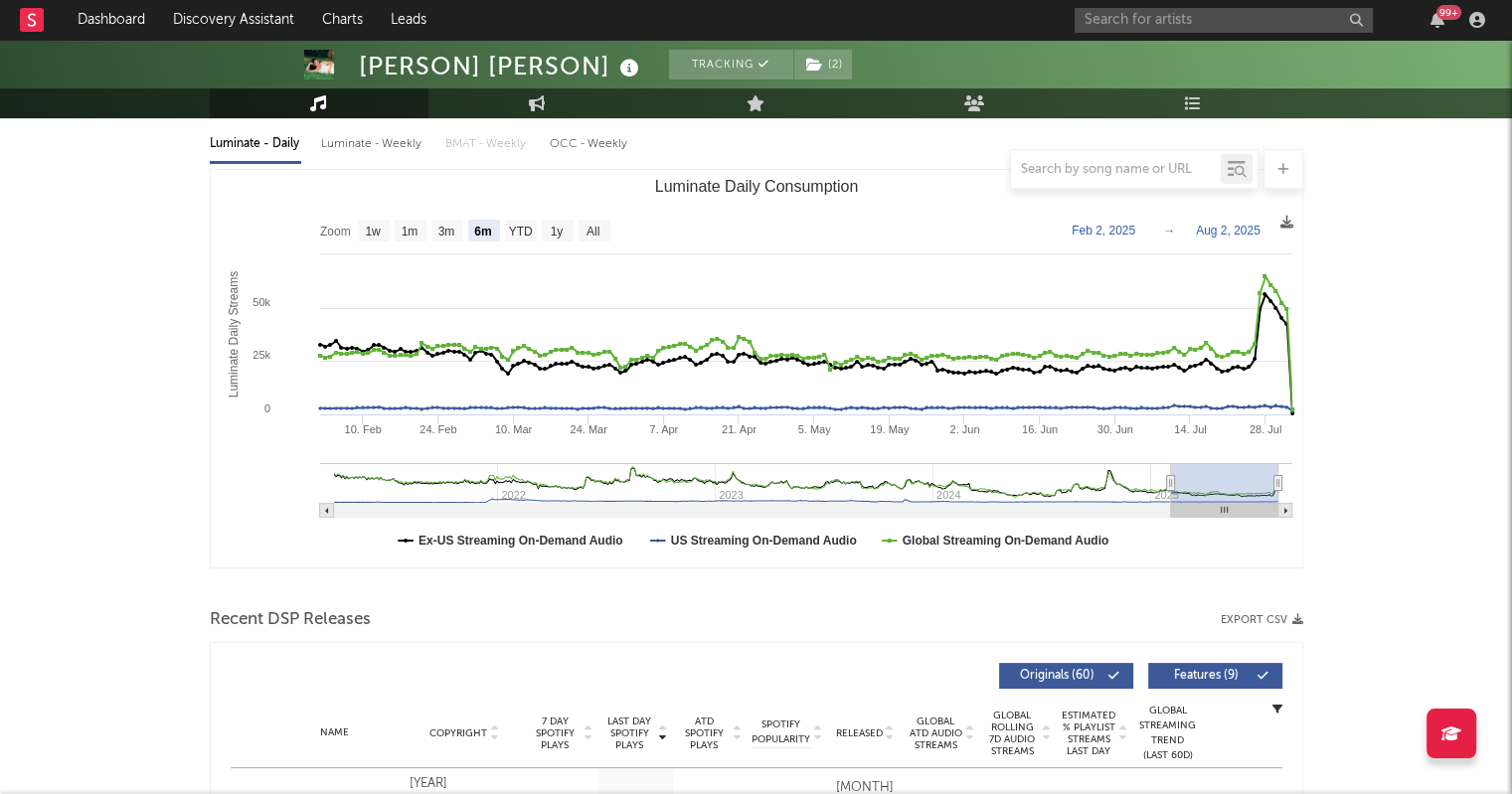 scroll, scrollTop: 227, scrollLeft: 0, axis: vertical 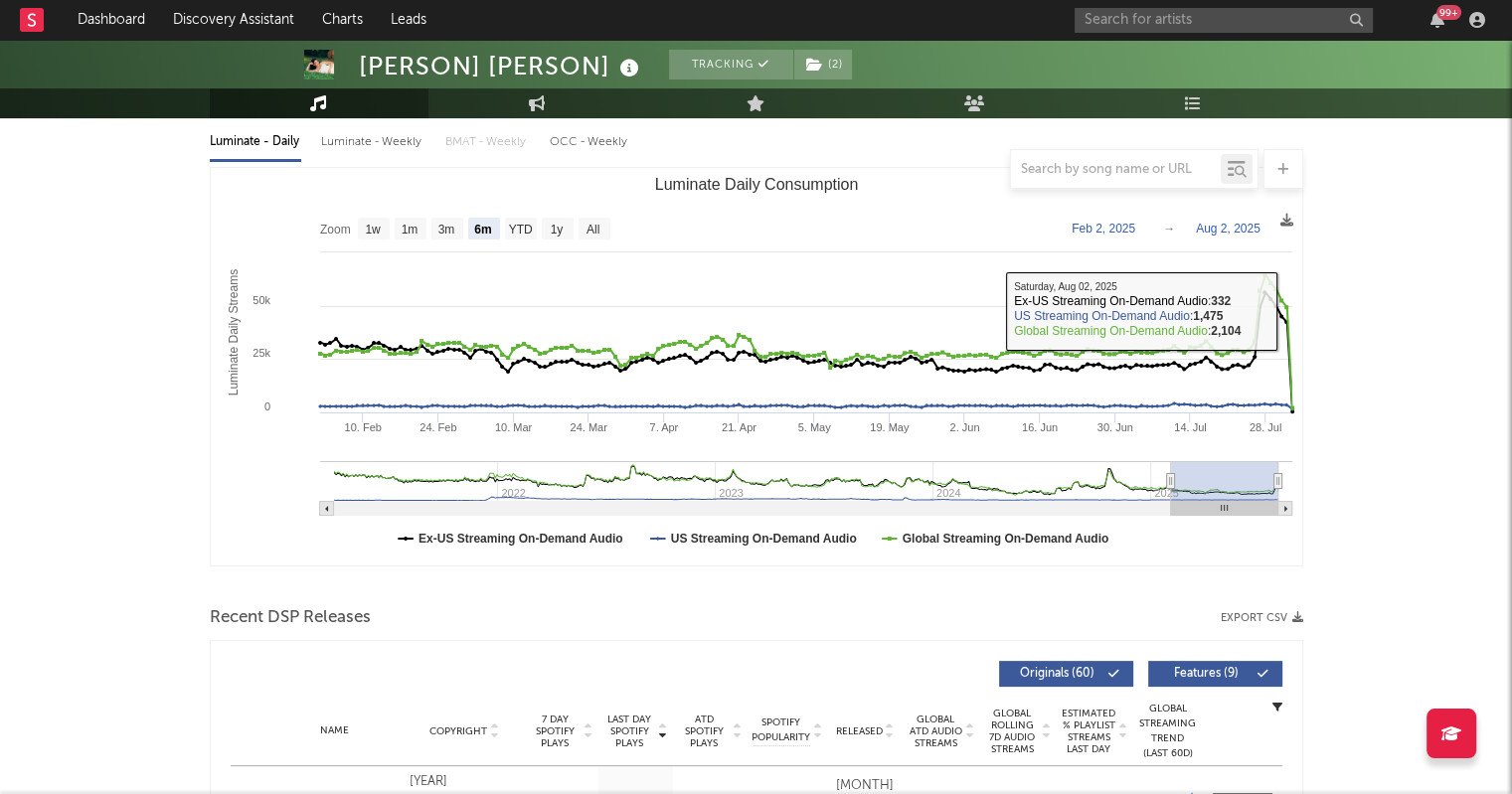click on "Thelma Plum Tracking ( 2 ) Australia  |  Alternative Edit Tracking ( 2 ) Email Alerts  Off Benchmark Summary 115,074 111,376 5,502 14,500 6,774 53,000 429,859  Monthly Listeners Jump Score:  52.6 Music Engagement Live Audience Playlists/Charts Music Total Artist Consumption Luminate - Daily Luminate - Weekly BMAT - Weekly OCC - Weekly Zoom 1w 1m 3m 6m YTD 1y All [YEAR]-[MONTH]-[DAY] [YEAR]-[MONTH]-[DAY] Created with Highcharts 10.3.3 Luminate Daily Streams Luminate Daily Consumption 10. Feb 24. Feb 10. Mar 24. Mar 7. Apr 21. Apr 5. May 19. May 2. Jun 16. Jun 30. Jun 14. Jul 28. Jul [YEAR] [YEAR] [YEAR] [YEAR] 0 50k 25k 75k Zoom 1w 1m 3m 6m YTD 1y All Feb  2, [YEAR] → Aug  2, [YEAR] Ex-US Streaming On-Demand Audio US Streaming On-Demand Audio Global Streaming On-Demand Audio Saturday, Aug 02, [YEAR] ​ Ex-US Streaming On-Demand Audio :  332 ​ US Streaming On-Demand Audio :  1,475 ​ Global Streaming On-Demand Audio :  2,104 ​ Recent DSP Releases Export CSV  Last Day Spotify Plays Copyright 7 Day Spotify Plays Last Day Spotify Plays" at bounding box center [756, 1314] 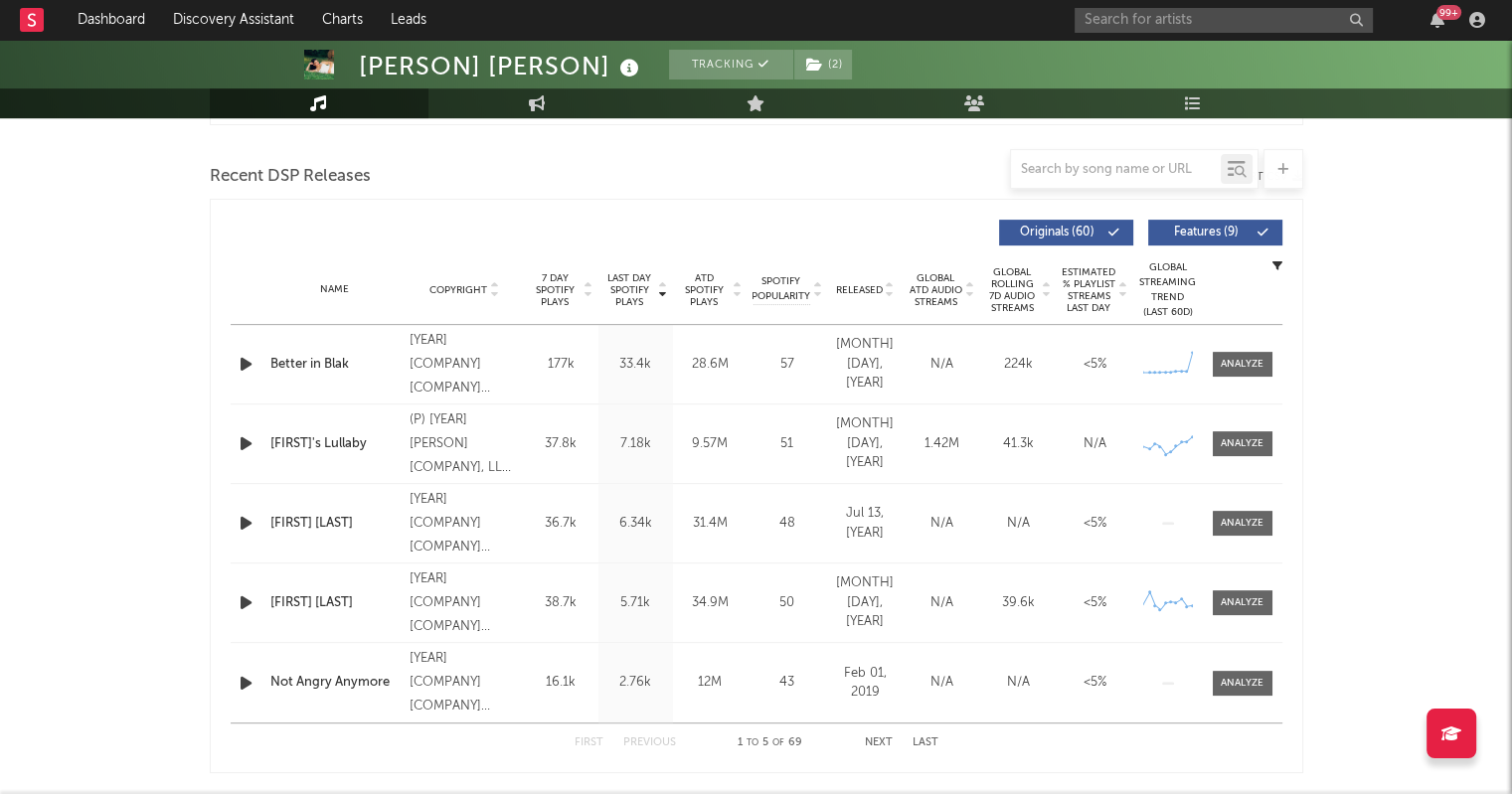 scroll, scrollTop: 669, scrollLeft: 0, axis: vertical 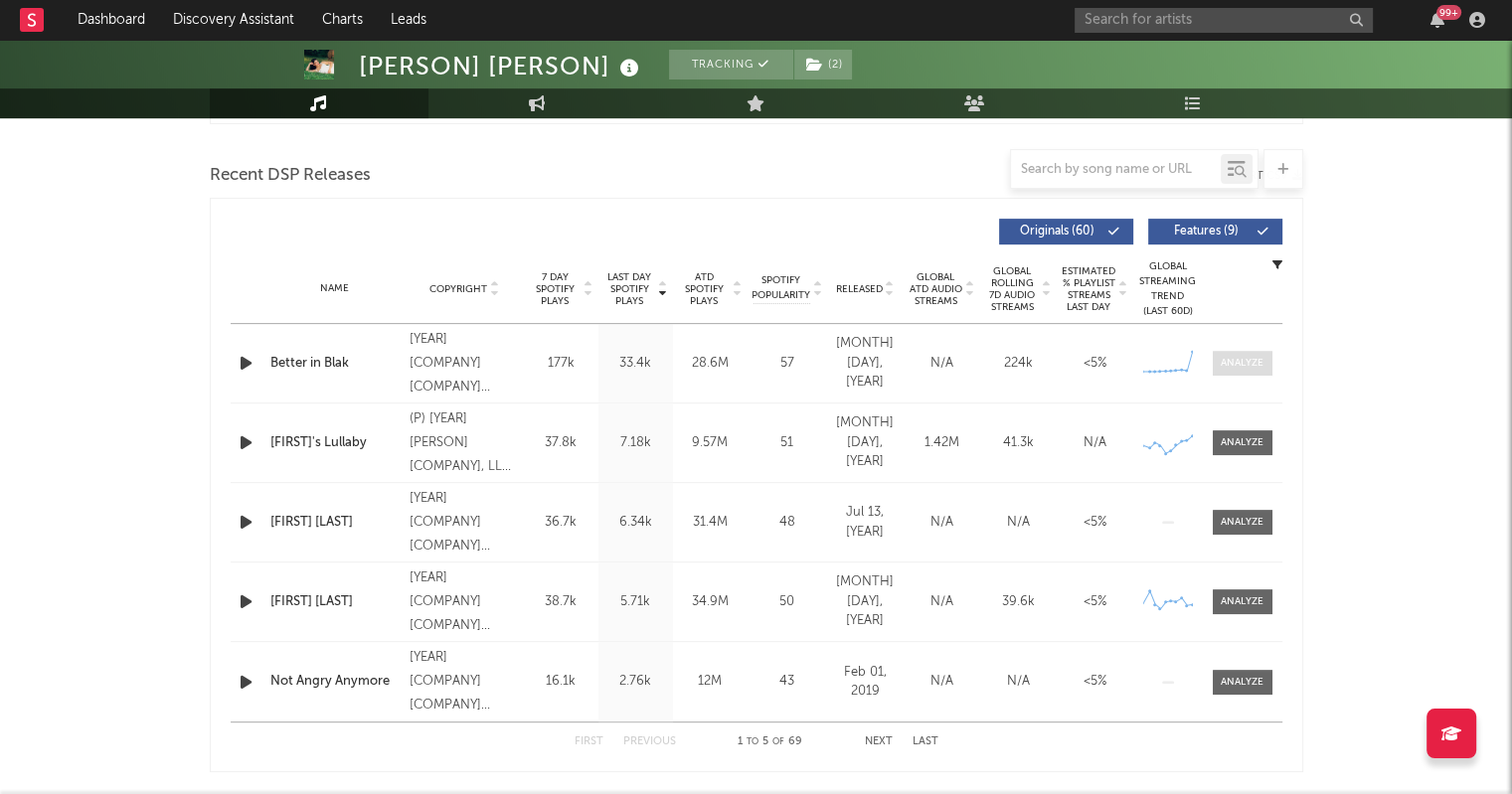 click at bounding box center (1242, 363) 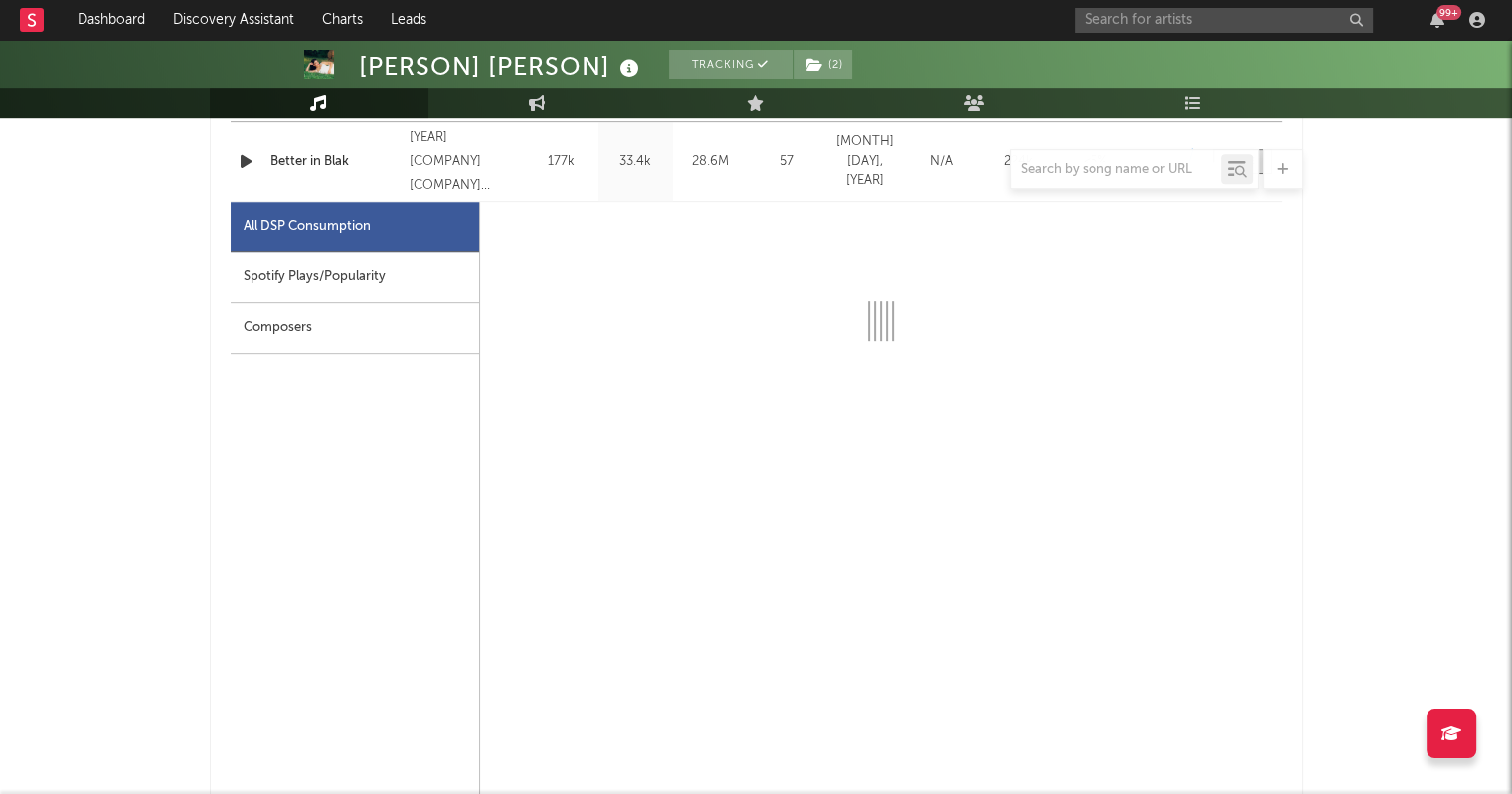 scroll, scrollTop: 869, scrollLeft: 0, axis: vertical 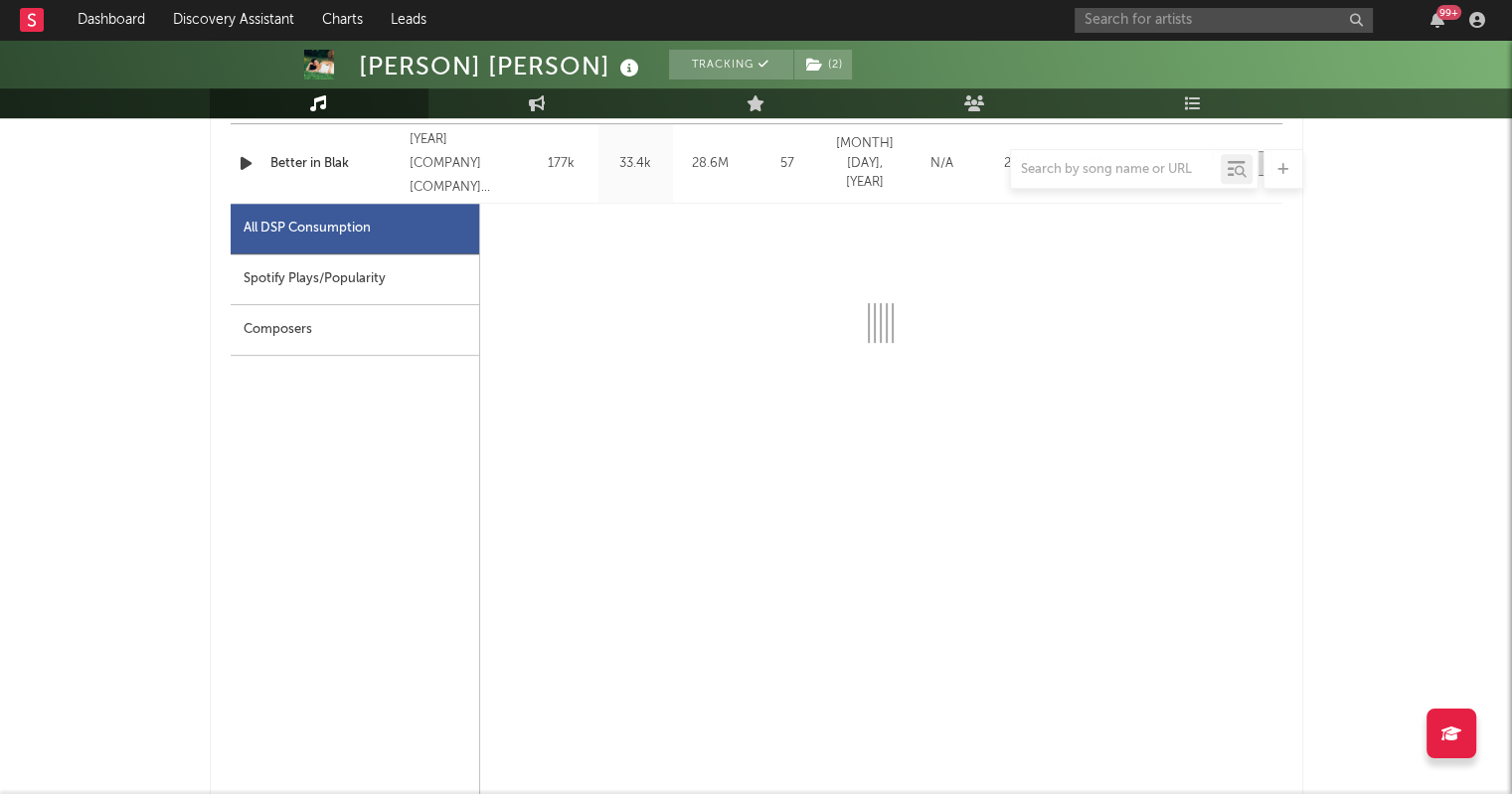 select on "6m" 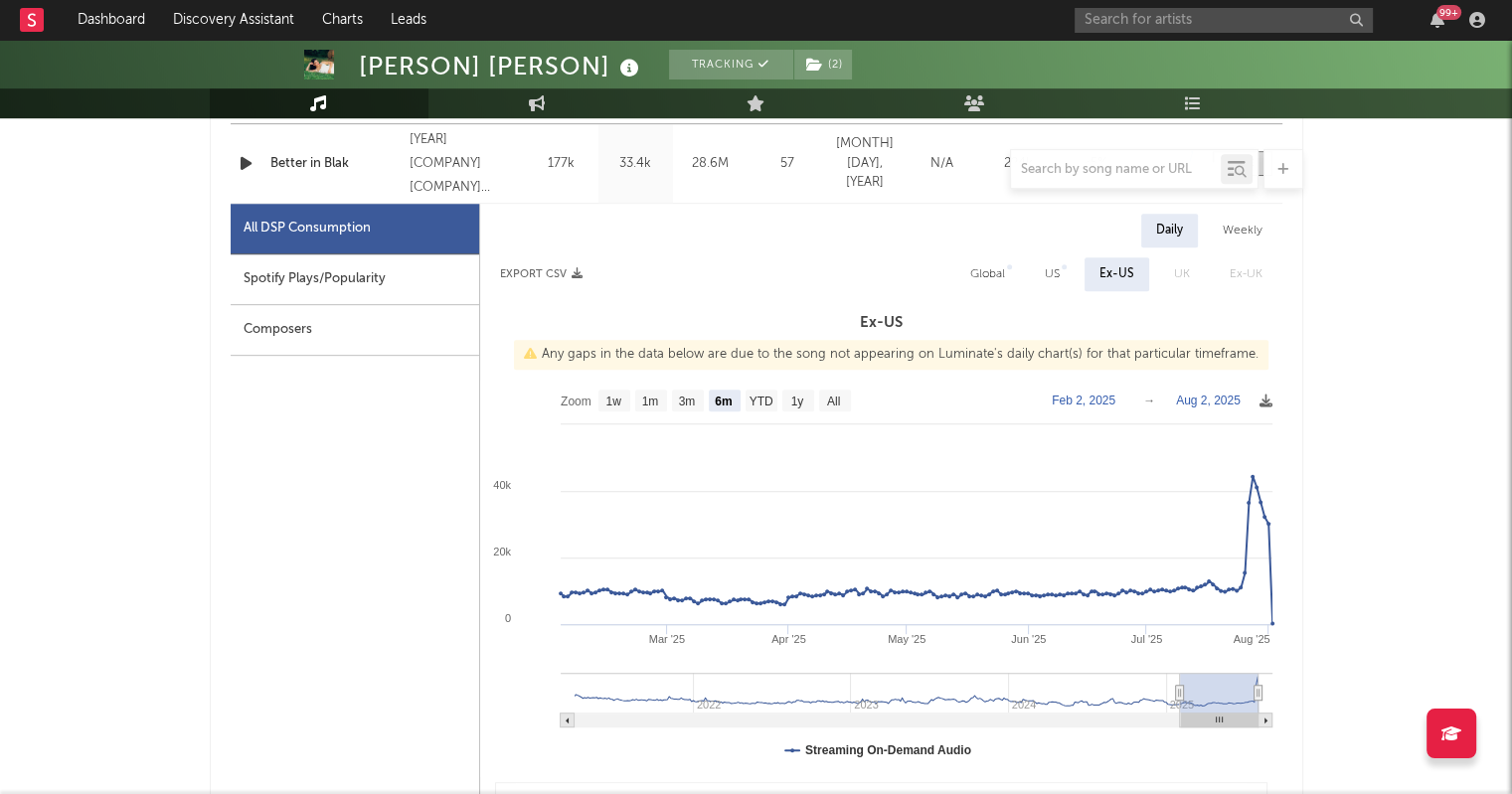click 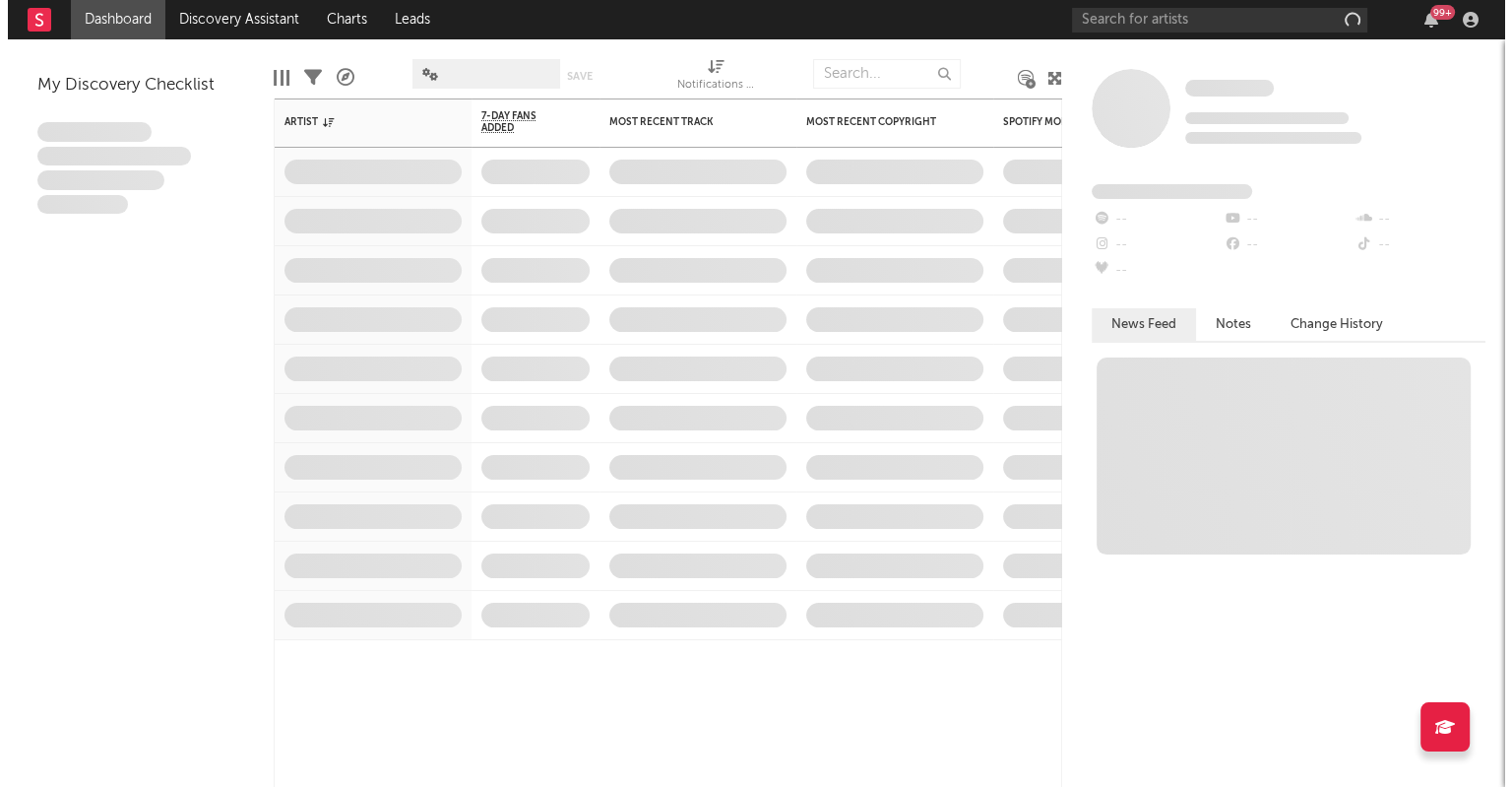 scroll, scrollTop: 0, scrollLeft: 0, axis: both 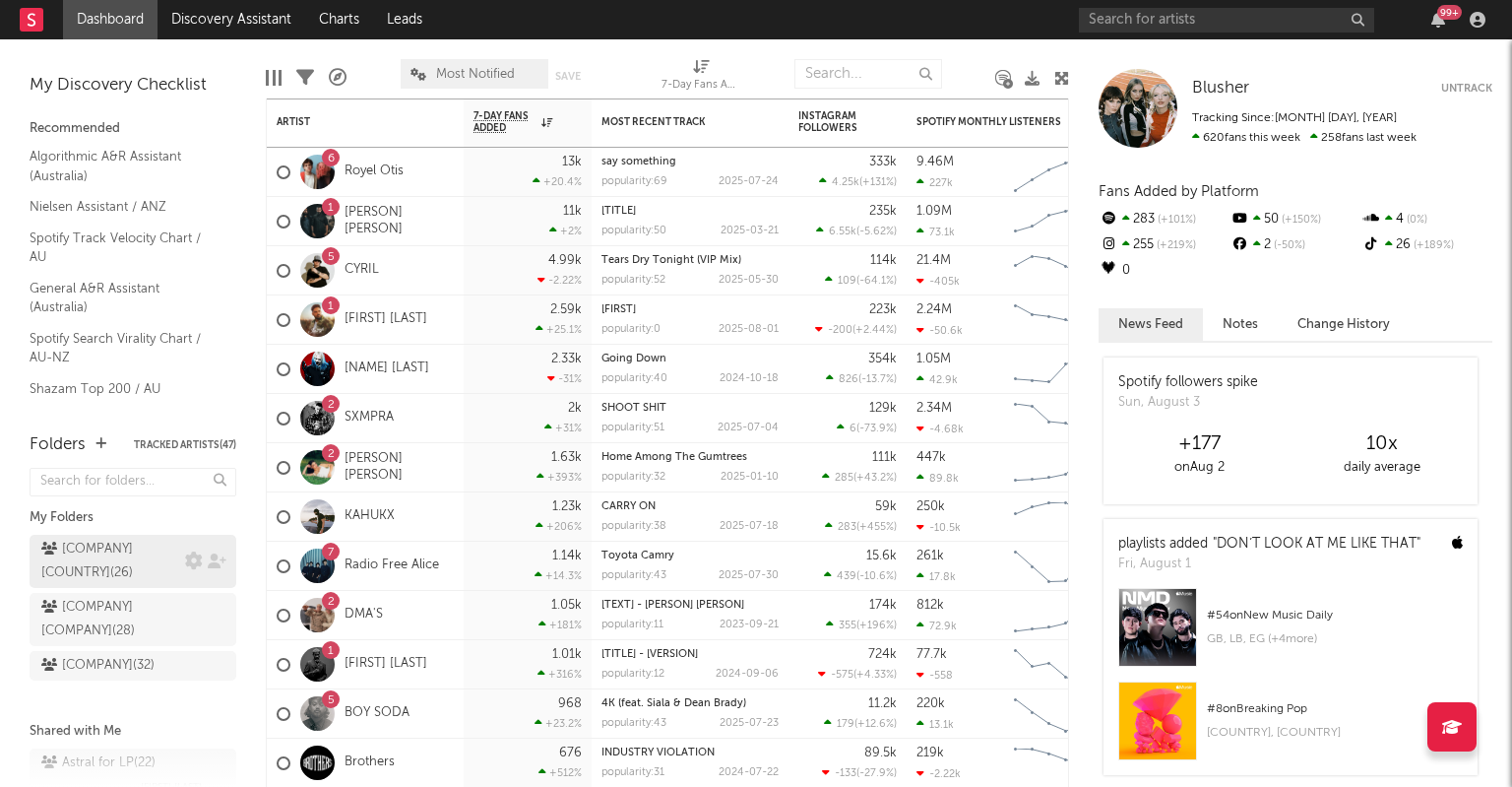 click on "[COMPANY]  ( [NUMBER] )" at bounding box center [110, 561] 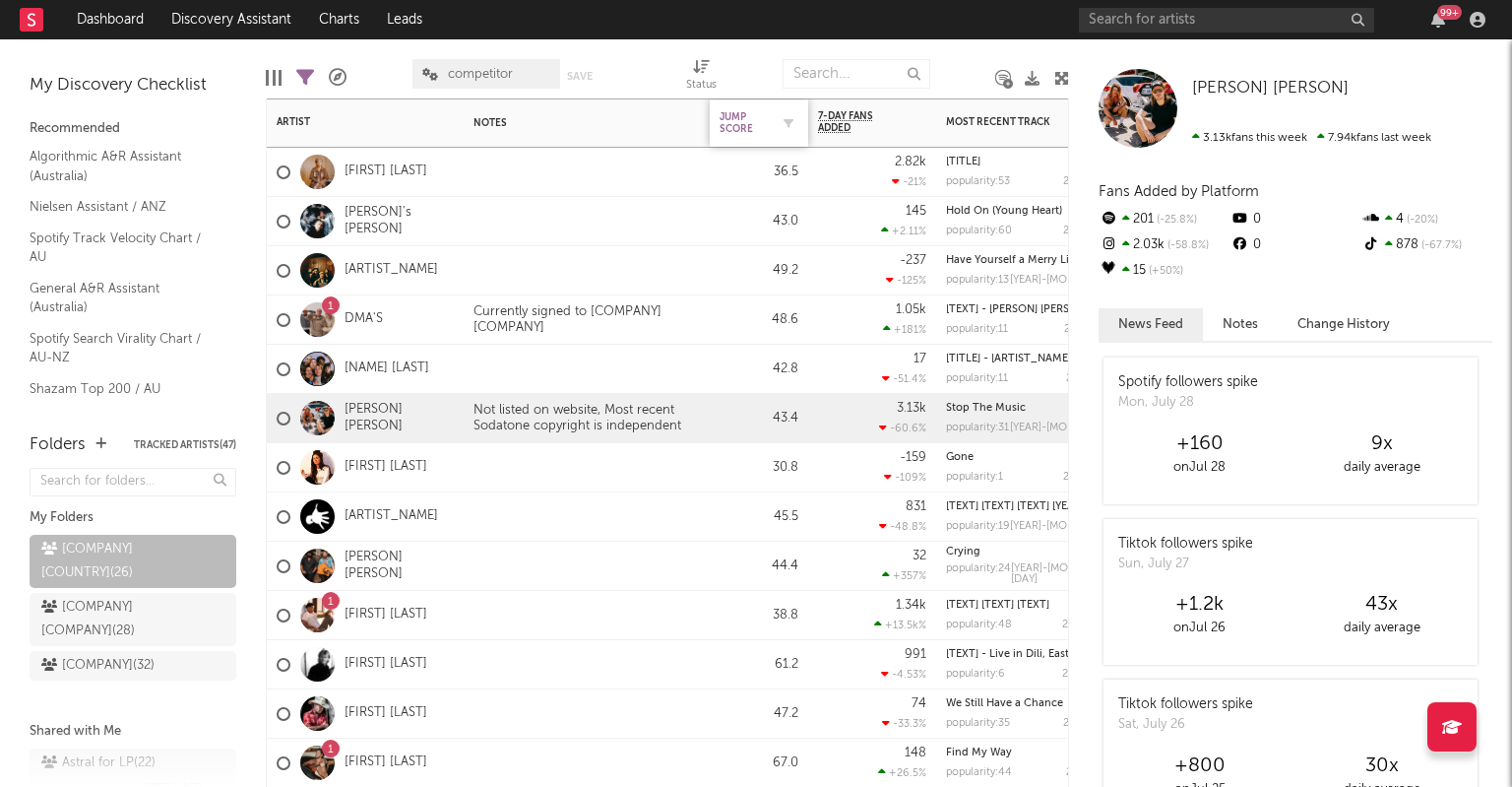 click on "Jump Score" at bounding box center (744, 123) 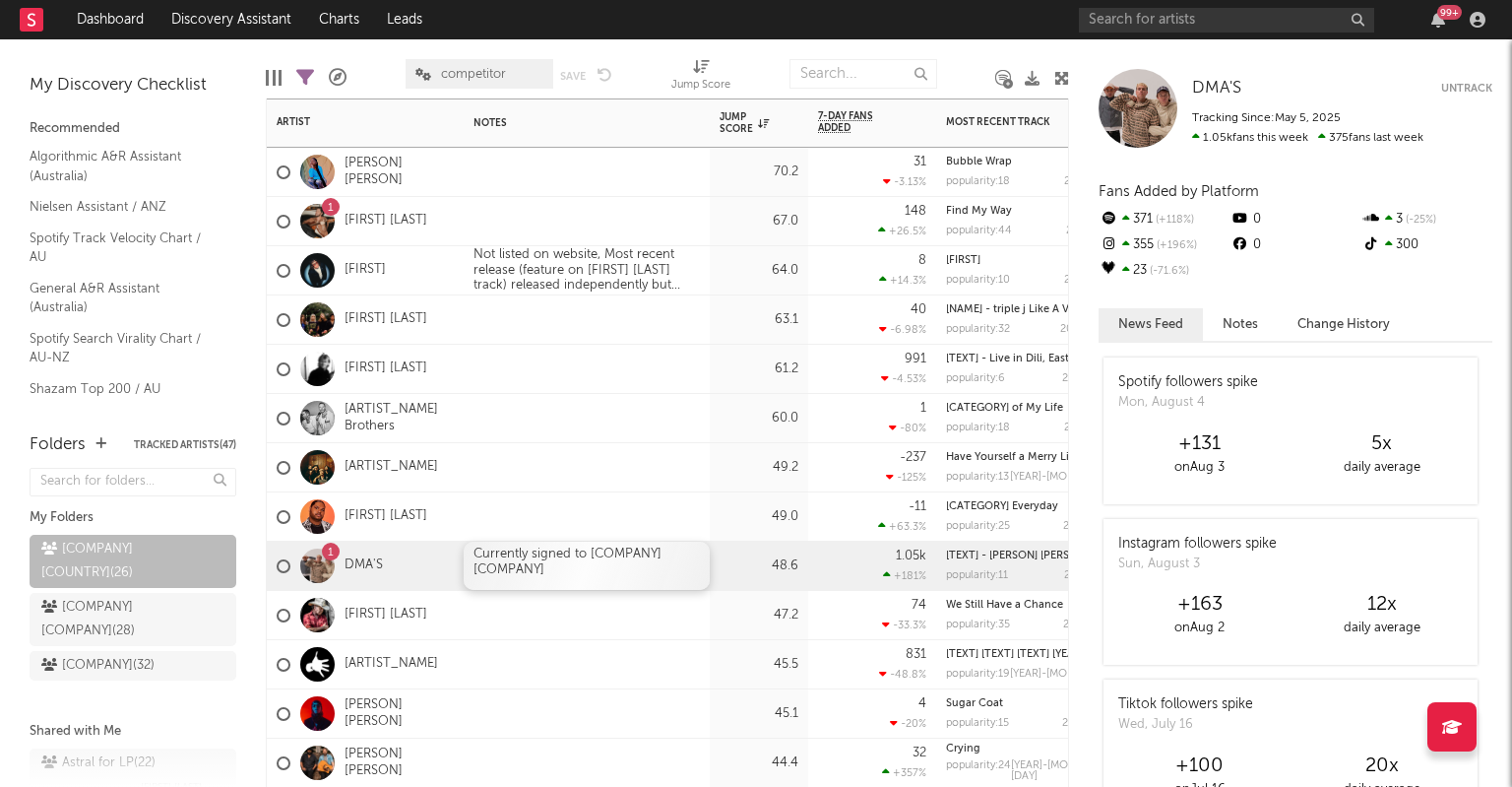 click on "Currently signed to [COMPANY] [COMPANY]" at bounding box center [587, 565] 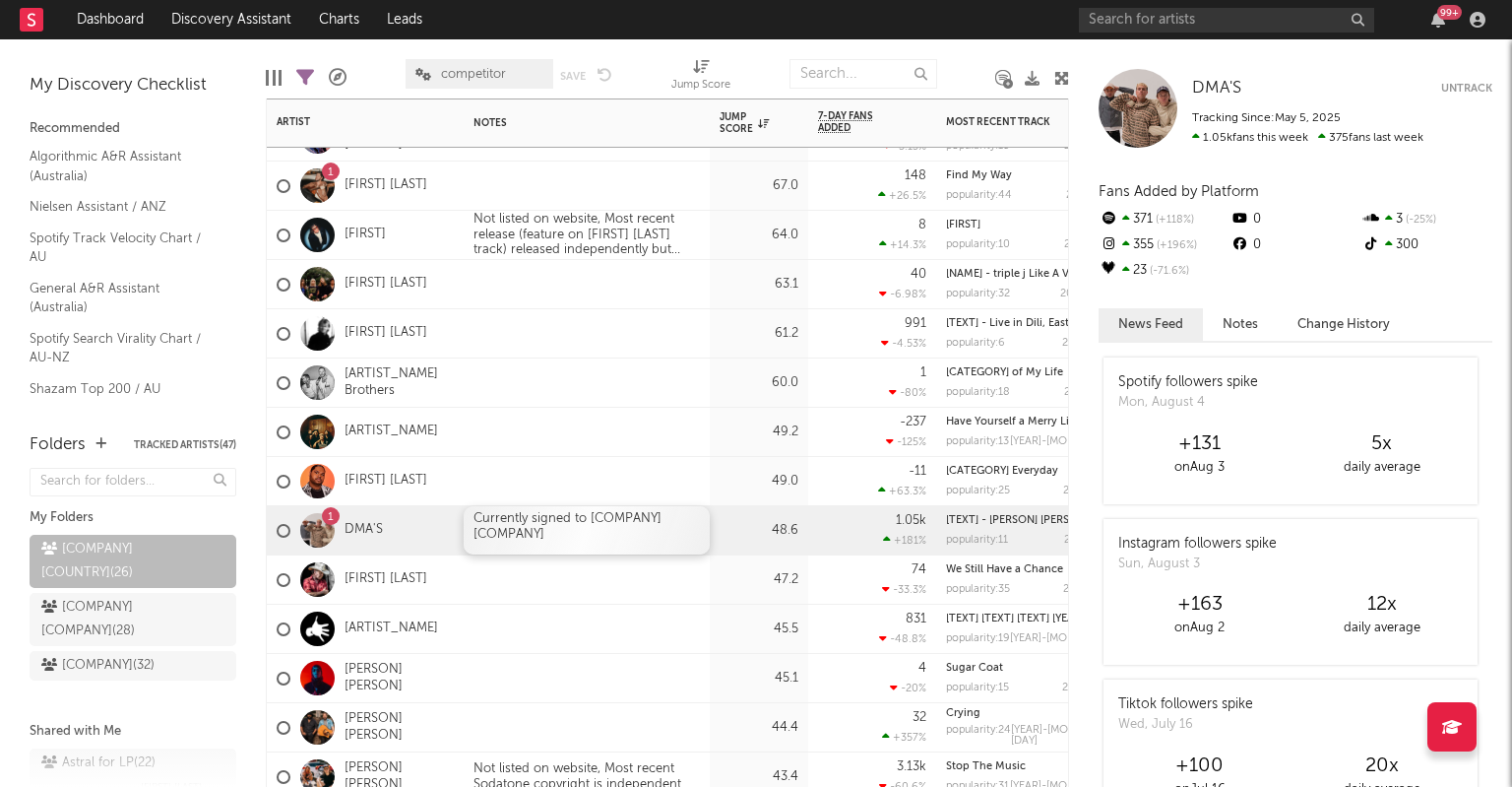 click on "Currently signed to [COMPANY] [COMPANY]" at bounding box center [587, 530] 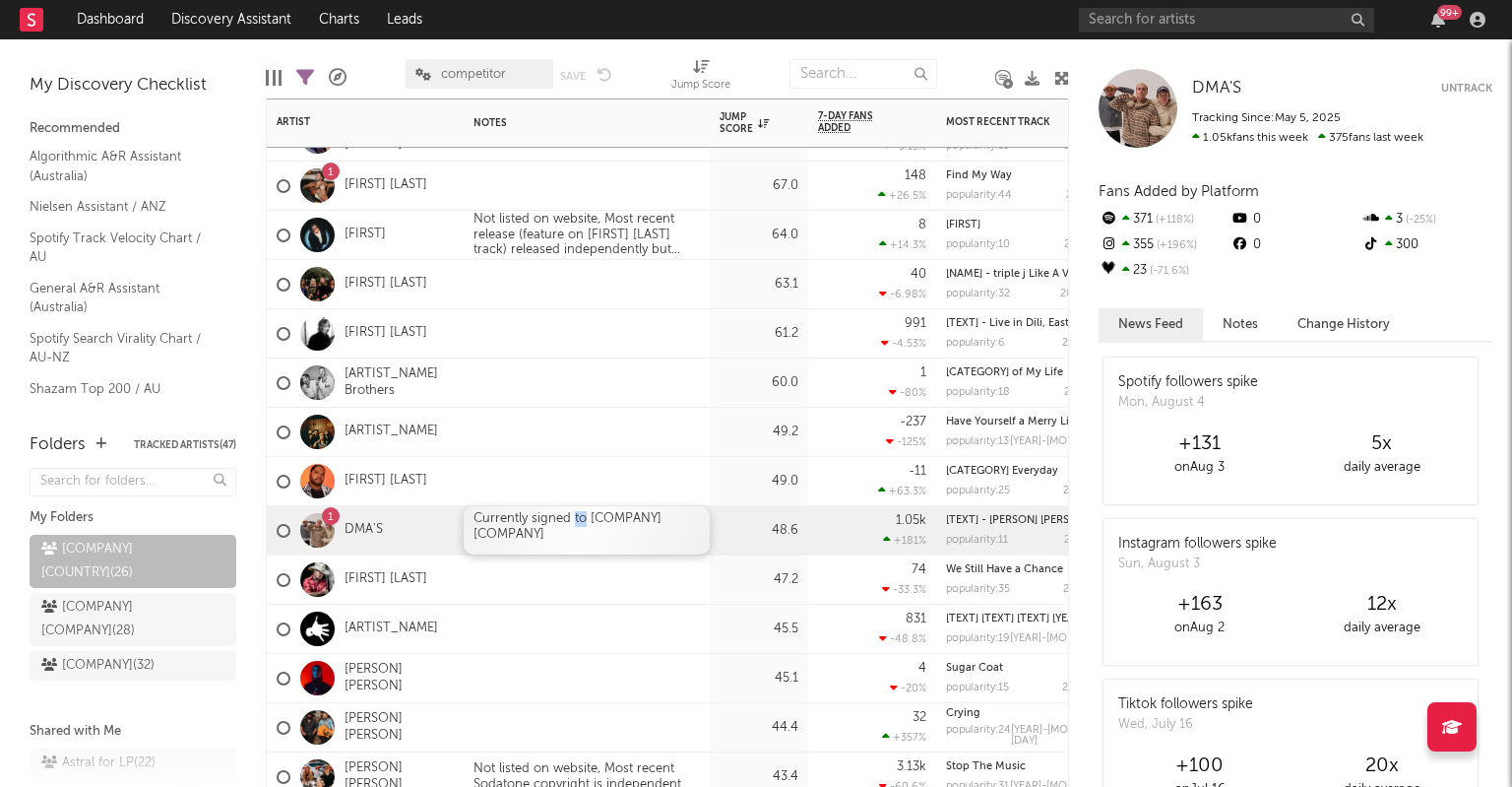 click on "Currently signed to [COMPANY] [COMPANY]" at bounding box center [587, 530] 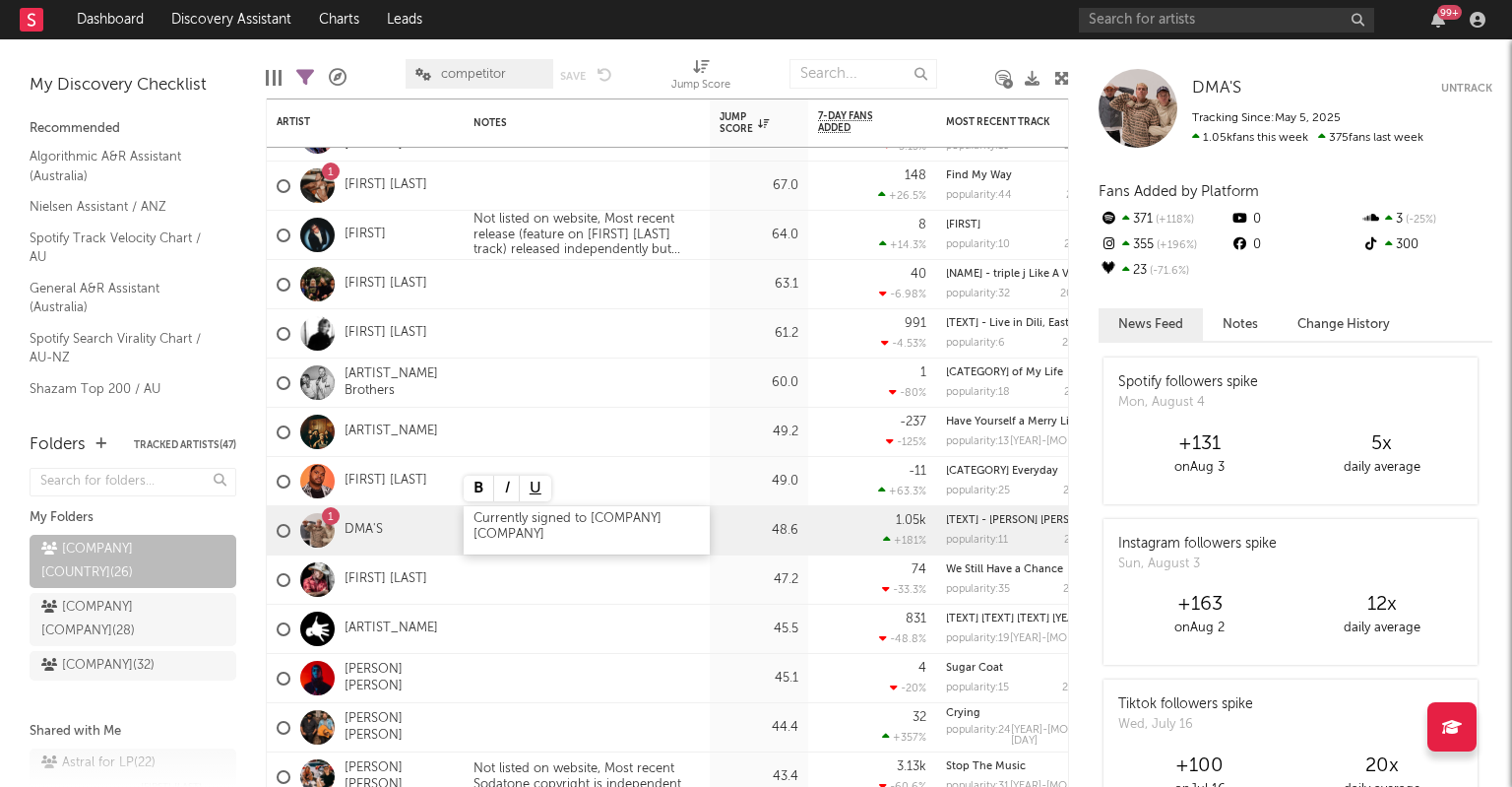 type 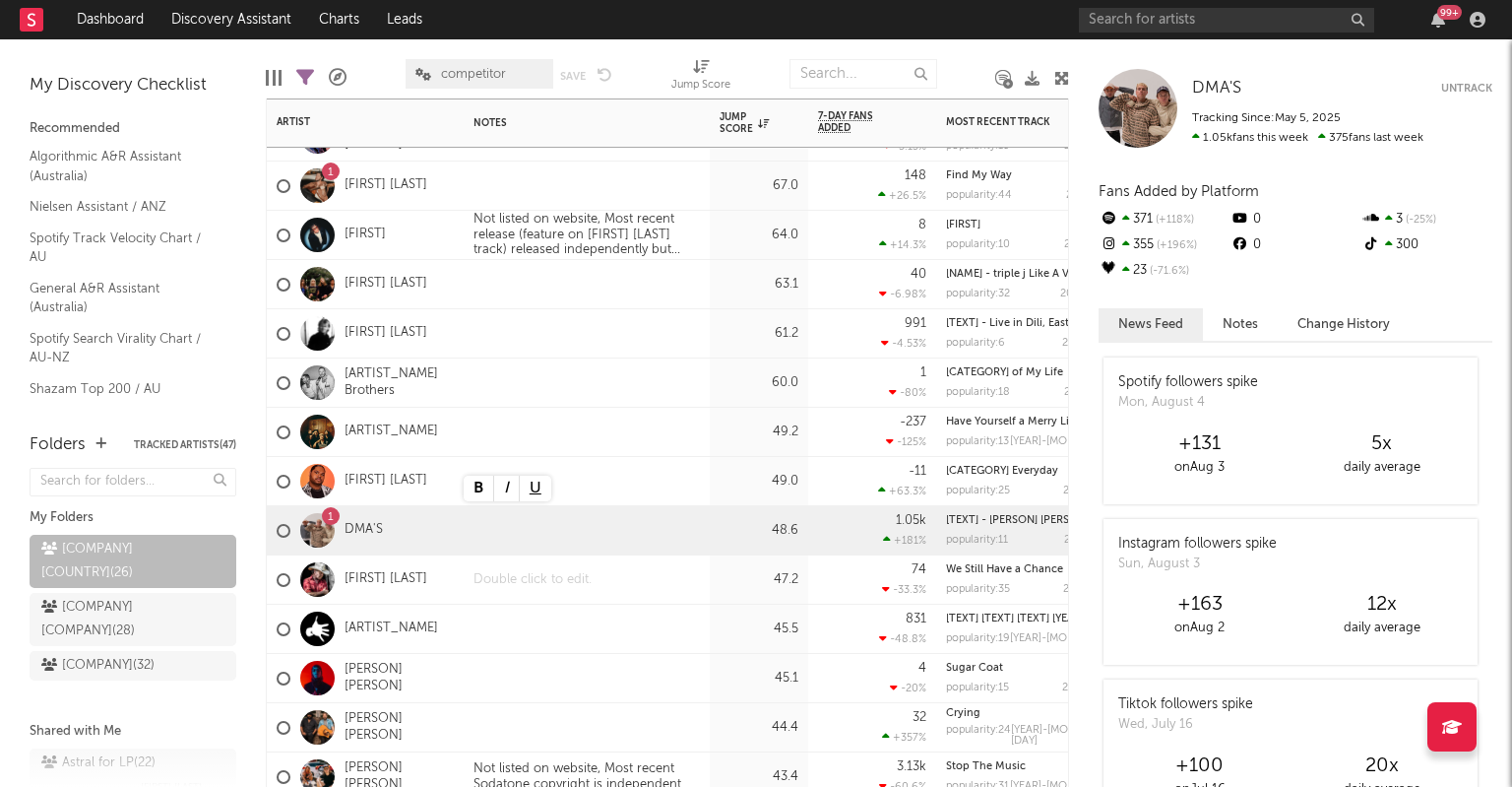 click at bounding box center (587, 579) 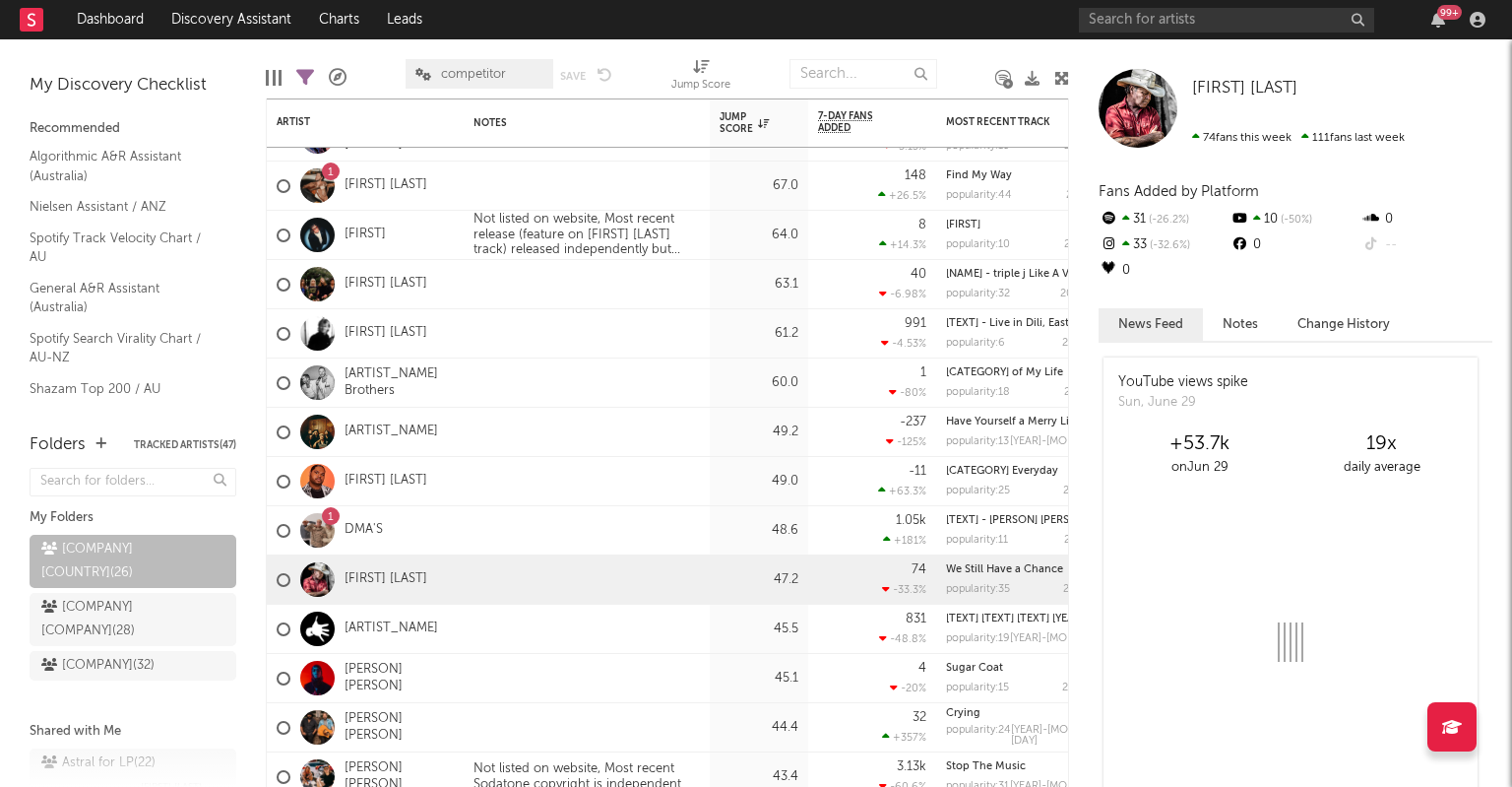 click on "Folders Tracked Artists  ( 47 ) My Folders Sony Music AU  ( 26 ) EMI AU  ( 28 ) Island Records AU  ( 32 ) Shared with Me Astral for LP  ( 22 ) [NAME] AU Watchlist  ( 40 ) [NAME] AU/NZ A&R WATCHLIST  ( 26 ) [NAME] AUSTRALASIA - SIGNED ROSTER   ( 32 ) [NAME] AUSTRALIA - SIGNED ROSTER  ( 33 ) [NAME] Currently Watching NZ  ( 15 ) [NAME] John Tracking  ( 23 ) John Halstead MUSHROOM   ( 49 ) [NAME] NZ - SIGNED ROSTER  ( 7 ) [NAME] WMA Dance Watchlist  ( 150 ) [NAME] WMANZ Intern Shared Leads  ( 29 ) [NAME]" at bounding box center (133, 601) 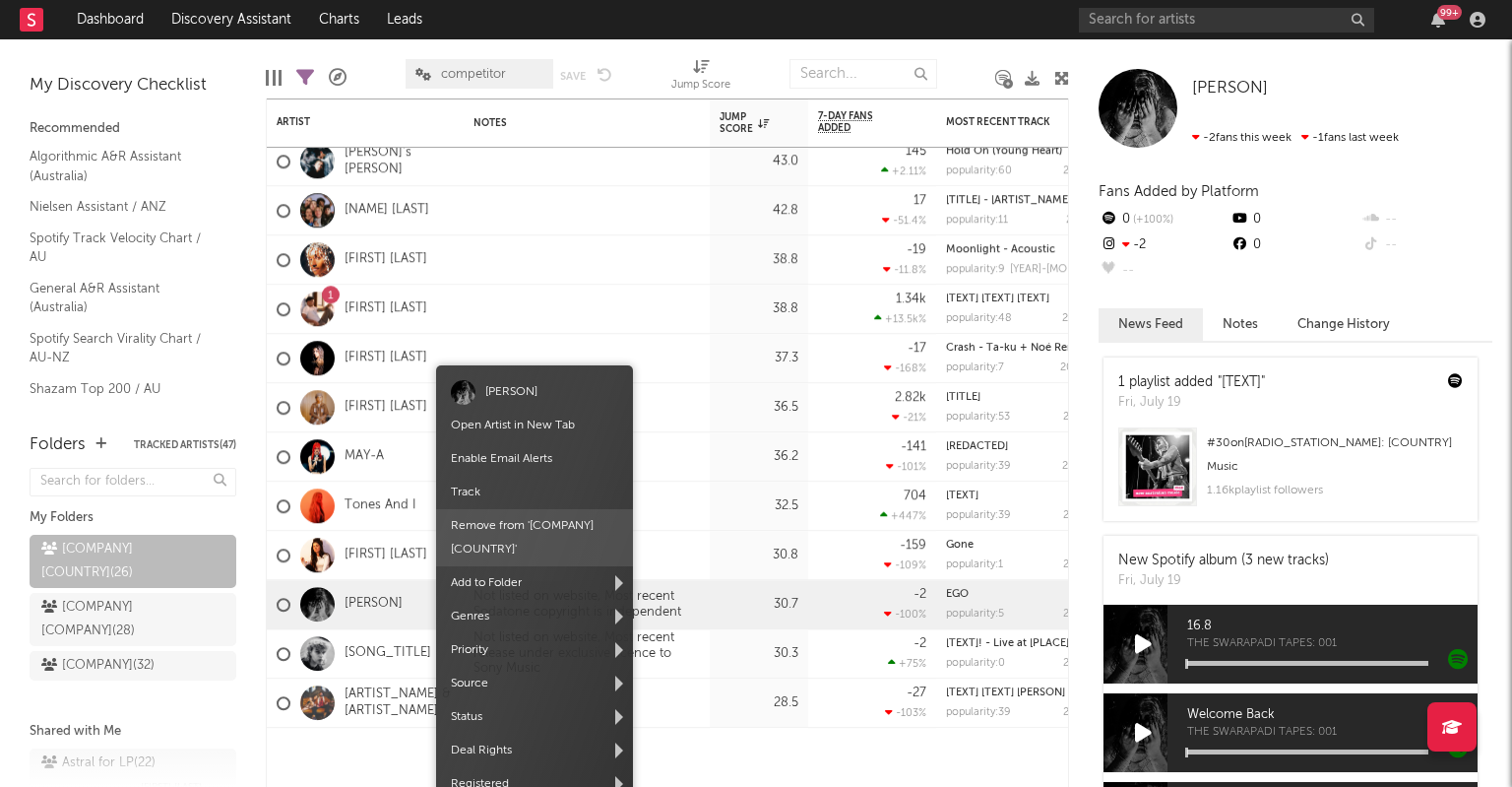 click on "Remove from ' [COMPANY] [COMPANY] '" at bounding box center [535, 538] 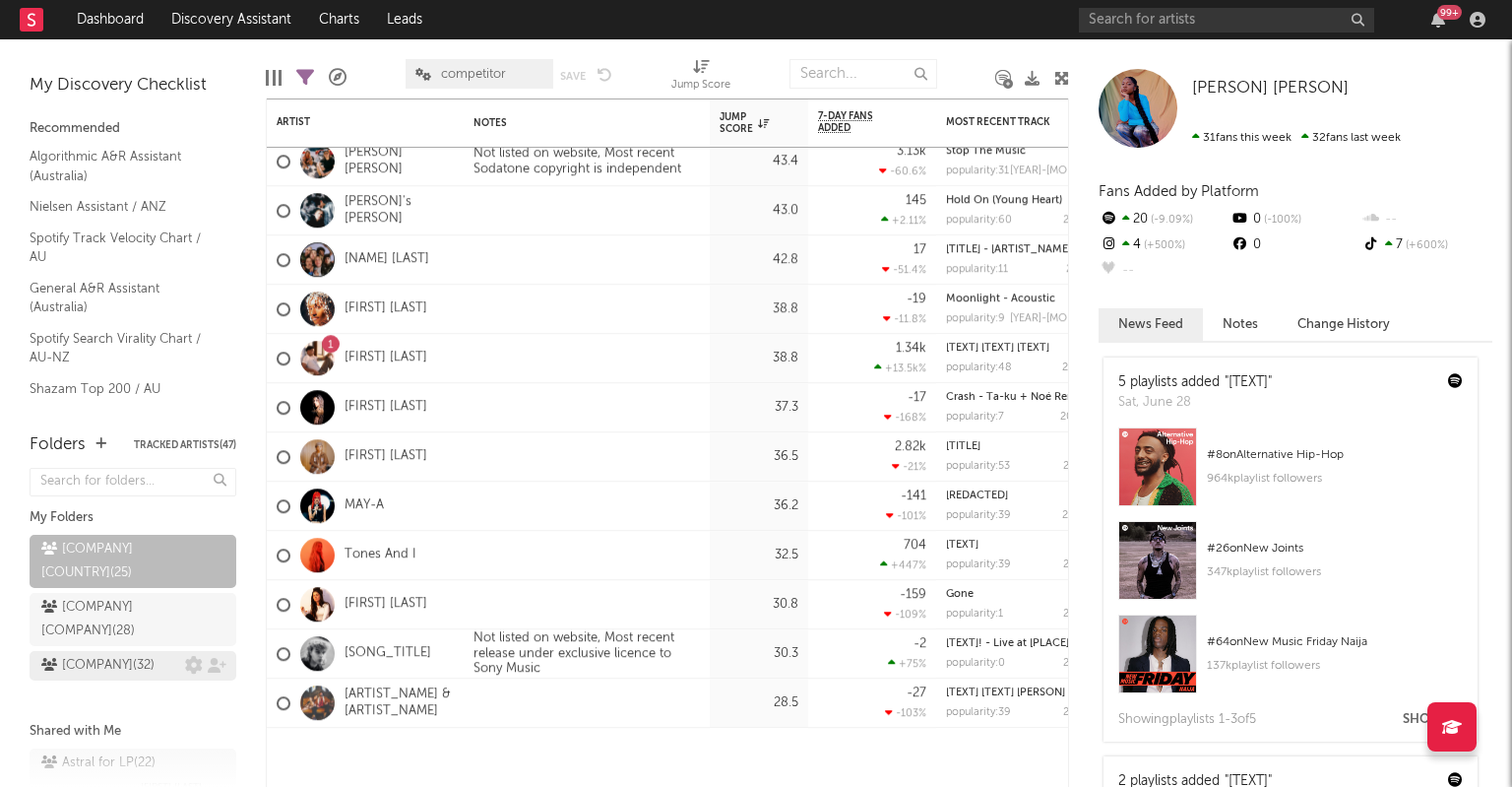 click on "[COMPANY] [COUNTRY] ( [NUMBER] )" at bounding box center [97, 666] 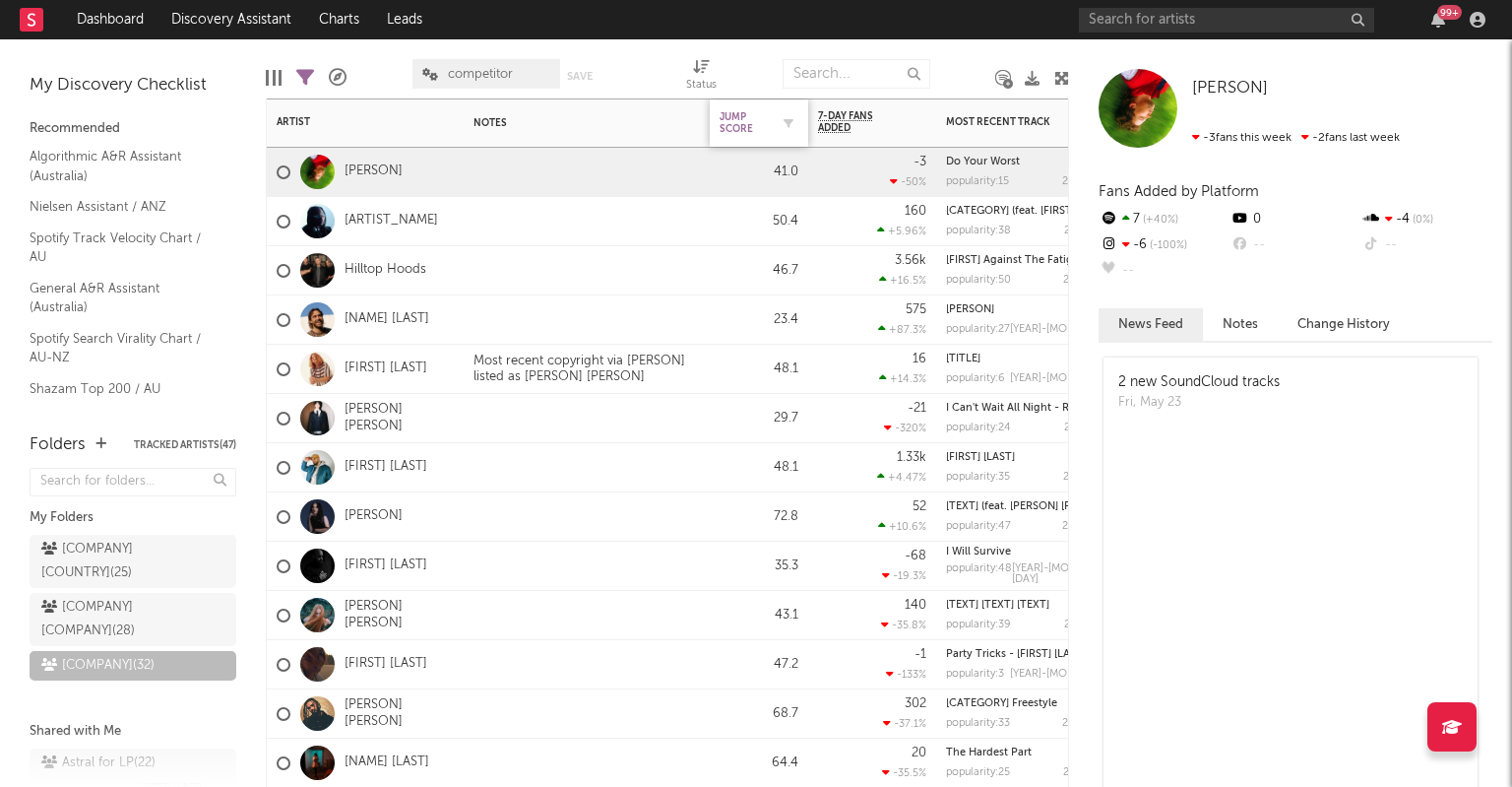 click on "Jump Score" at bounding box center (744, 123) 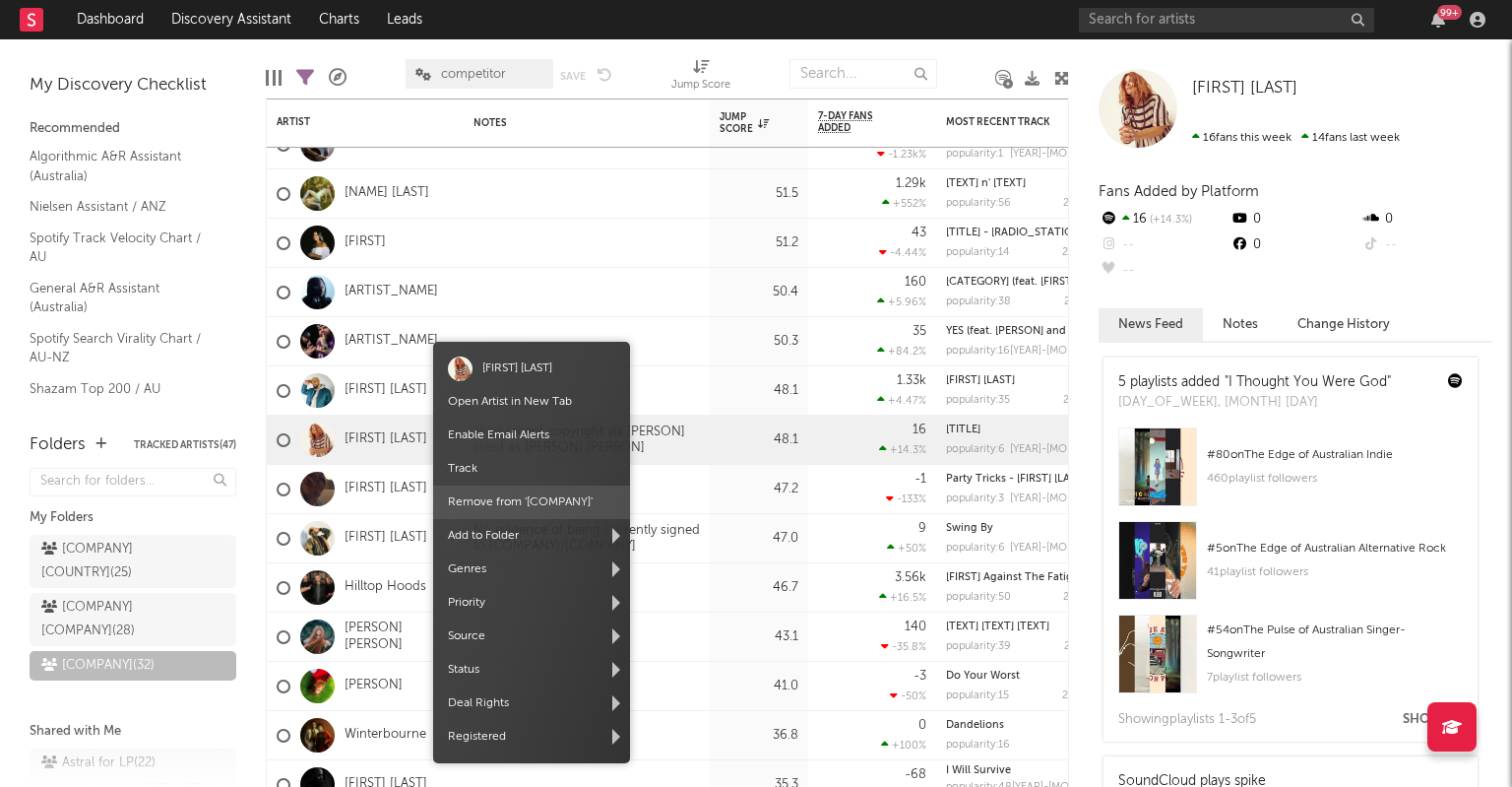 click on "Remove from ' [COMPANY] '" at bounding box center [532, 502] 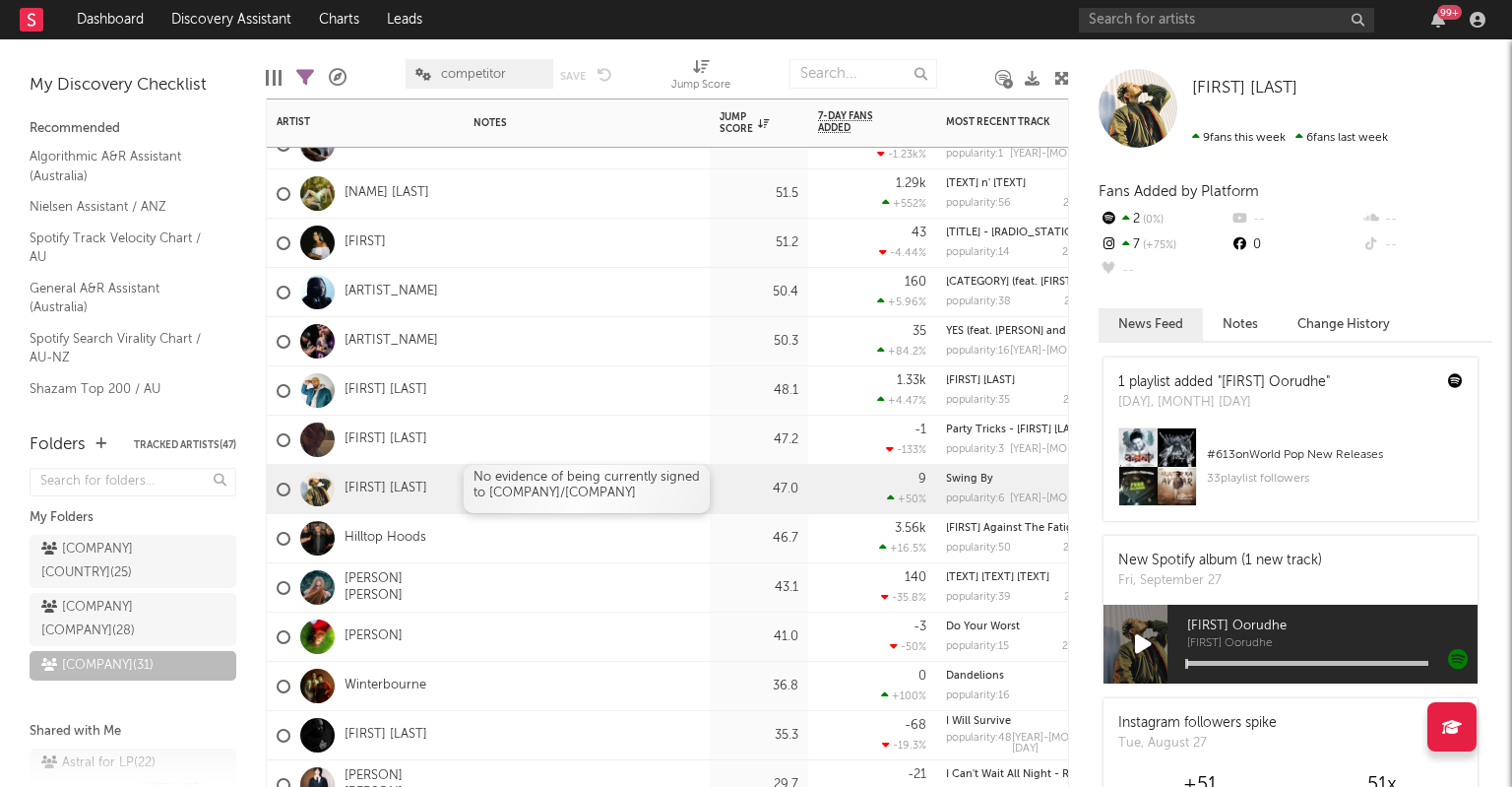 click on "No evidence of being currently signed to [COMPANY]/[COMPANY]" at bounding box center (587, 489) 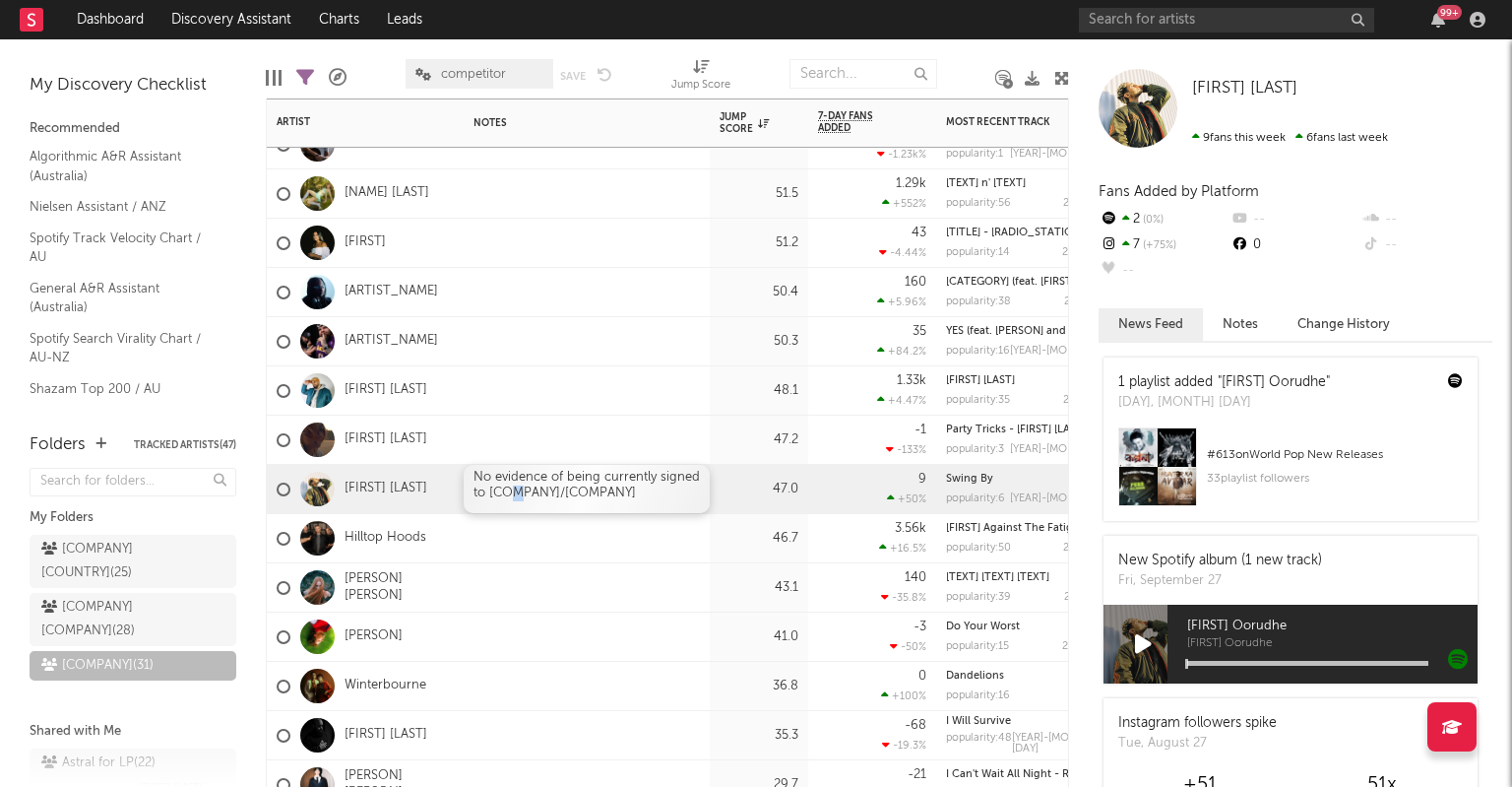 click on "No evidence of being currently signed to [COMPANY]/[COMPANY]" at bounding box center (587, 489) 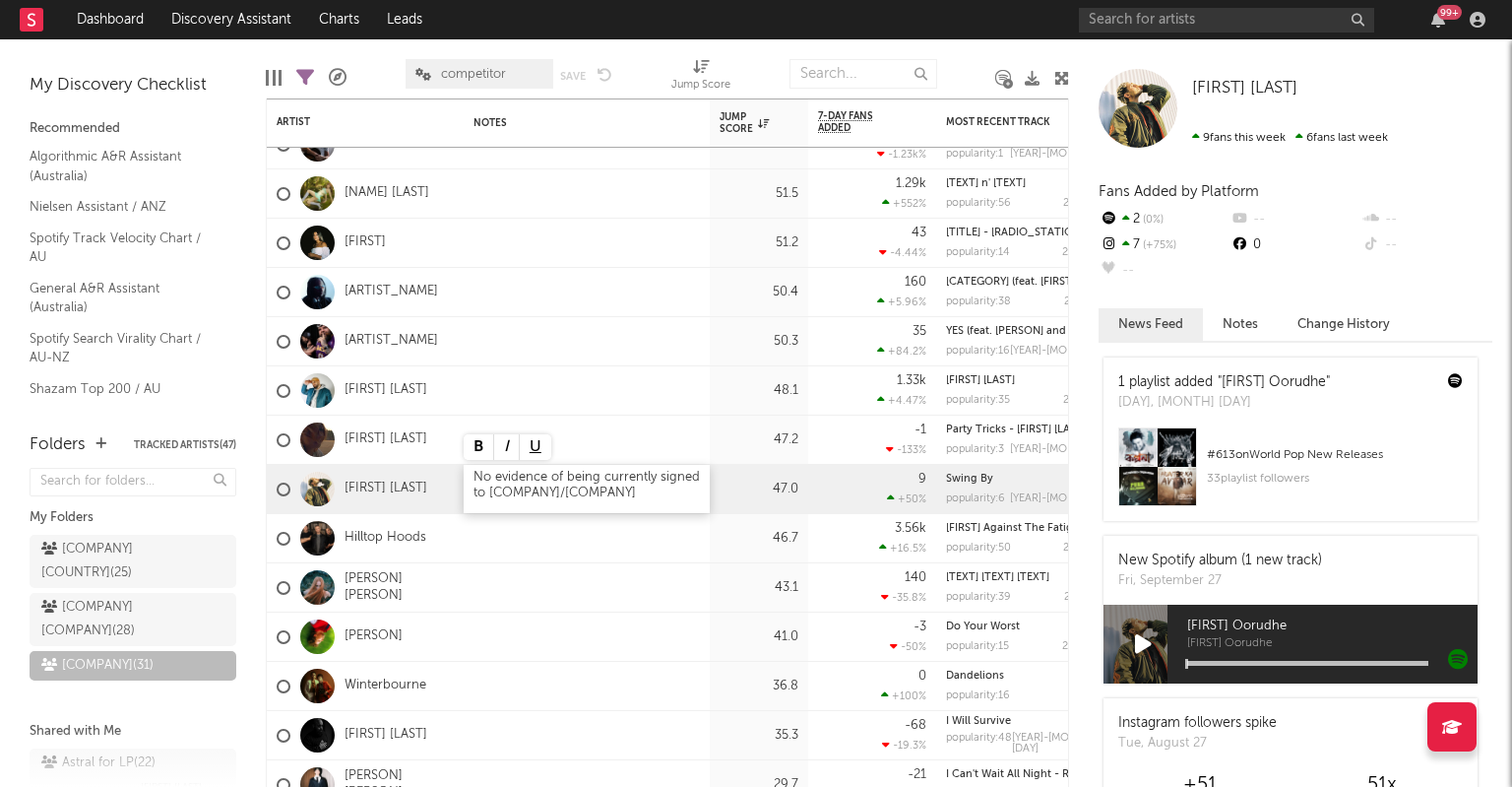 click on "No evidence of being currently signed to [COMPANY]/[COMPANY]" at bounding box center (587, 489) 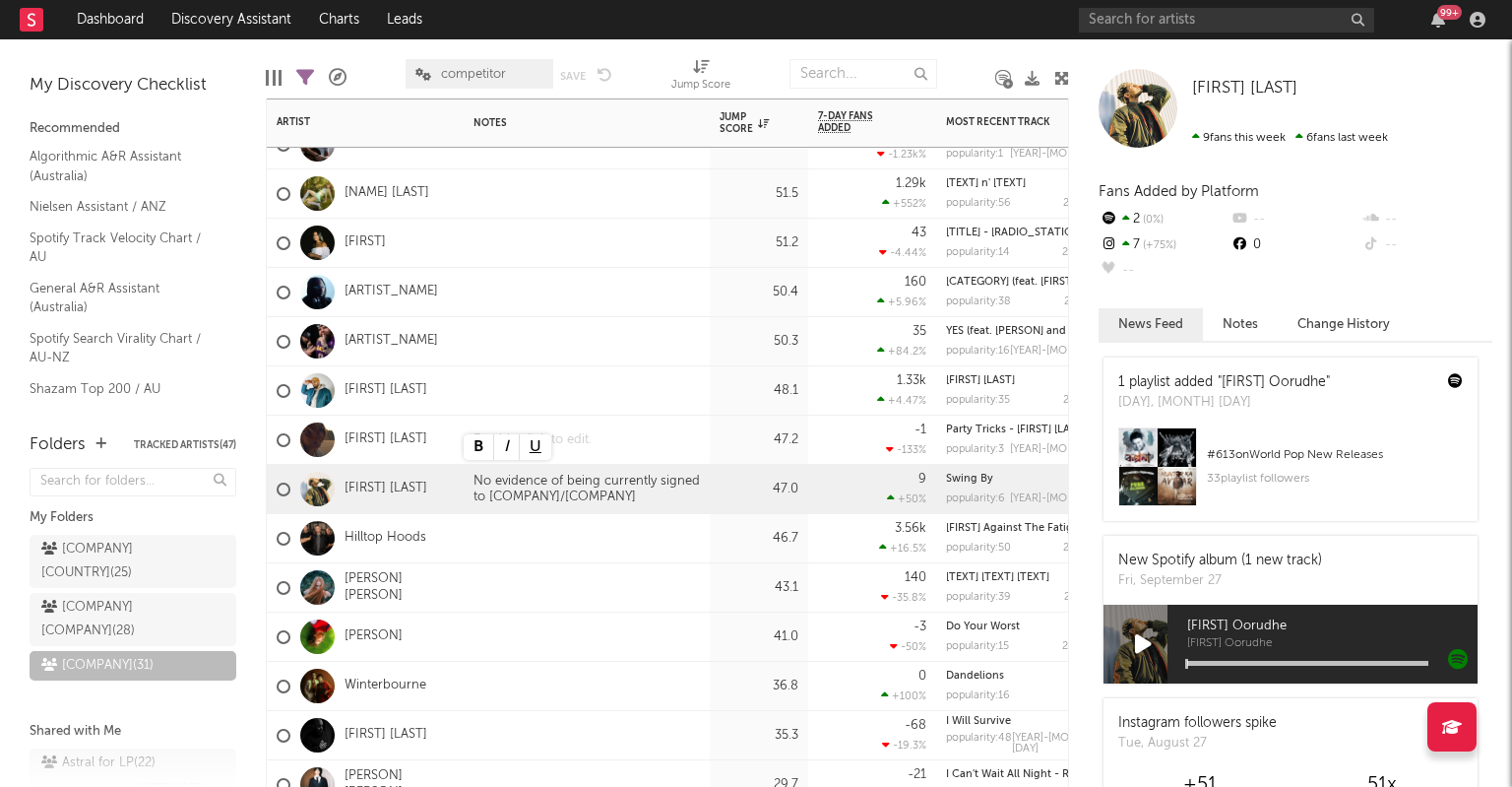 click at bounding box center (587, 439) 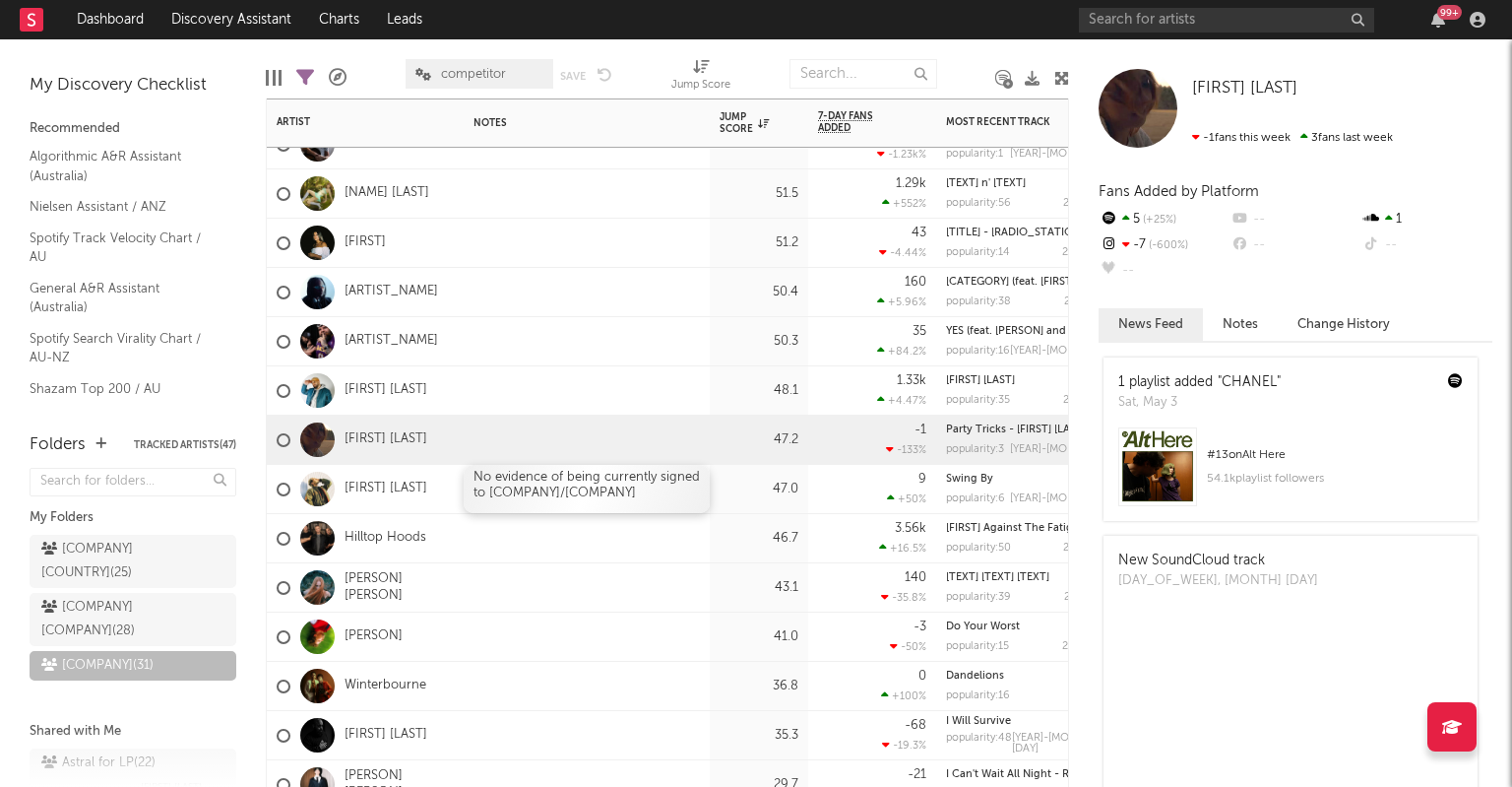 click on "No evidence of being currently signed to [COMPANY]/[COMPANY]" at bounding box center (587, 489) 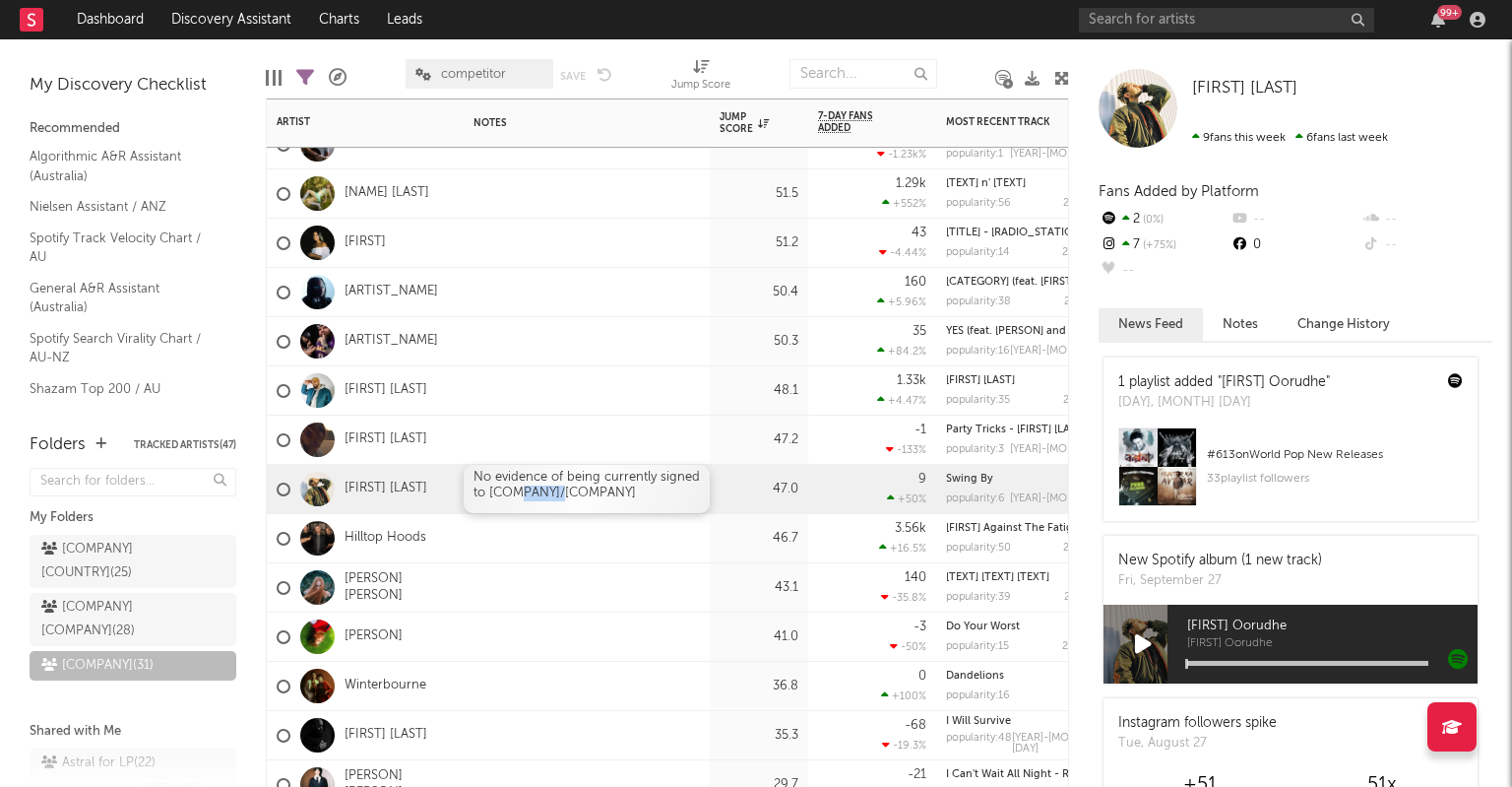 click on "No evidence of being currently signed to [COMPANY]/[COMPANY]" at bounding box center [587, 489] 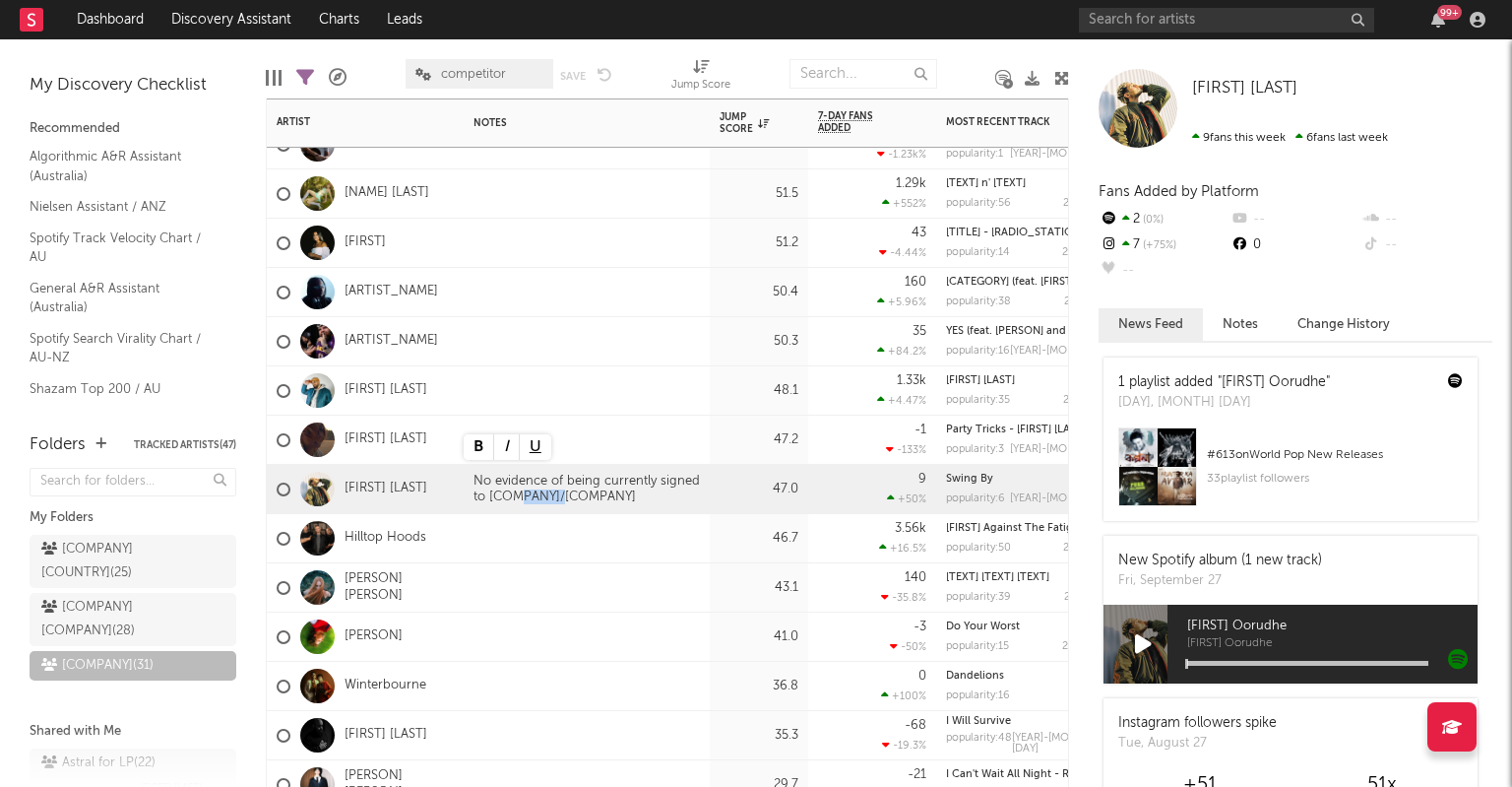 click on "[FIRST] [LAST]" at bounding box center [365, 490] 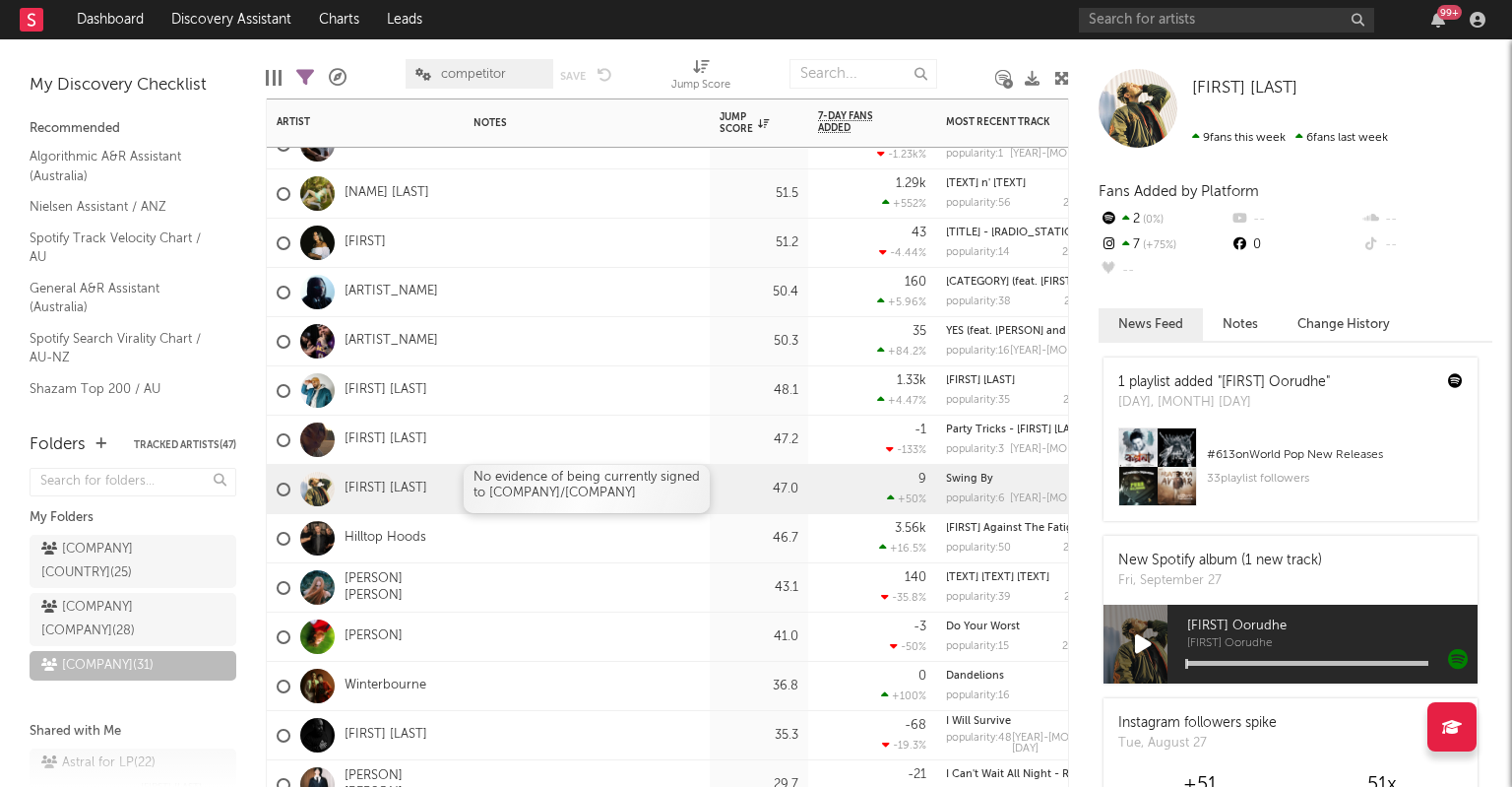 click on "No evidence of being currently signed to [COMPANY]/[COMPANY]" at bounding box center (587, 489) 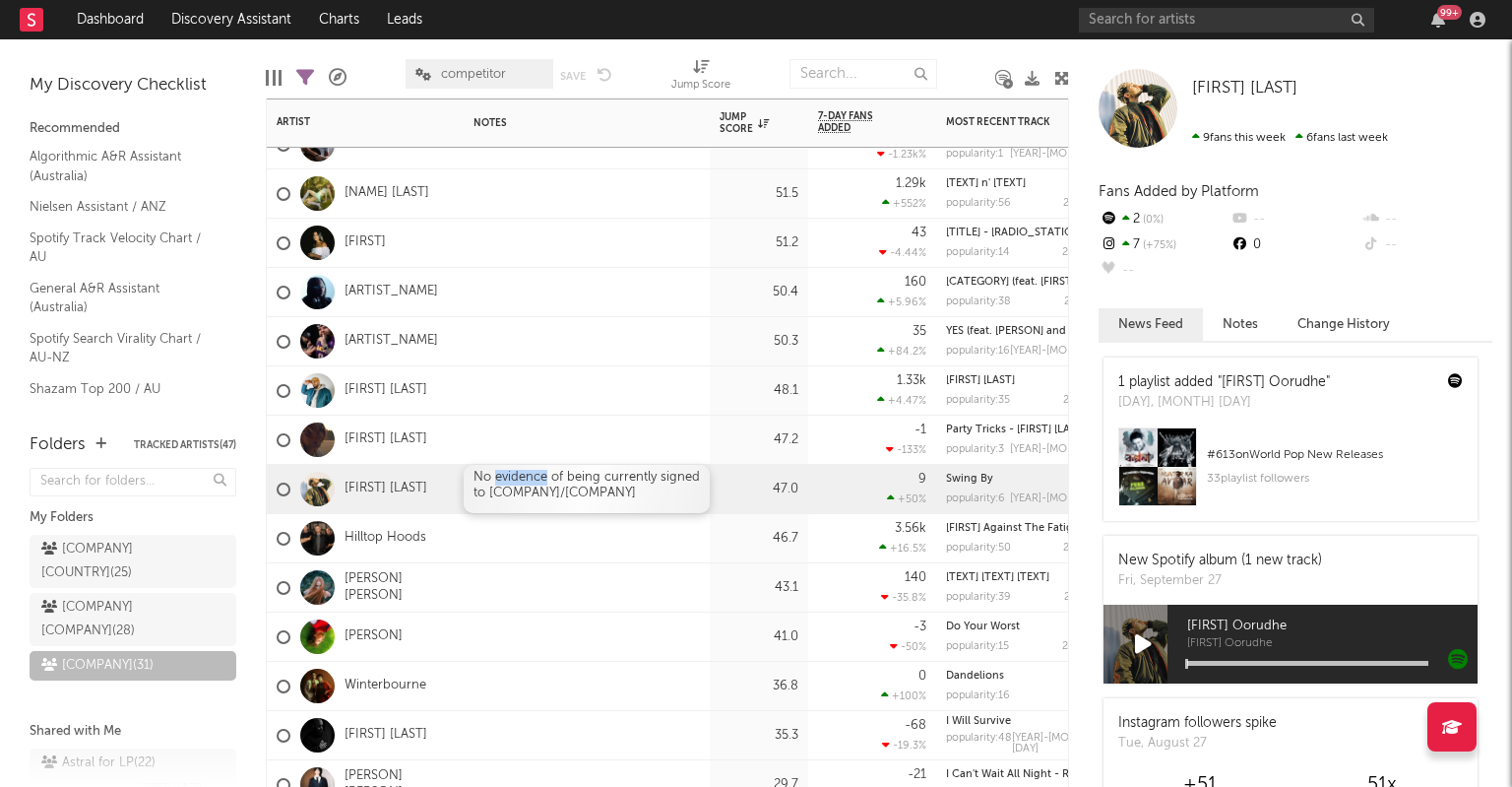 click on "No evidence of being currently signed to [COMPANY]/[COMPANY]" at bounding box center (587, 489) 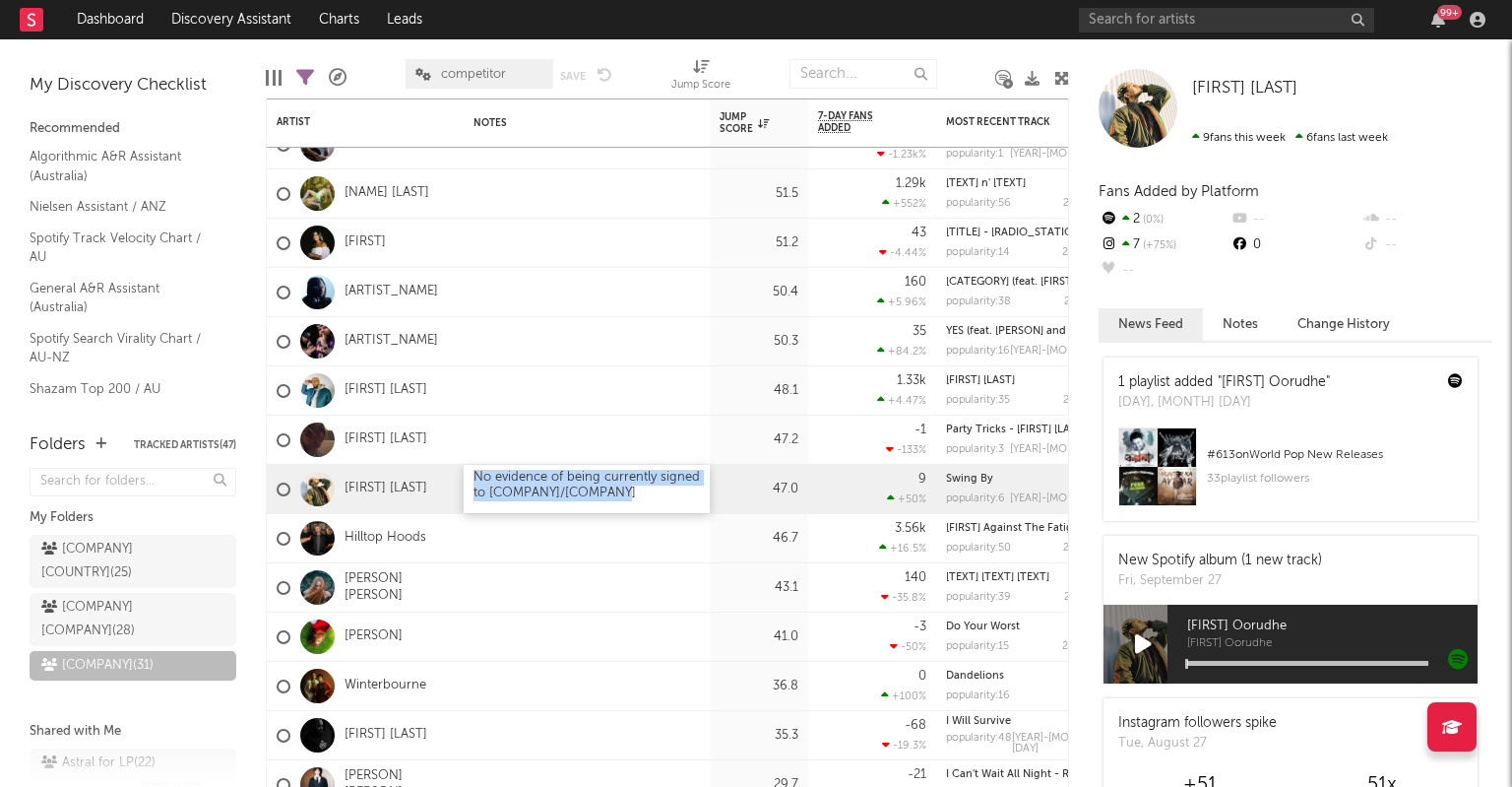 click on "No evidence of being currently signed to [COMPANY]/[COMPANY]" at bounding box center (587, 489) 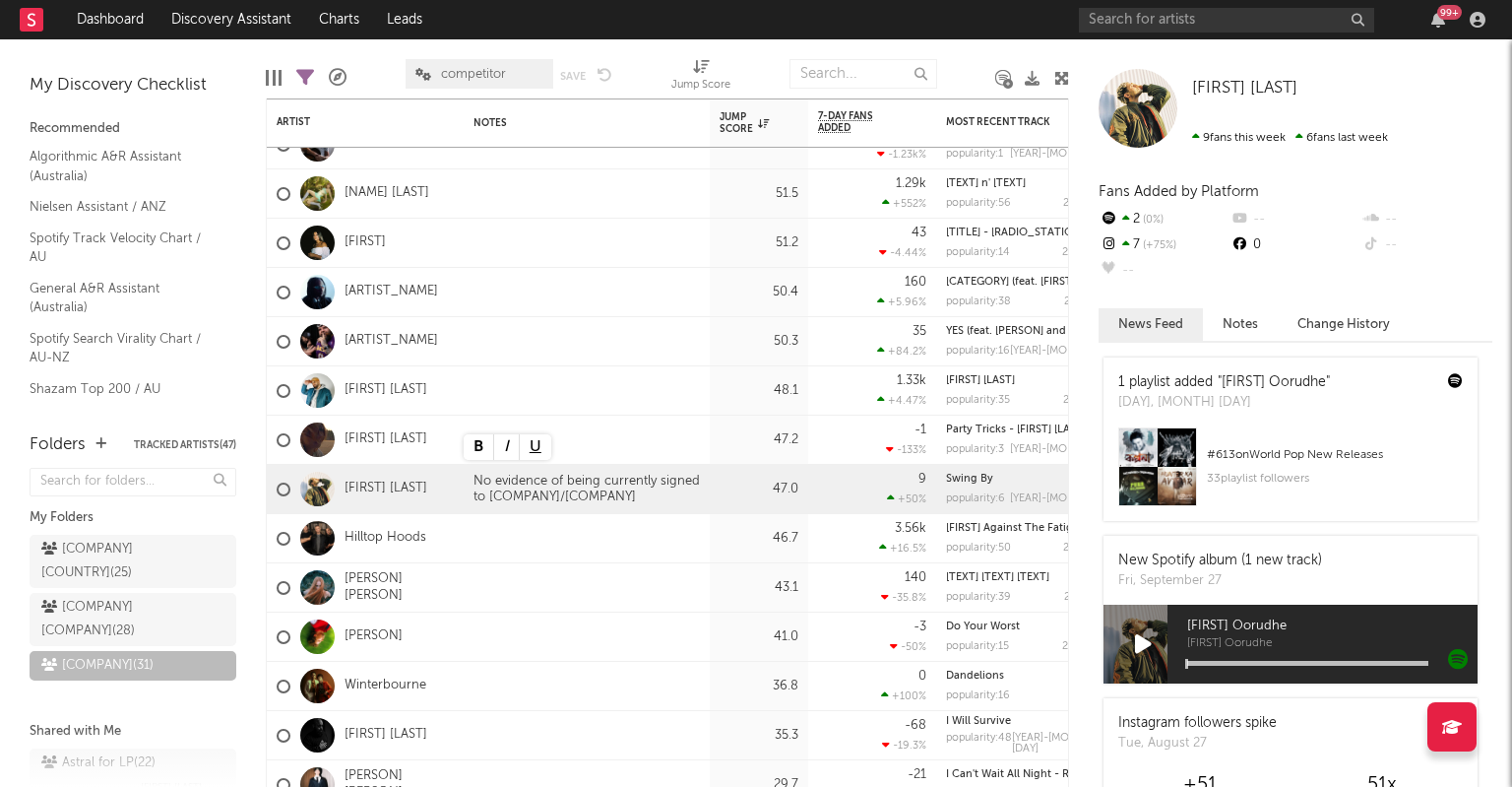 click on "Folders Tracked Artists  ( 47 ) My Folders Sony Music AU  ( 25 ) EMI AU  ( 28 ) Island Records AU  ( 31 ) Shared with Me Astral for LP  ( 22 ) [NAME] [LAST] AU Watchlist  ( 40 ) [NAME] [LAST] AU/NZ A&R WATCHLIST  ( 26 ) [NAME] [LAST] AUSTRALASIA - SIGNED ROSTER   ( 32 ) [NAME] [LAST] AUSTRALIA - SIGNED ROSTER  ( 33 ) [NAME] [LAST] Currently Watching NZ  ( 15 ) [NAME] [LAST] John Tracking  ( 23 ) [NAME] [LAST] MUSHROOM   ( 49 ) [NAME] [LAST] NZ - SIGNED ROSTER  ( 7 ) [NAME] [LAST] WMA Dance Watchlist  ( 150 ) [NAME] [LAST] WMANZ Intern Shared Leads  ( 29 ) [NAME] [LAST]" at bounding box center [133, 601] 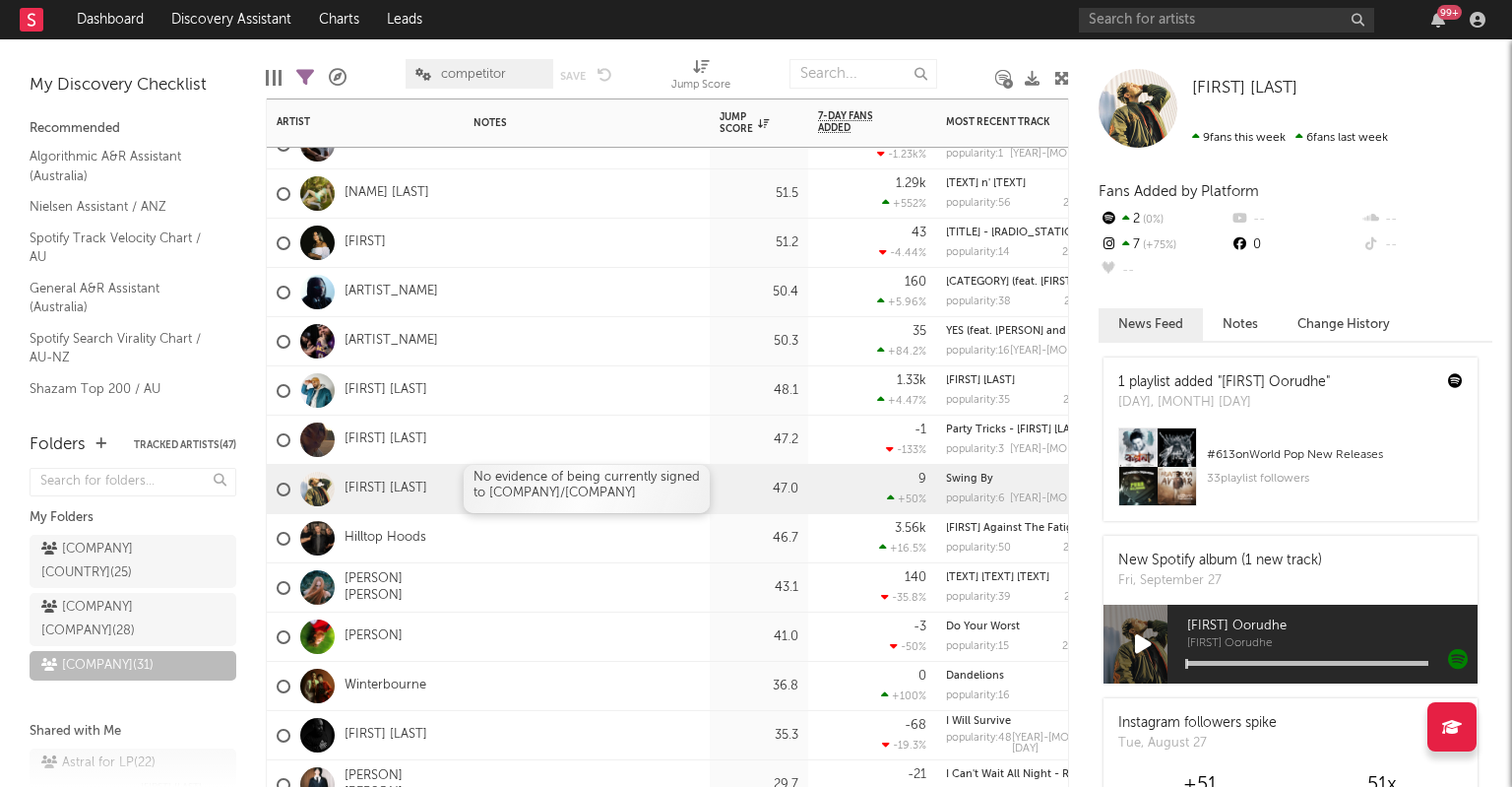 click on "No evidence of being currently signed to [COMPANY]/[COMPANY]" at bounding box center (587, 489) 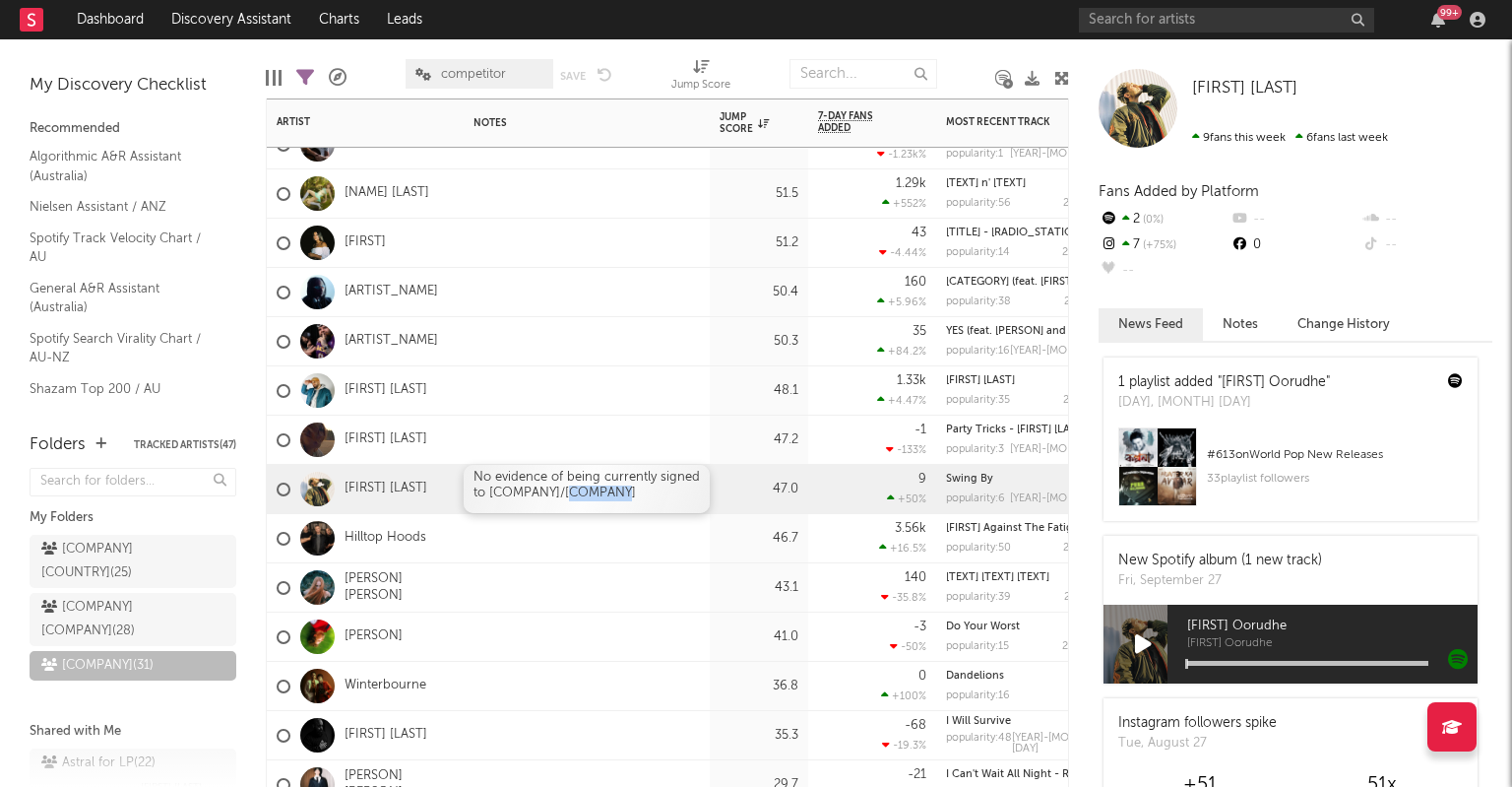 click on "No evidence of being currently signed to [COMPANY]/[COMPANY]" at bounding box center [587, 489] 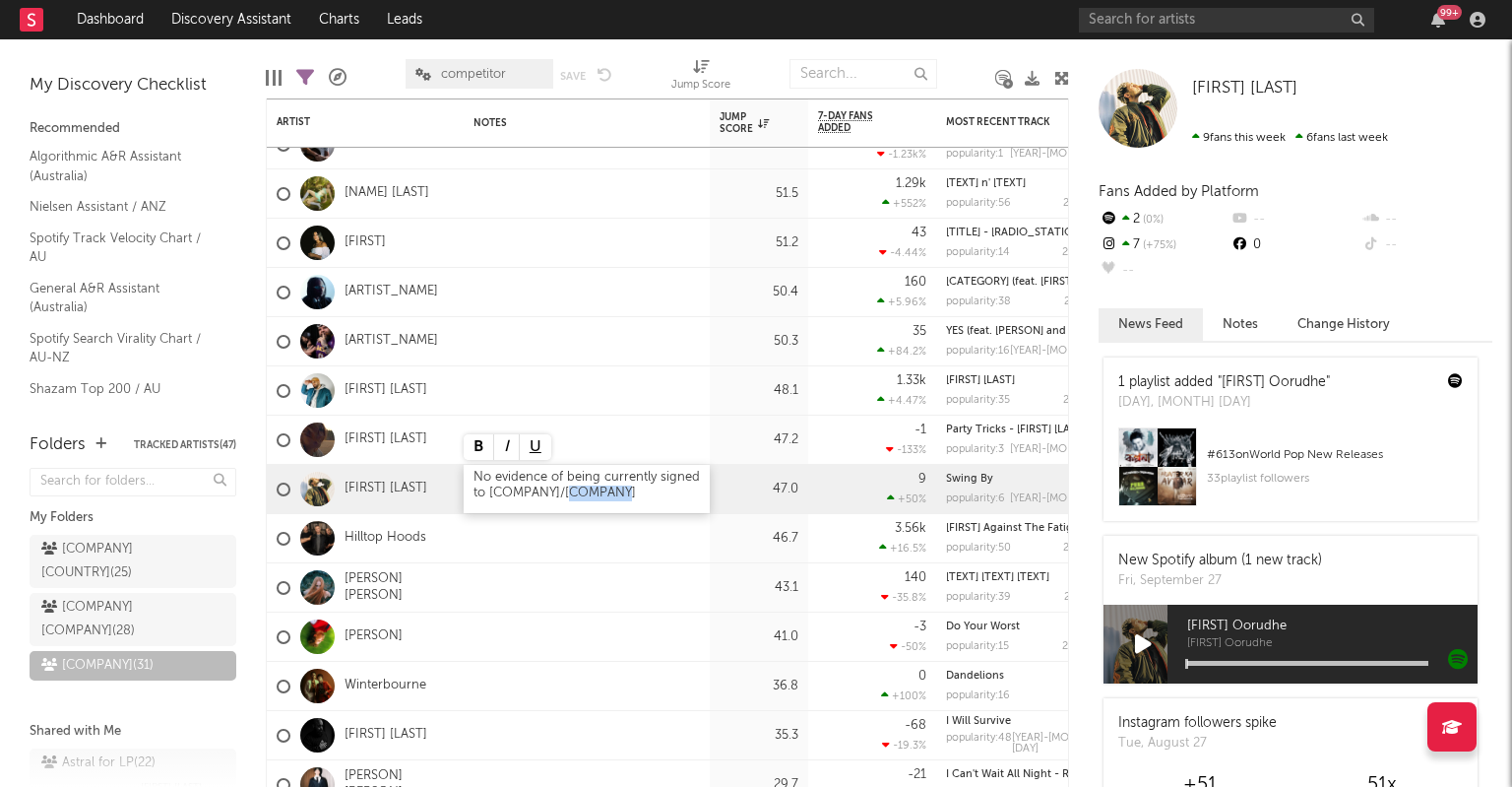 type 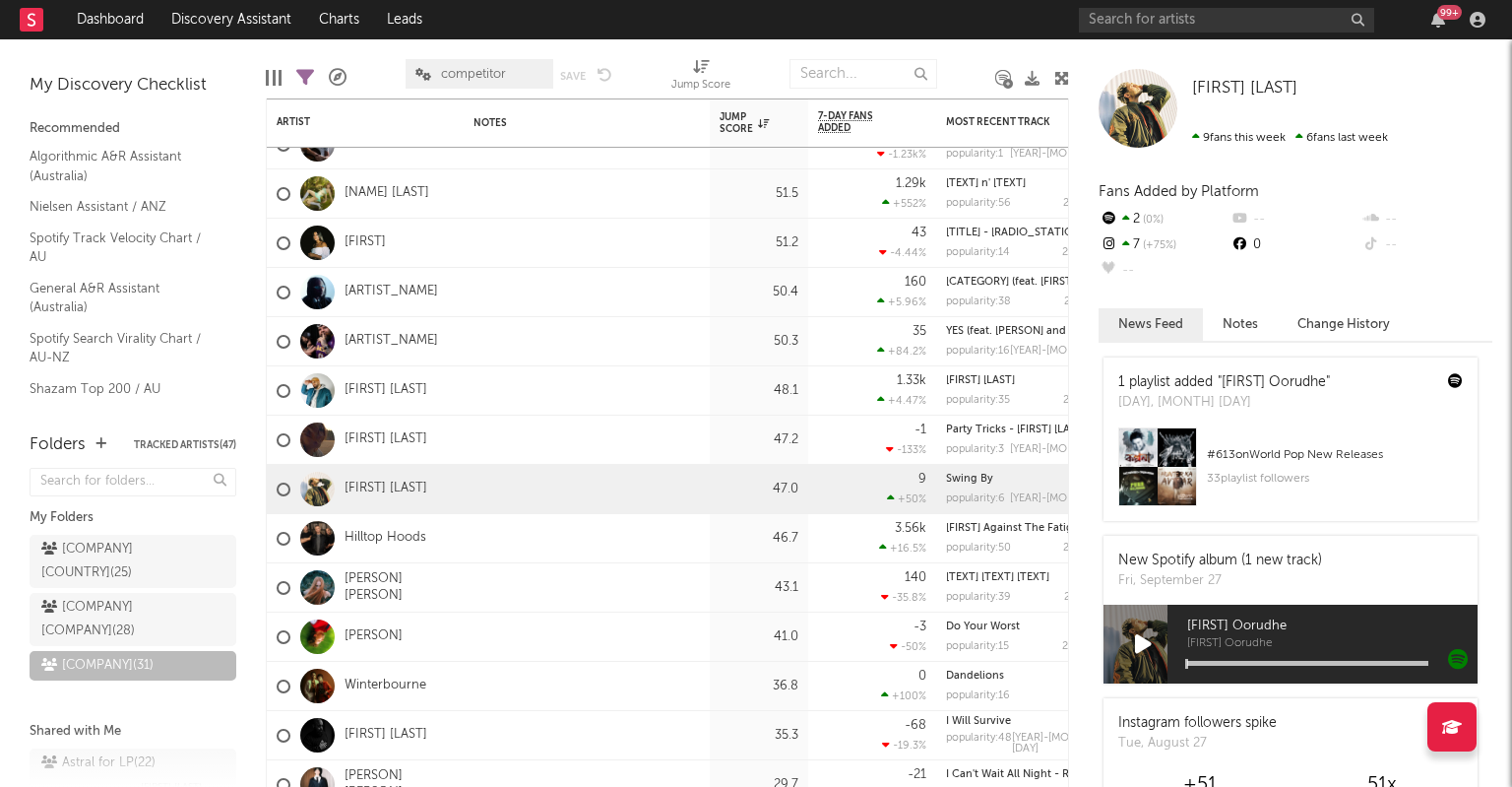 click on "My Discovery Checklist Recommended Algorithmic A&R Assistant (Australia) Nielsen Assistant / ANZ Spotify Track Velocity Chart / AU General A&R Assistant (Australia) Spotify Search Virality Chart / AU-NZ Shazam Top 200 / AU Recommended For You TikTok Videos Assistant / ANZ TikTok Sounds Assistant / ANZ" at bounding box center (133, 227) 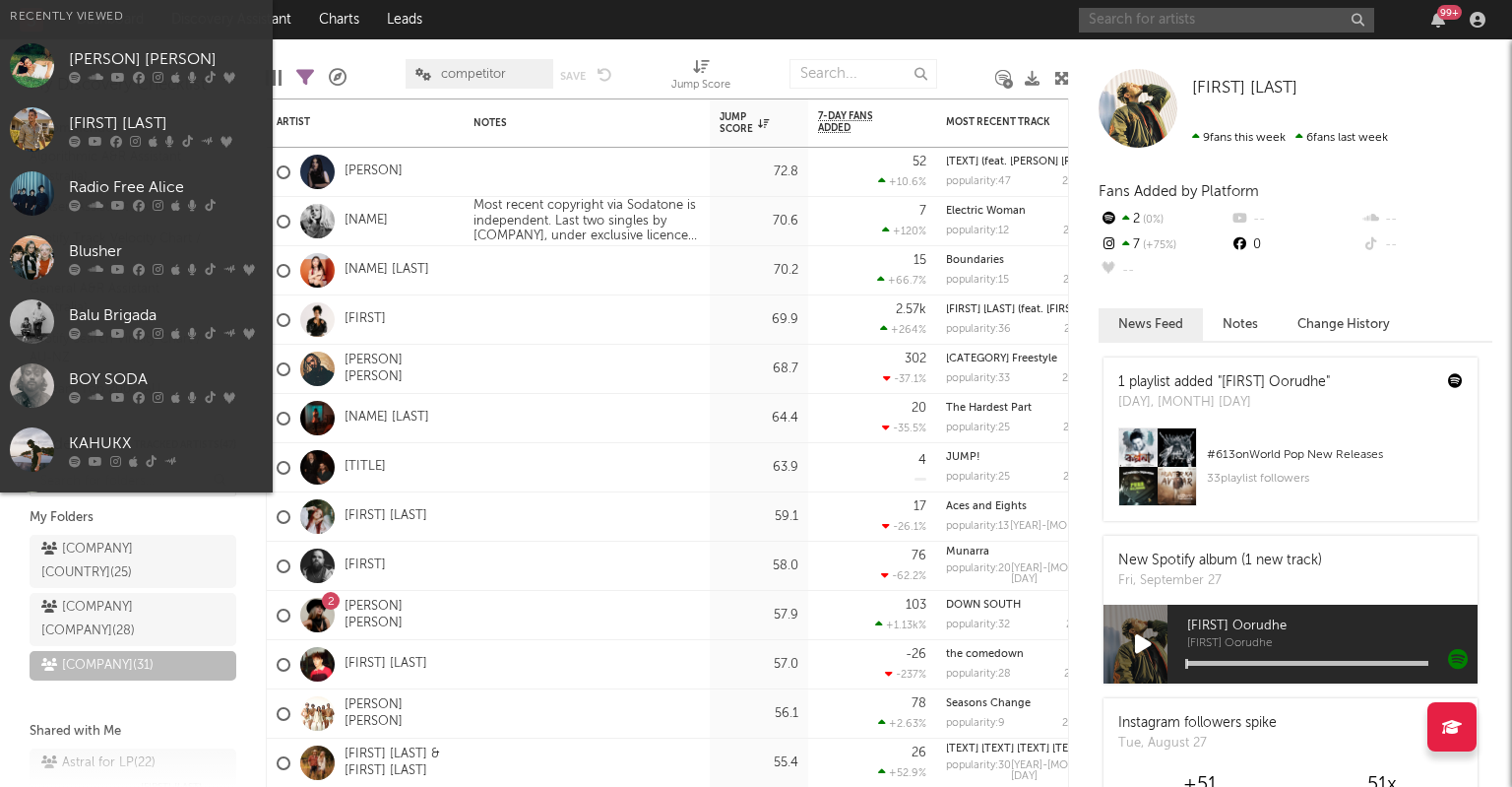 click at bounding box center [1227, 20] 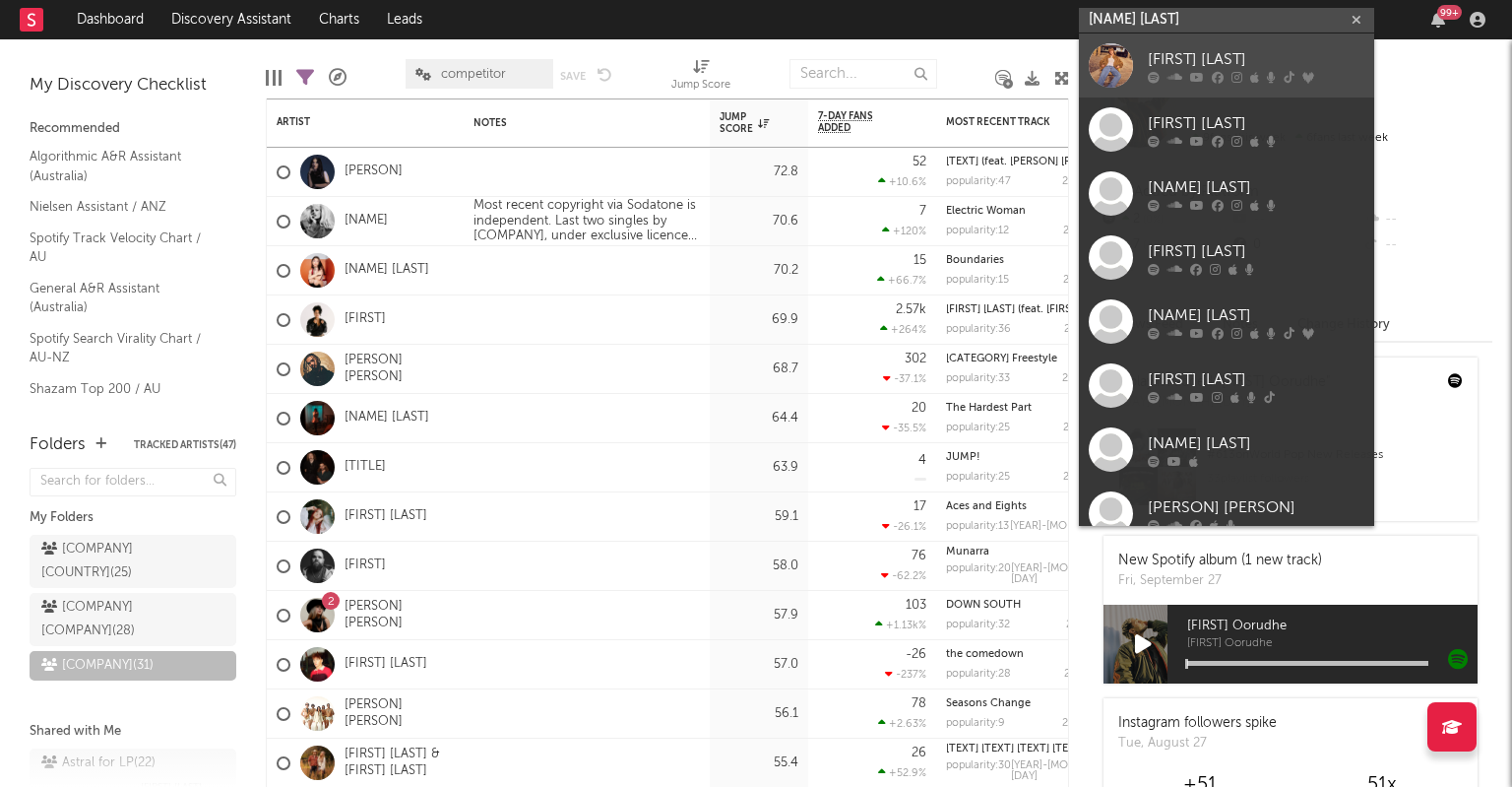 type on "[NAME] [LAST]" 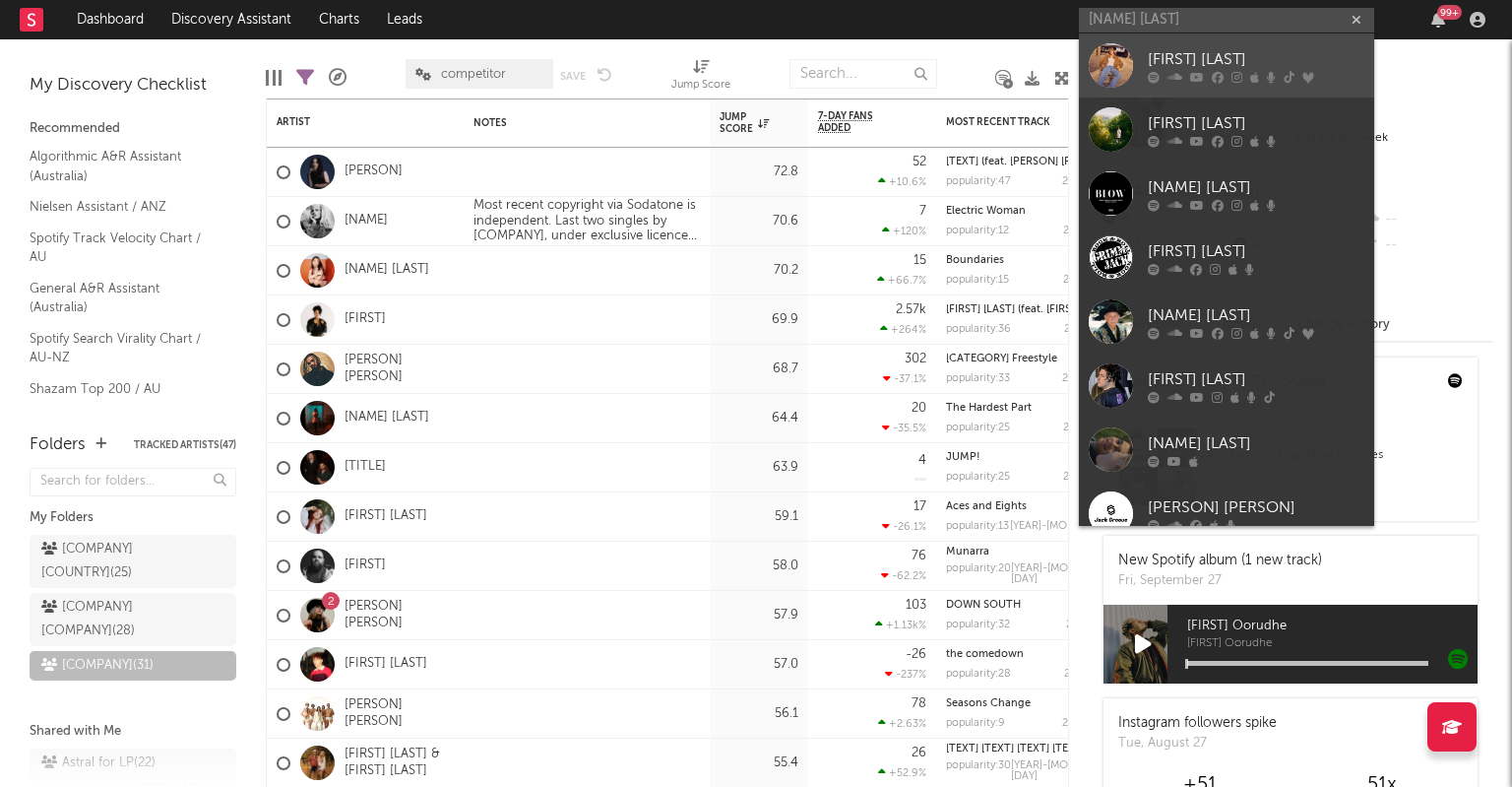 click on "[FIRST] [LAST]" at bounding box center (1256, 59) 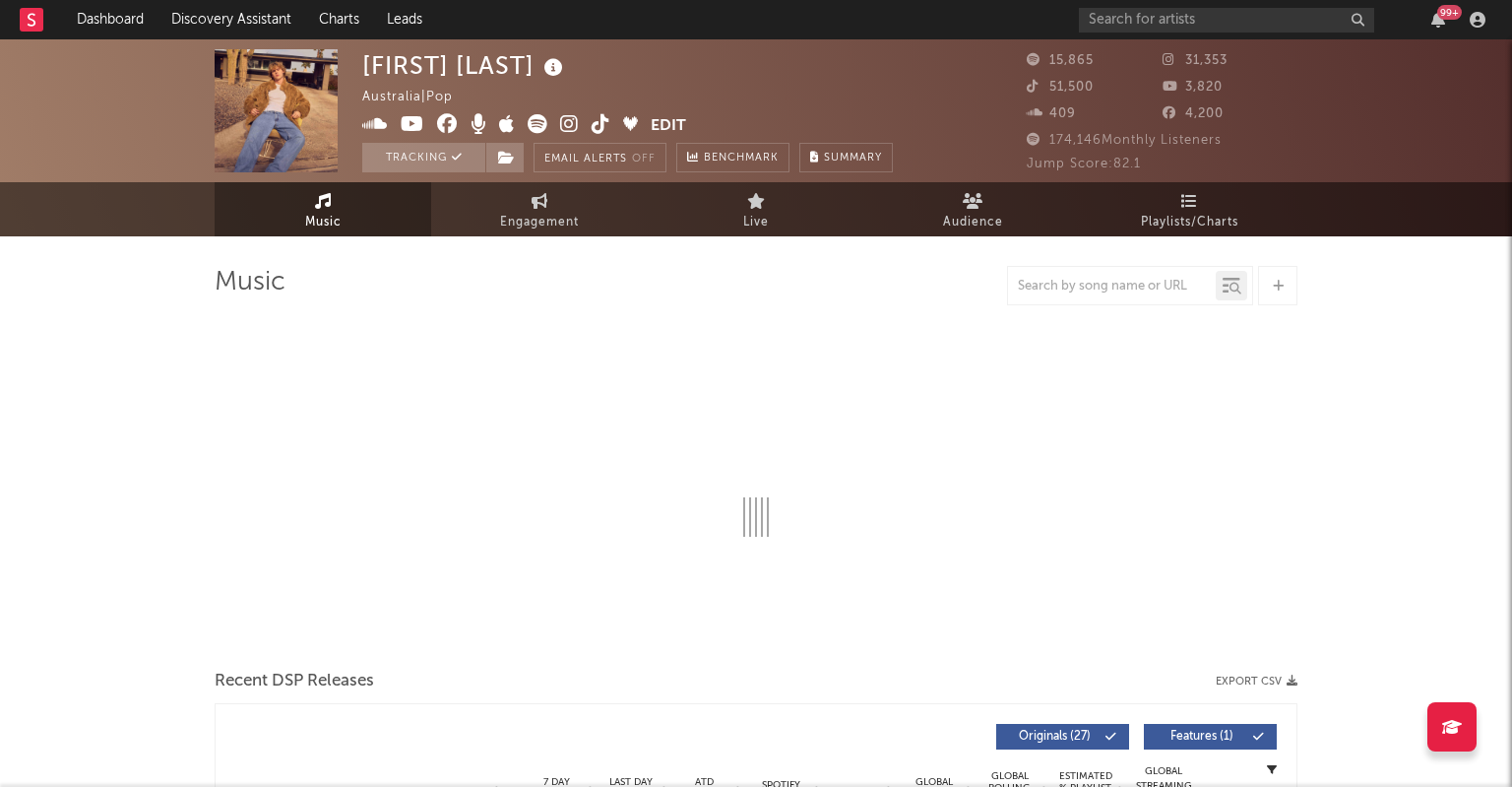 select on "6m" 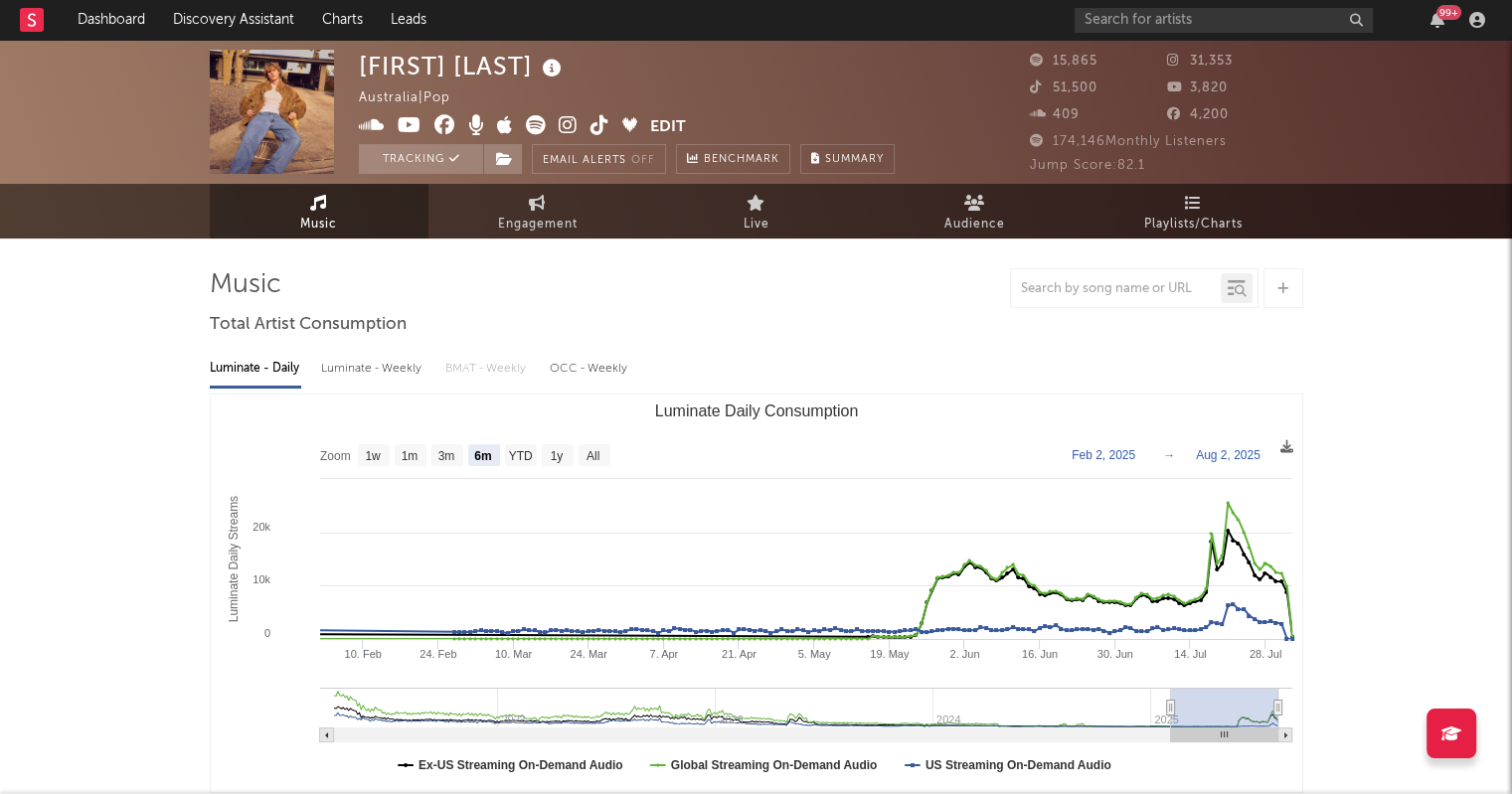 select on "6m" 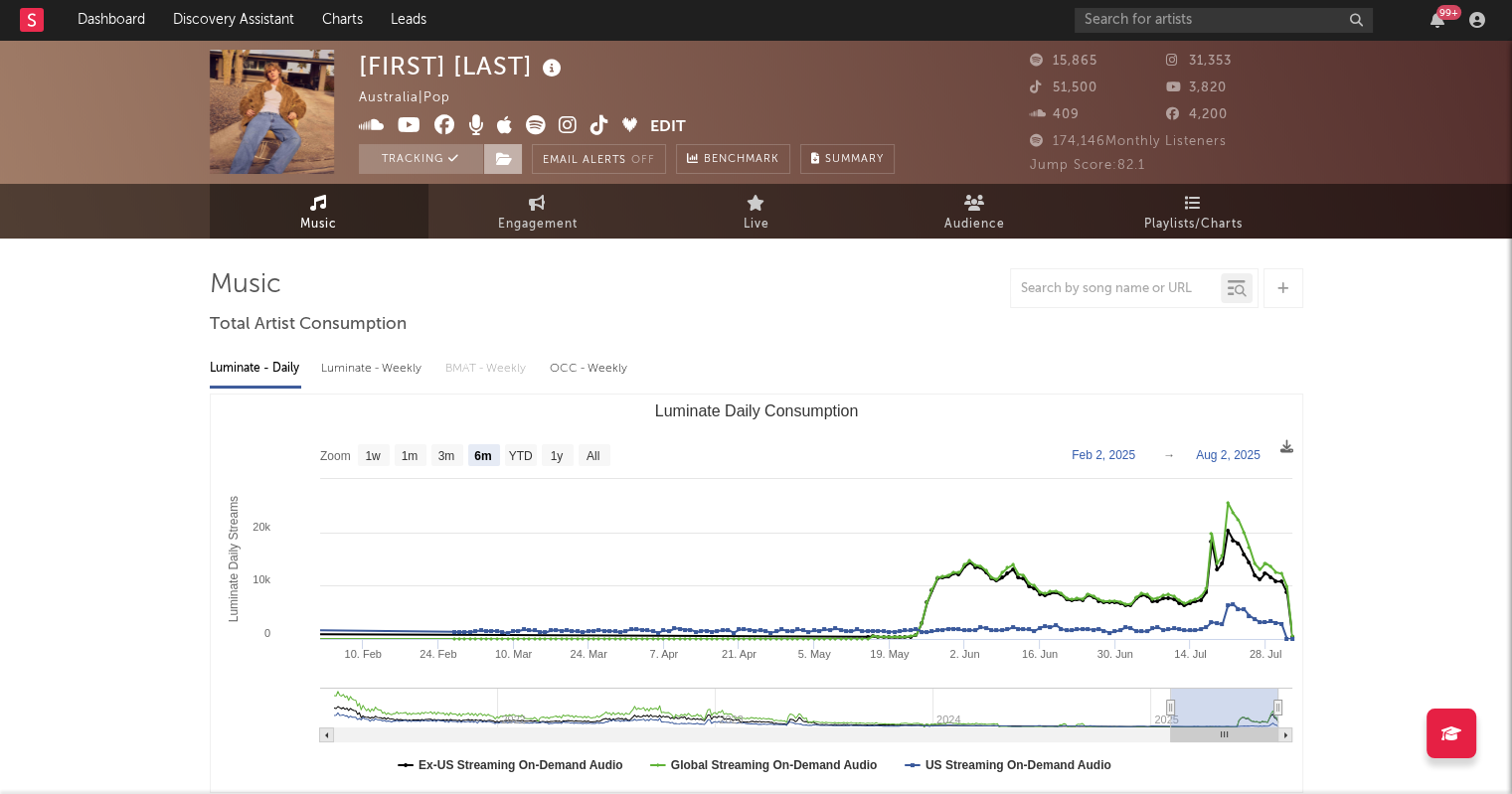 click at bounding box center [504, 159] 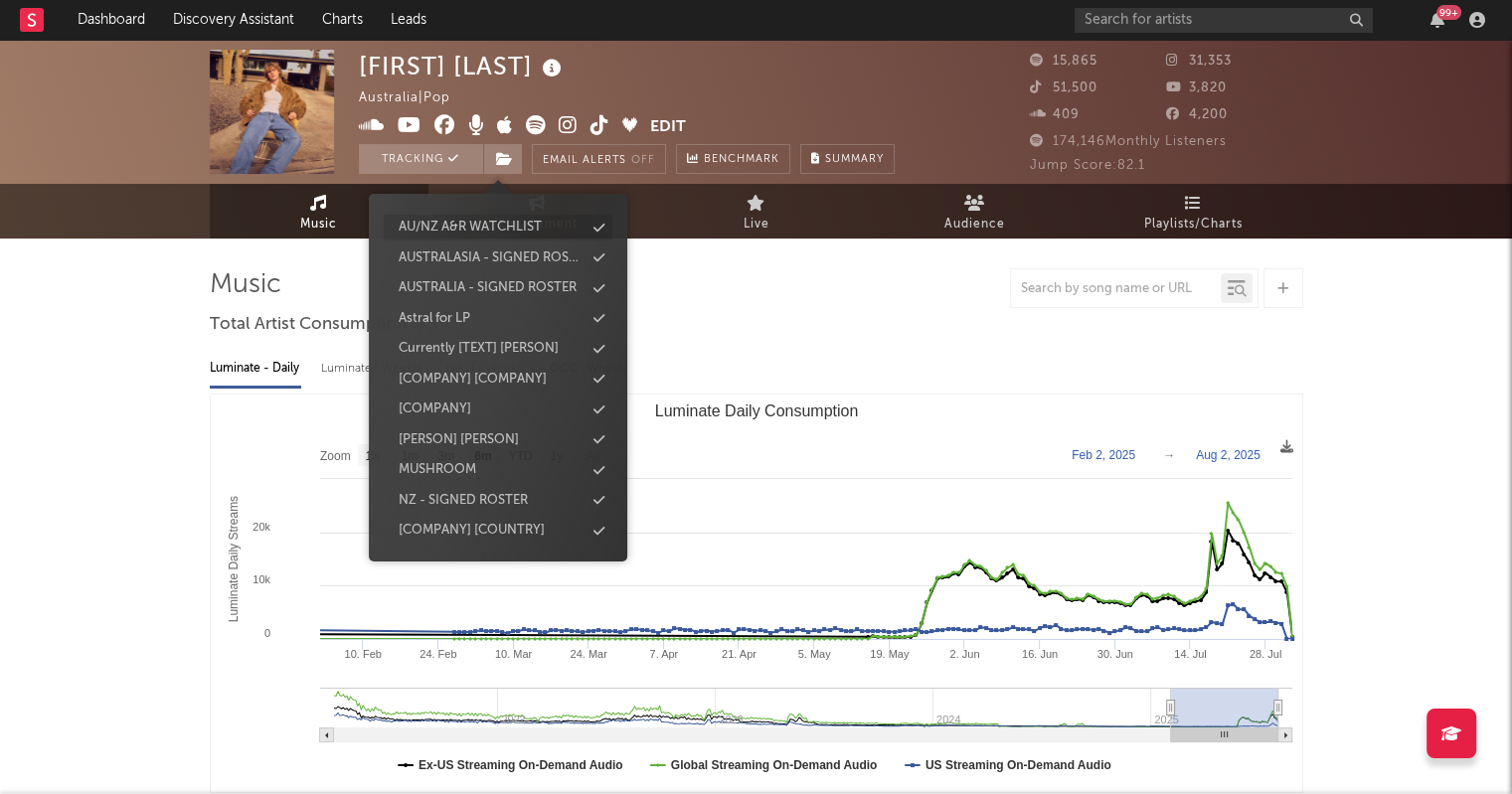 scroll, scrollTop: 178, scrollLeft: 0, axis: vertical 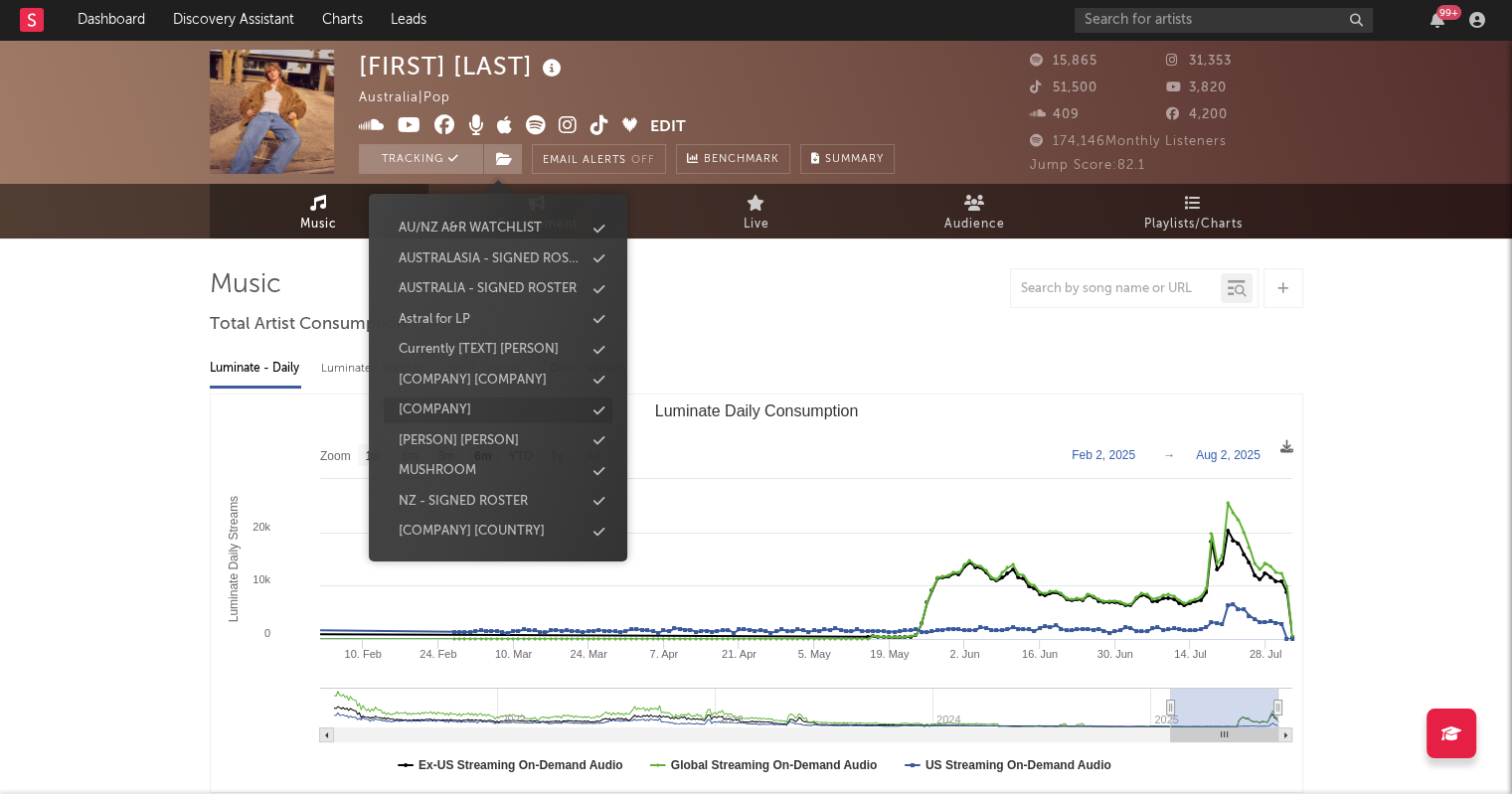 click on "[COMPANY]" at bounding box center (434, 410) 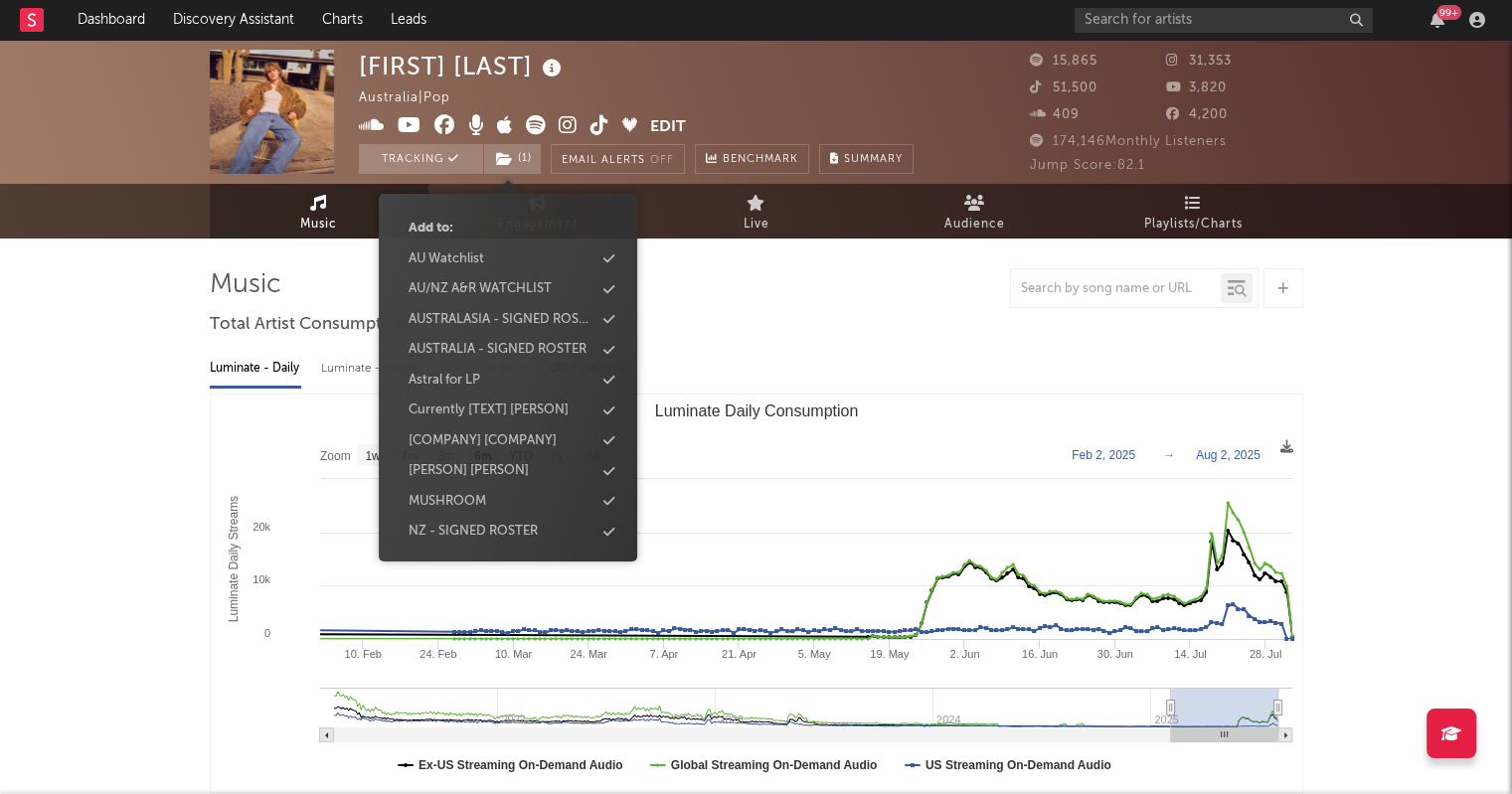 scroll, scrollTop: 238, scrollLeft: 0, axis: vertical 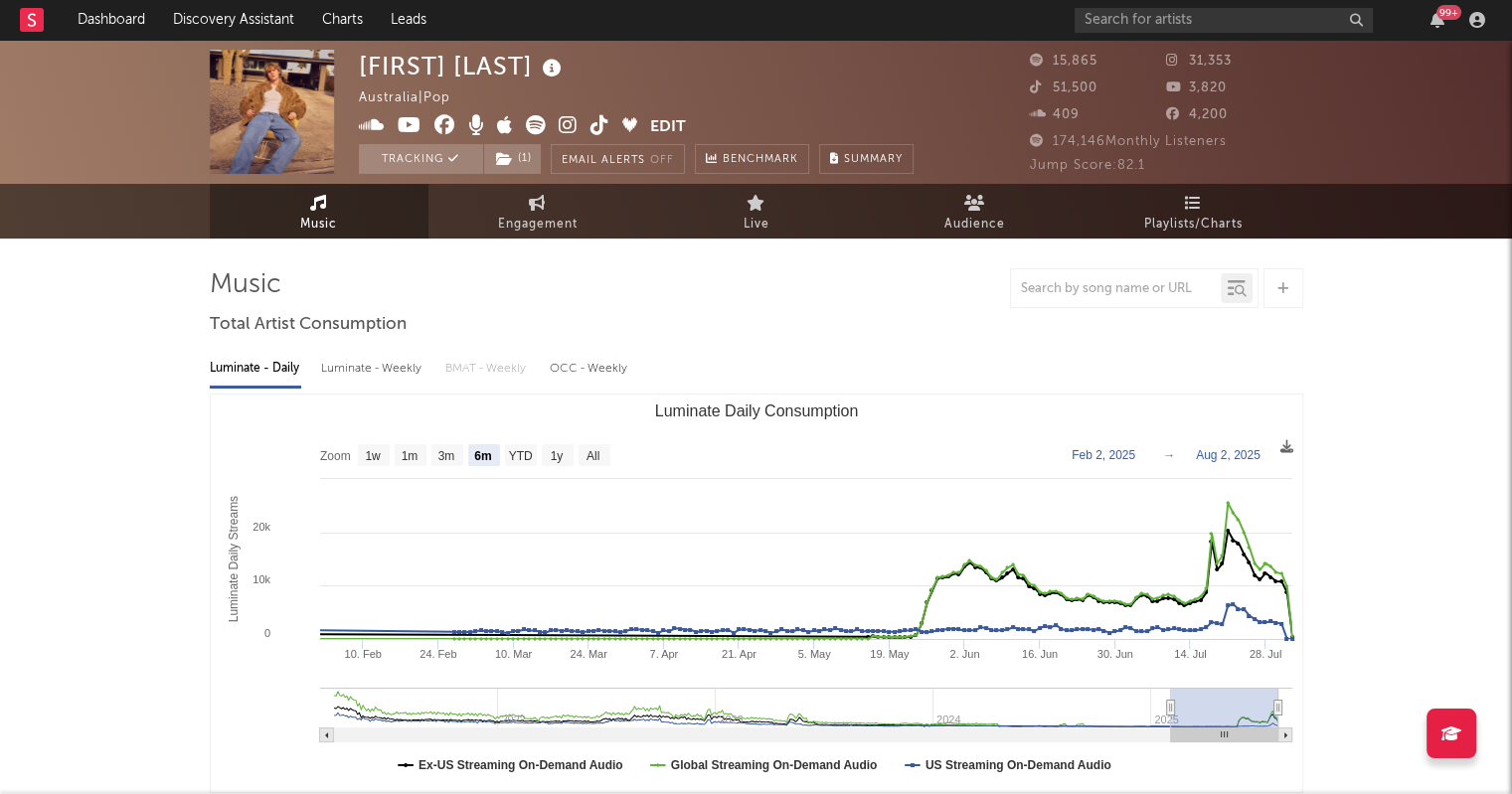 click on "[FIRST] [LAST] [COUNTRY] | [CATEGORY] Edit Tracking ( [NUMBER] ) [CATEGORY] Alerts Off [CATEGORY] Summary [NUMBER] [NUMBER] [NUMBER] [NUMBER] [NUMBER] [NUMBER] [NUMBER] Monthly Listeners Jump Score: [NUMBER] Music Engagement Live Audience Playlists/Charts Music Total Artist Consumption Luminate - Daily Luminate - Weekly BMAT - Weekly OCC - Weekly Zoom 1w 1m 3m 6m YTD 1y All [YEAR]-[MONTH]-[DAY] [YEAR]-[MONTH]-[DAY] Created with Highcharts 10.3.3 Luminate Daily Streams Luminate Daily Consumption 10. [MONTH] 24. [MONTH] 10. [MONTH] 24. [MONTH] 7. [MONTH] 21. [MONTH] 5. [MONTH] 19. [MONTH] 2. [MONTH] 16. [MONTH] 30. [MONTH] 14. [MONTH] 2022 2023 2024 2025 0 10k 20k 30k Zoom 1w 1m 3m 6m YTD 1y All [MONTH] 2, [YEAR] → [MONTH] 2, [YEAR] Ex-US Streaming On-Demand Audio Global Streaming On-Demand Audio US Streaming On-Demand Audio Recent DSP Releases Export CSV Last Day Spotify Plays Copyright 7 Day Spotify Plays Last Day Spotify Plays ATD Spotify Plays Spotify Popularity Released Global ATD Audio Streams Global Rolling 7D Audio Streams Estimated % Playlist Streams Last Day Spotify Popularity Streams / 7d Growth Originals ("" at bounding box center [756, 1540] 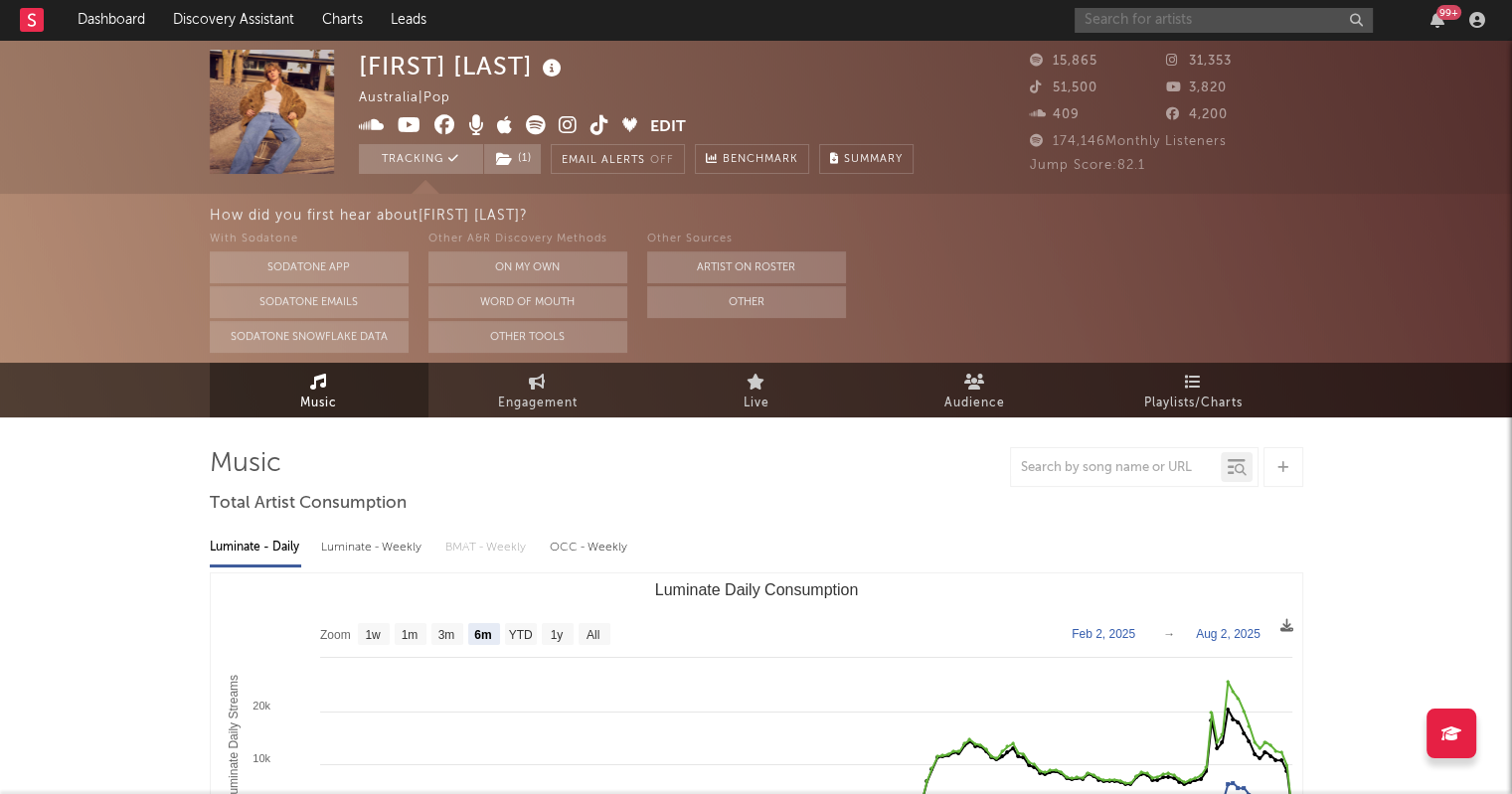click at bounding box center [1224, 20] 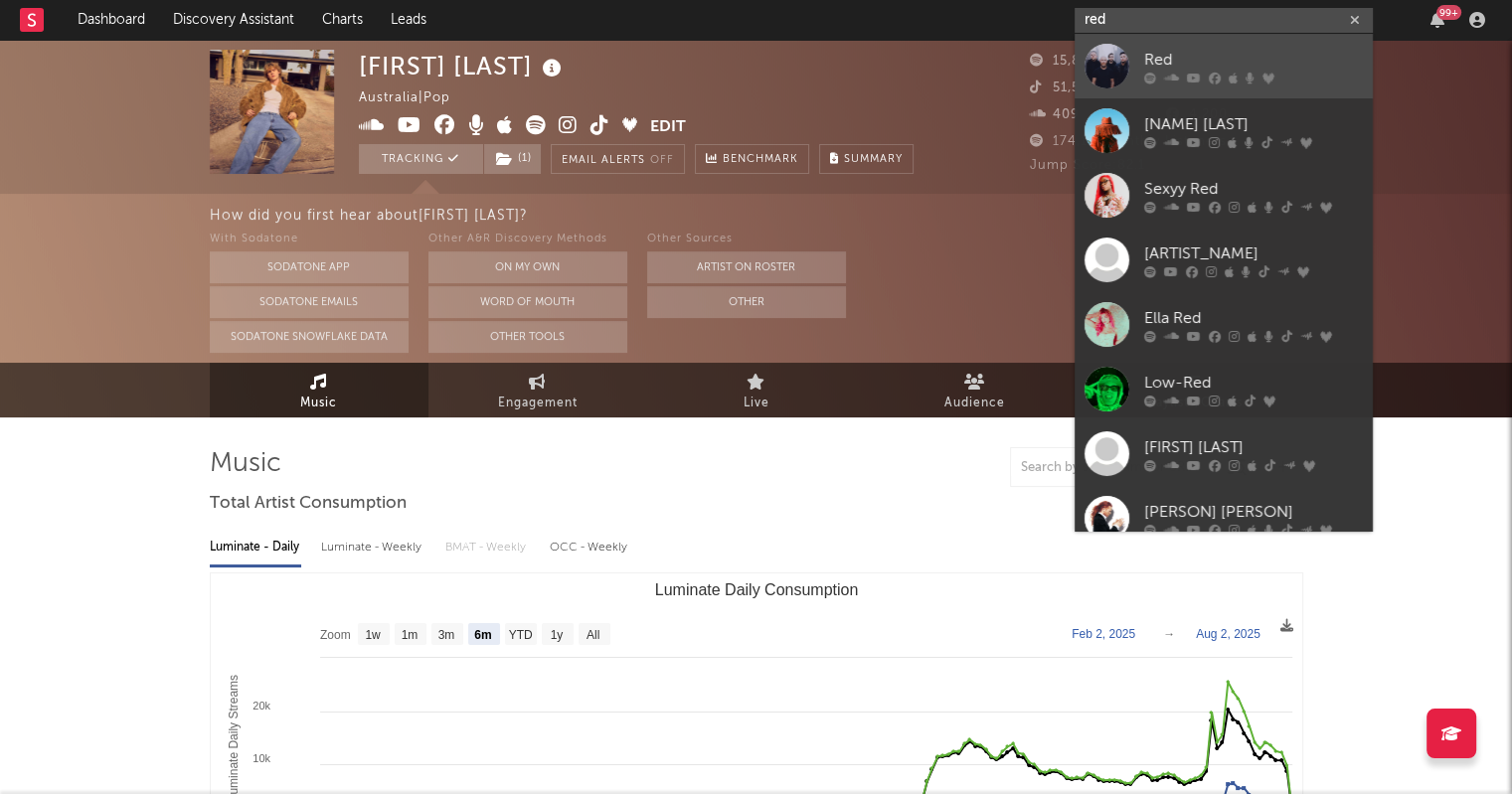 type on "[NAME]" 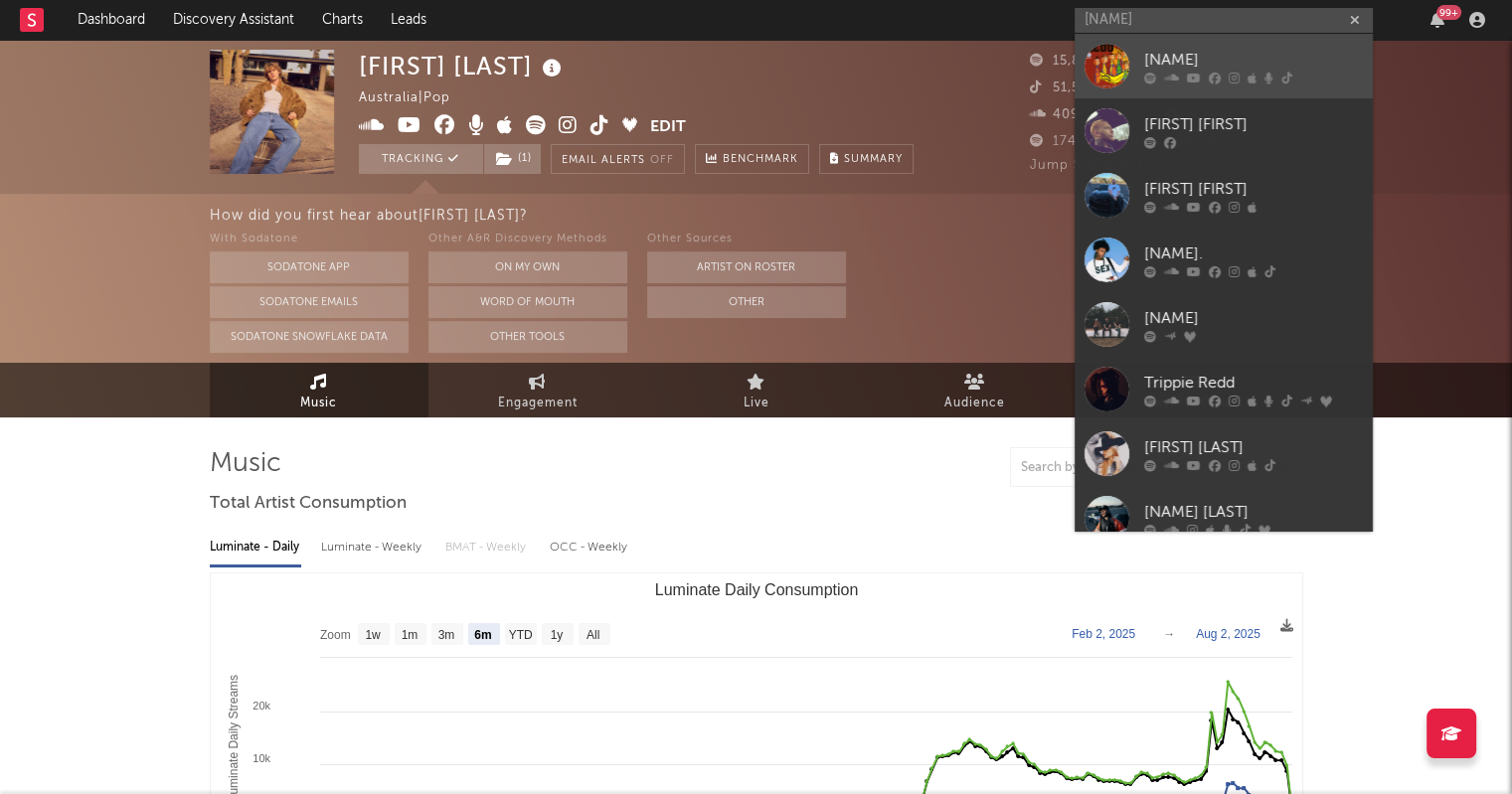click on "[NAME]" at bounding box center [1254, 60] 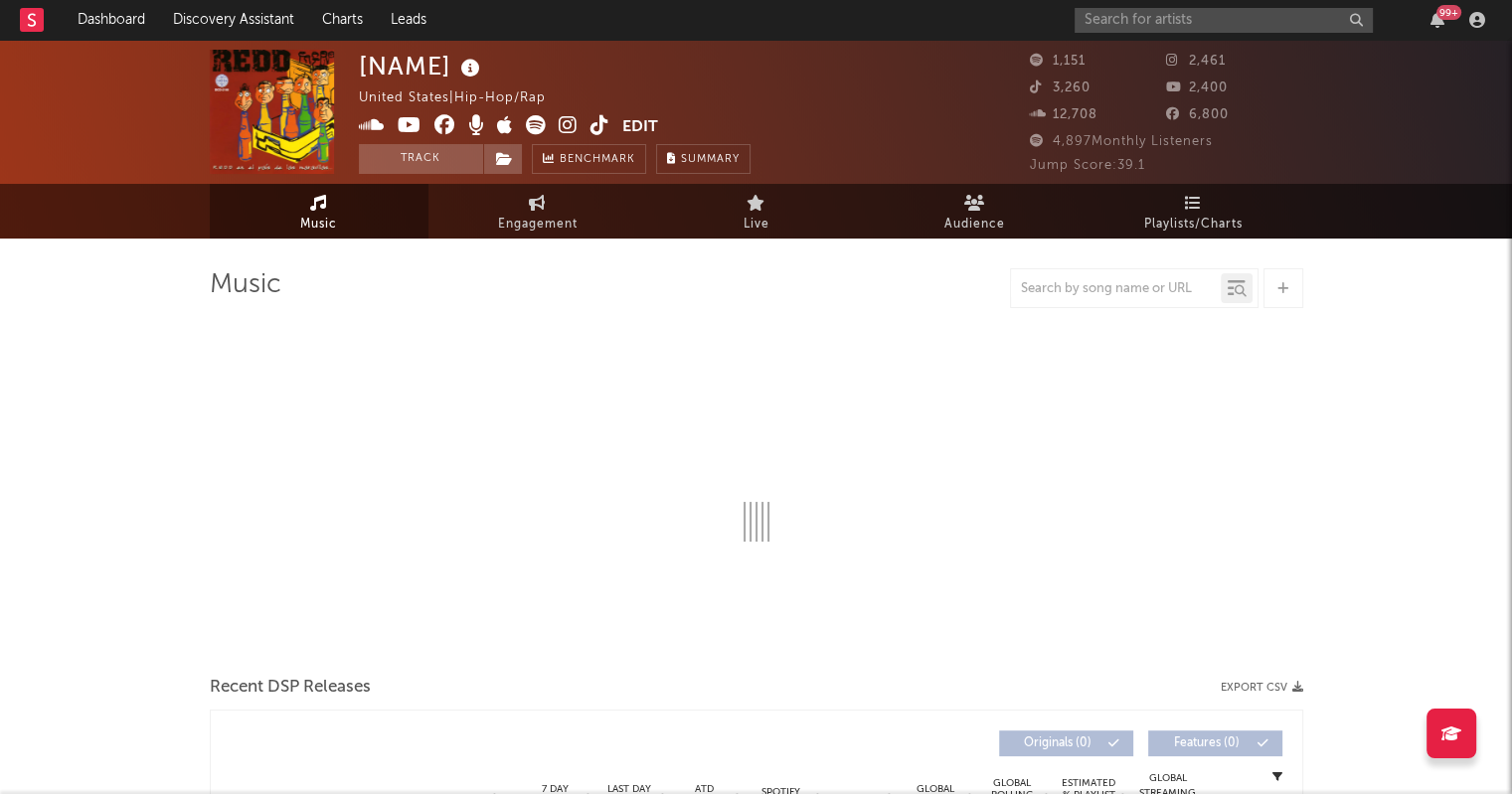 select on "6m" 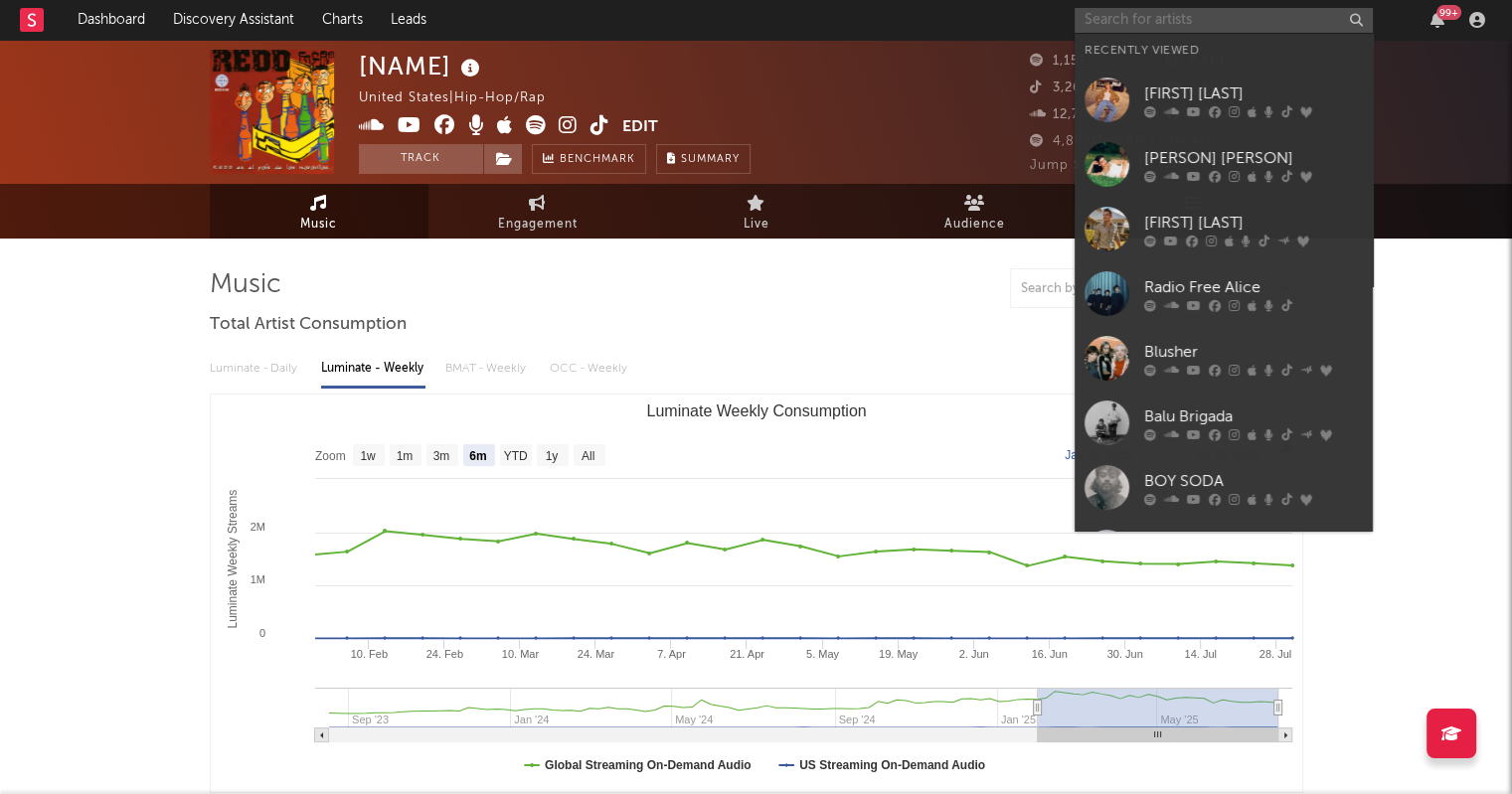 click at bounding box center (1224, 20) 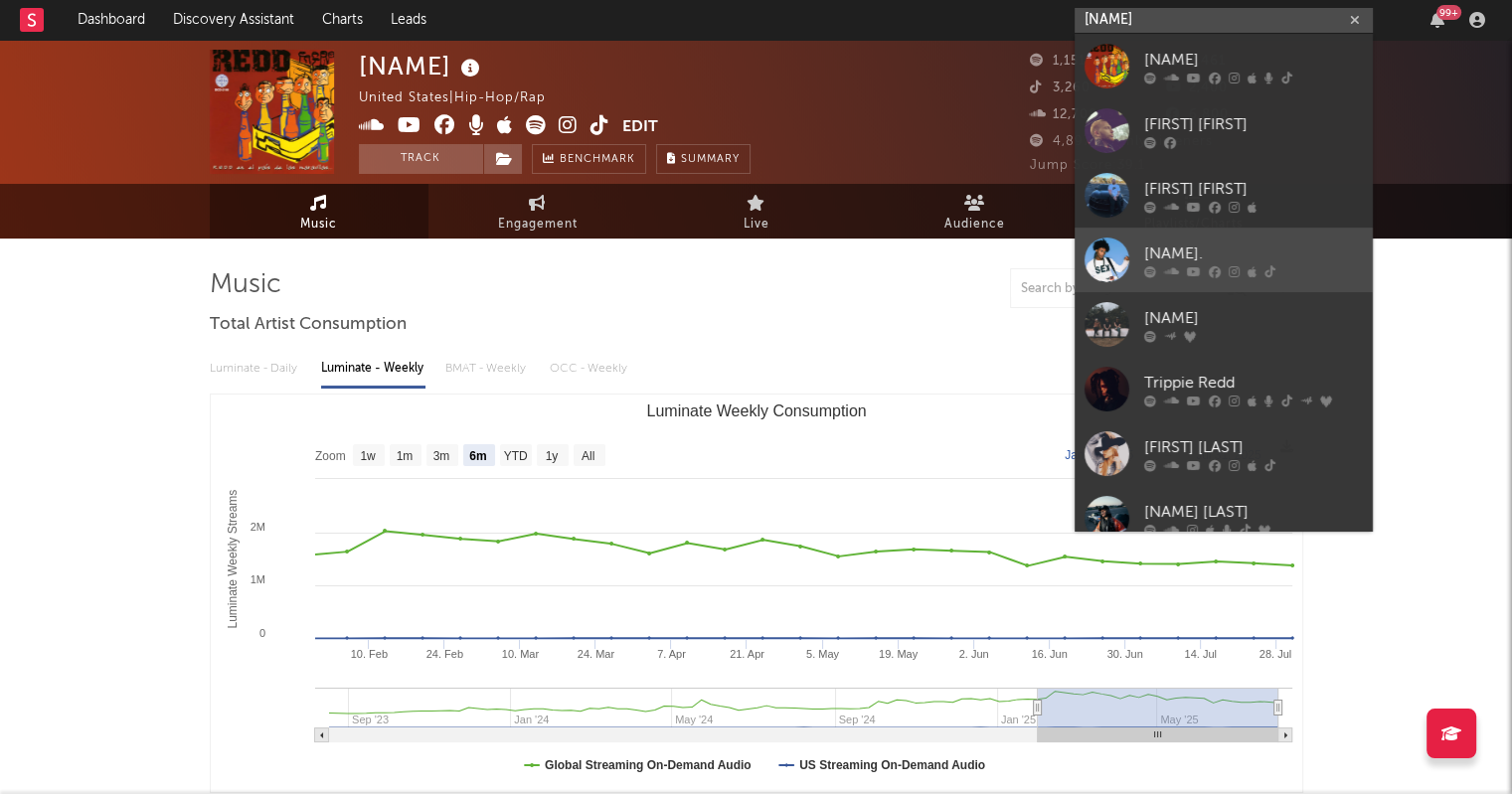 type on "[NAME]" 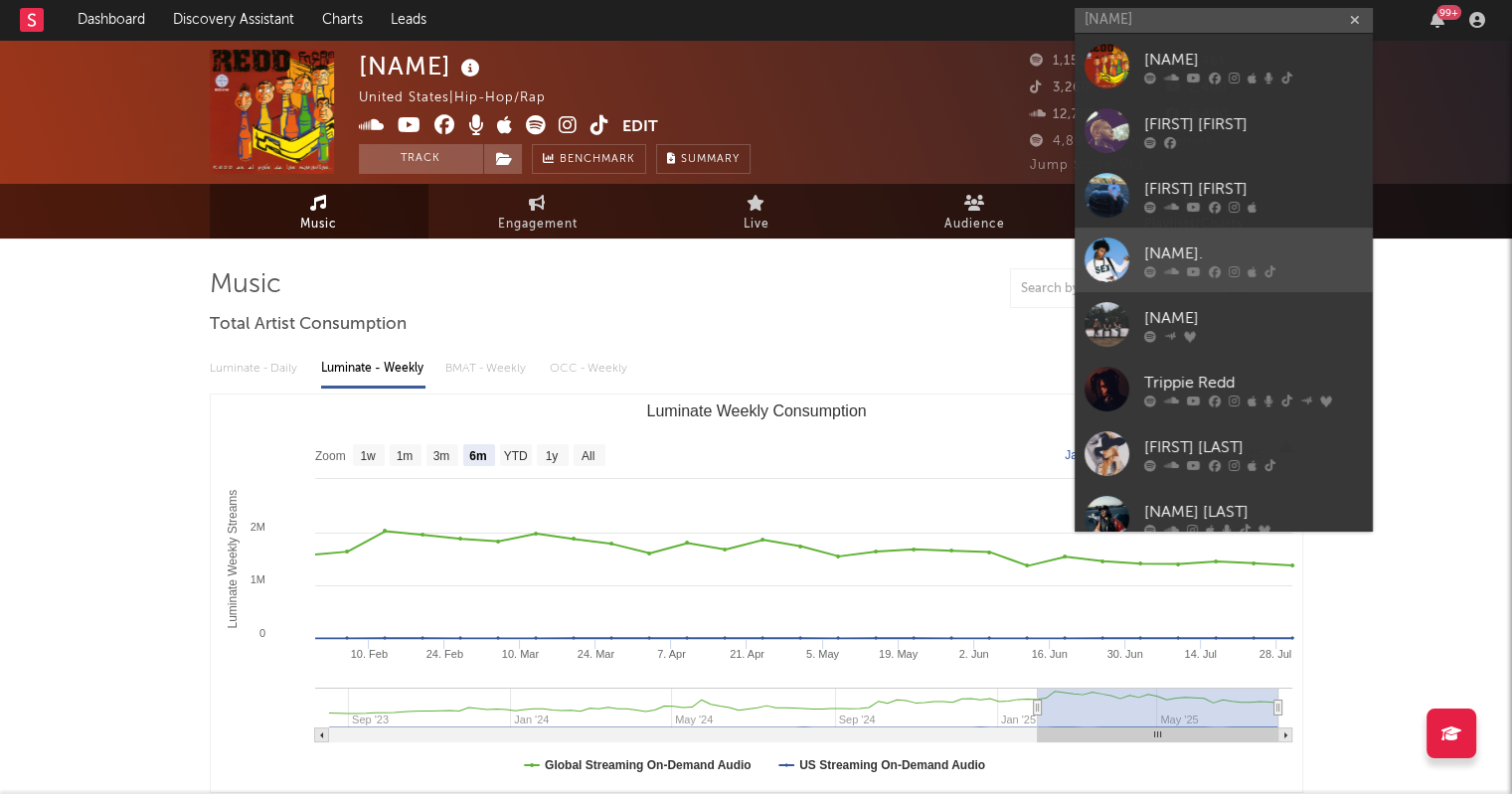 click on "[NAME]." at bounding box center [1254, 253] 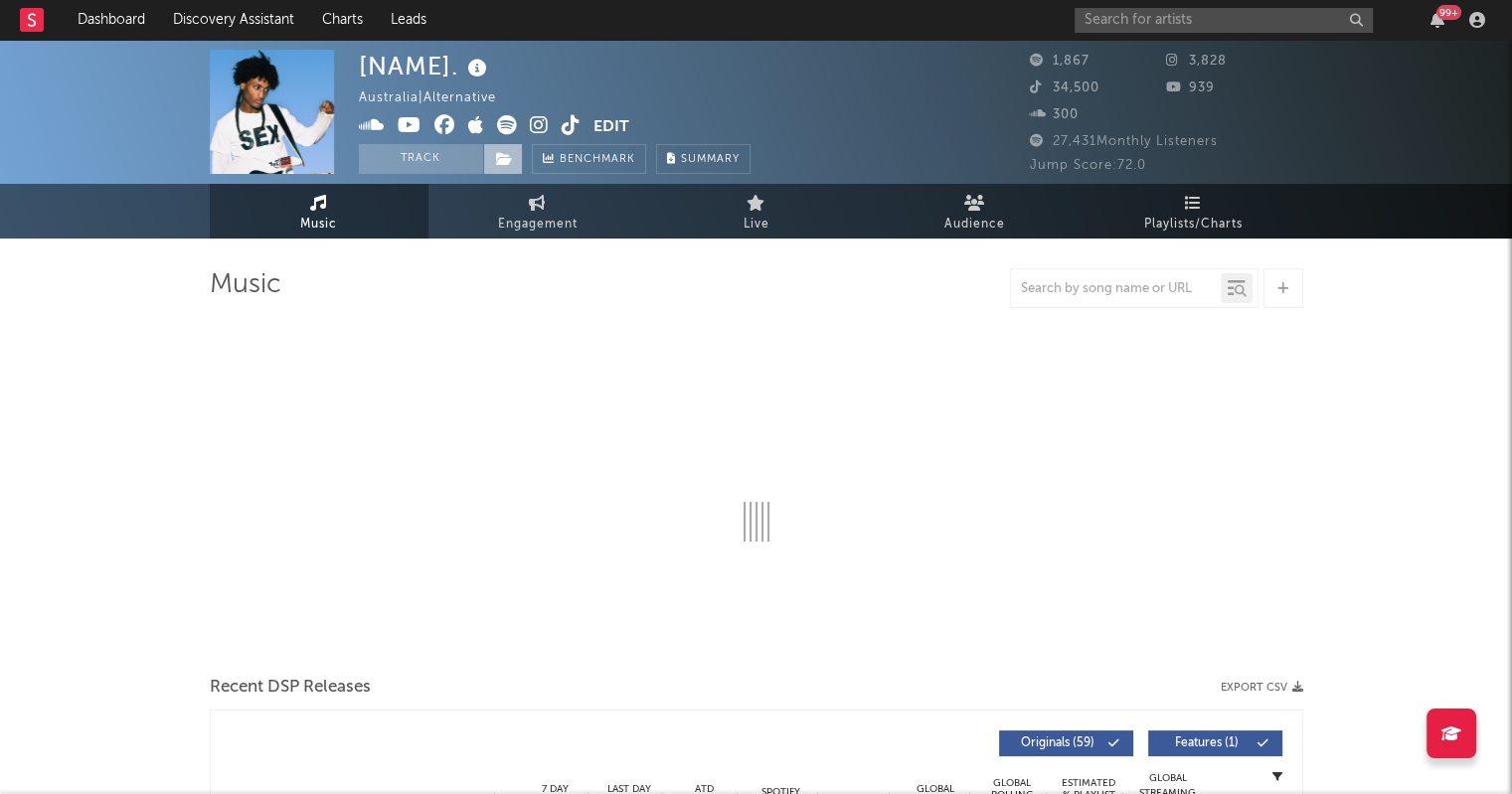 select on "6m" 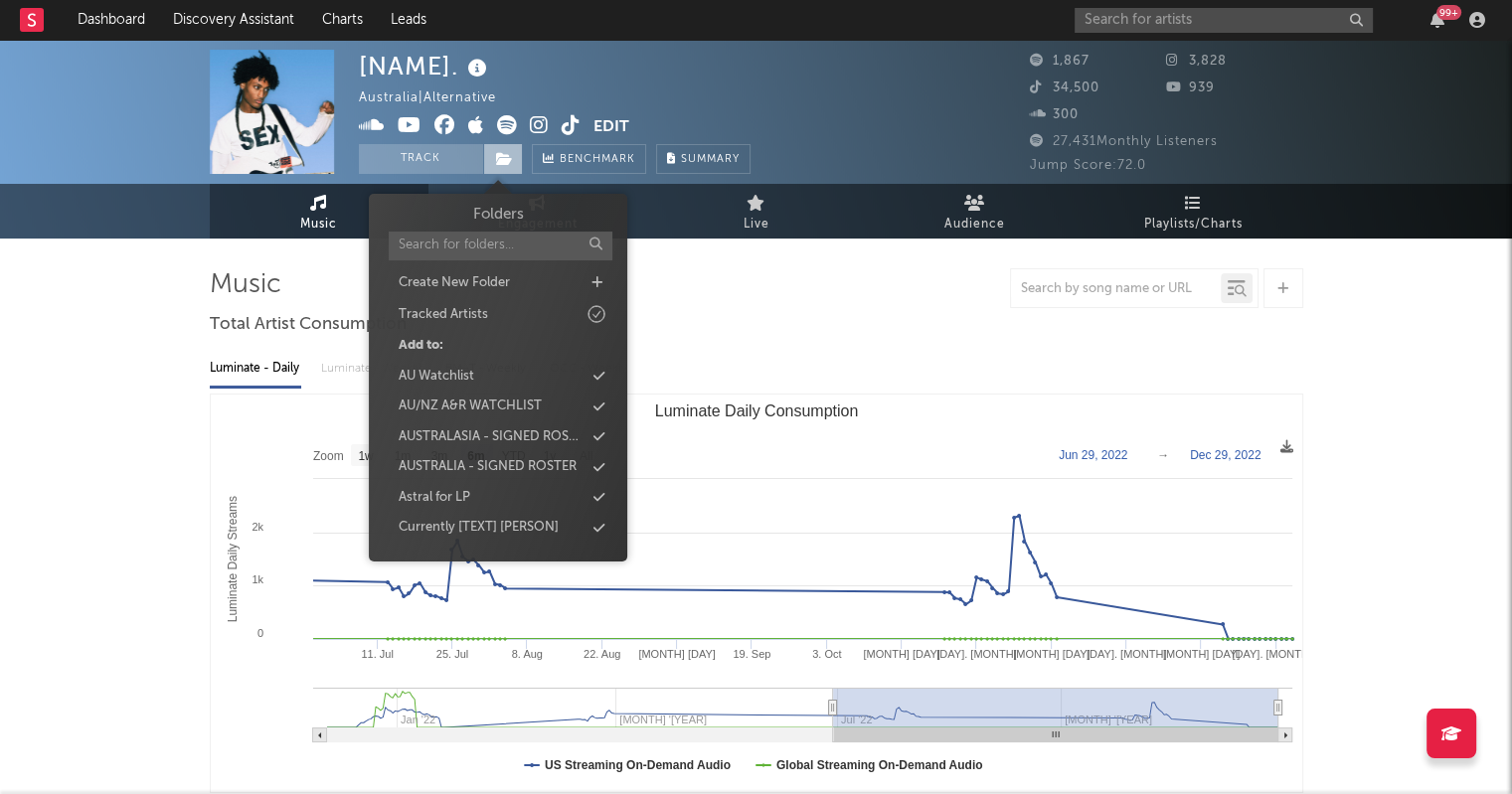 click at bounding box center (504, 159) 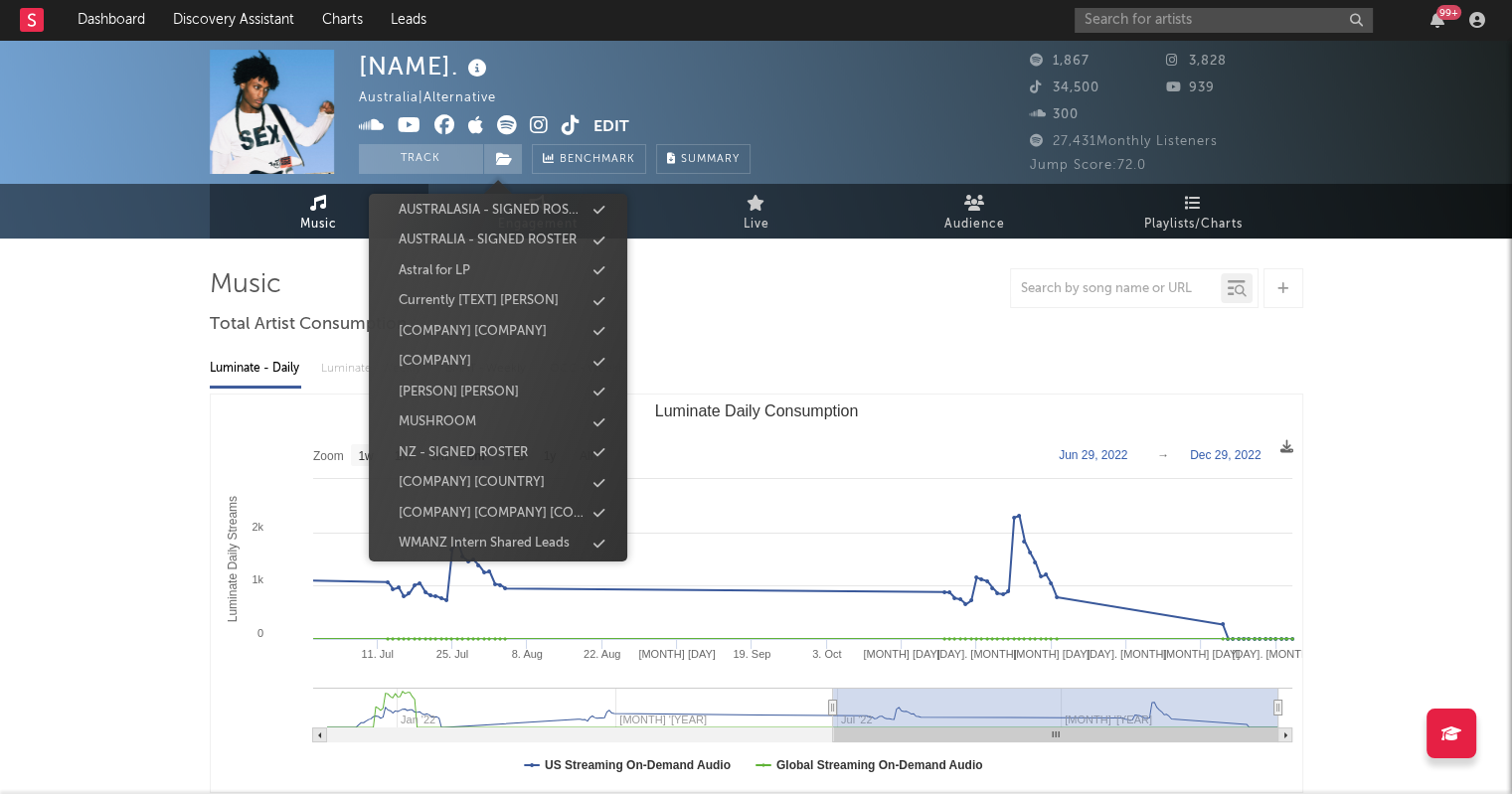 scroll, scrollTop: 227, scrollLeft: 0, axis: vertical 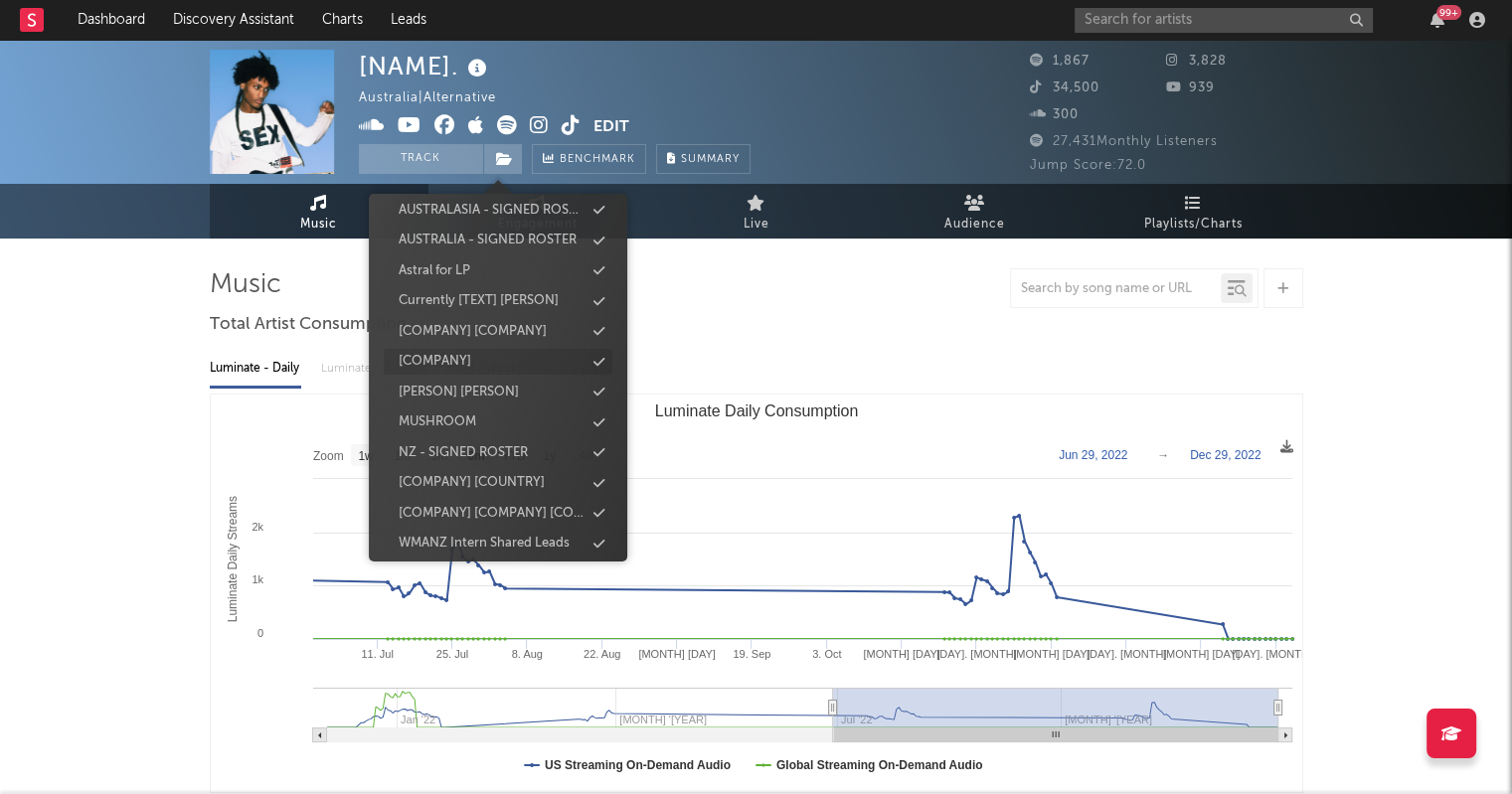 click on "[COMPANY]" at bounding box center [434, 362] 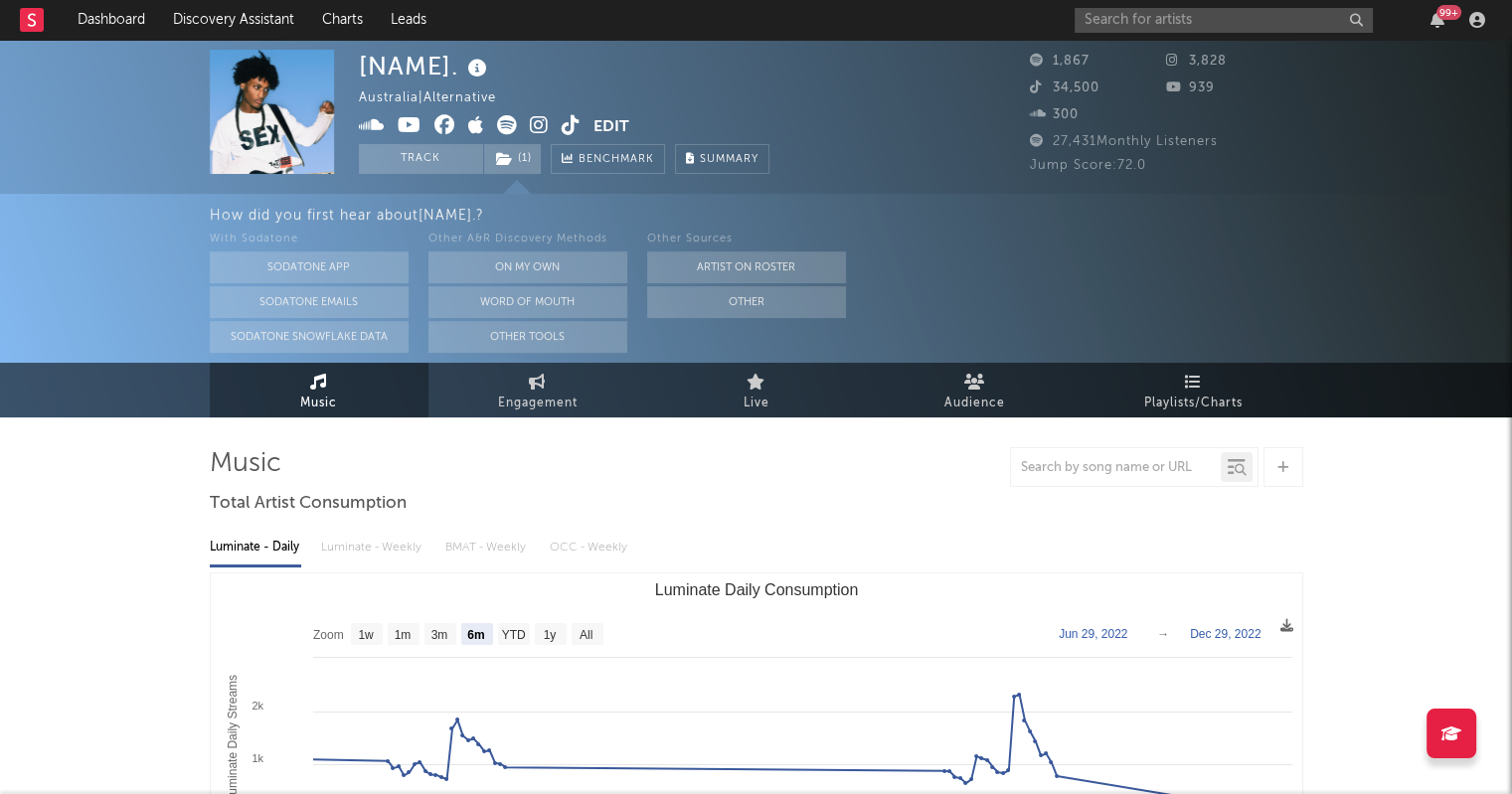 click on "REDD. Australia  |  Alternative Edit Track ( 1 ) Benchmark Summary 1,867 3,828 34,500 939 300 27,431  Monthly Listeners Jump Score:  72.0" at bounding box center (756, 116) 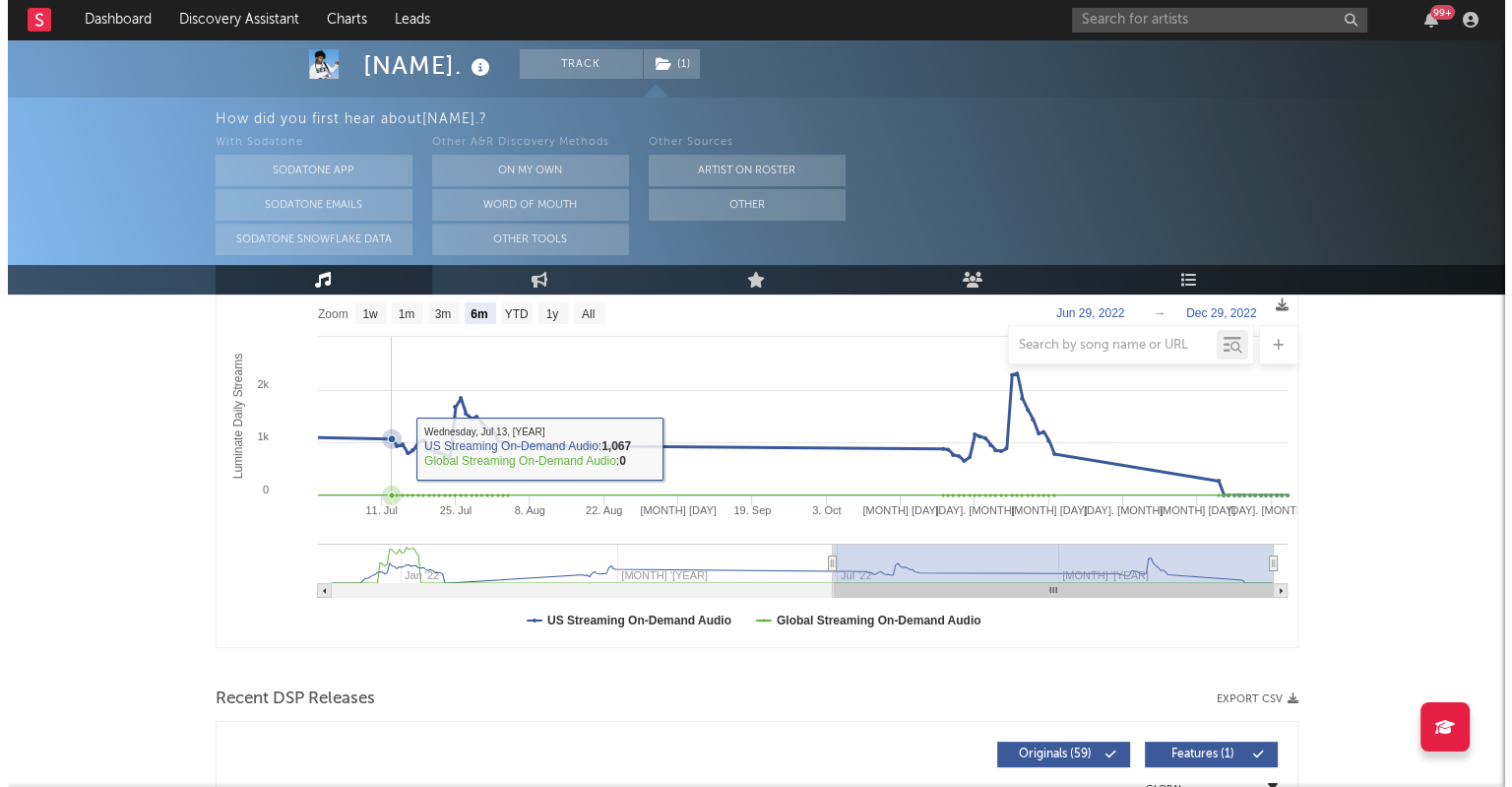 scroll, scrollTop: 0, scrollLeft: 0, axis: both 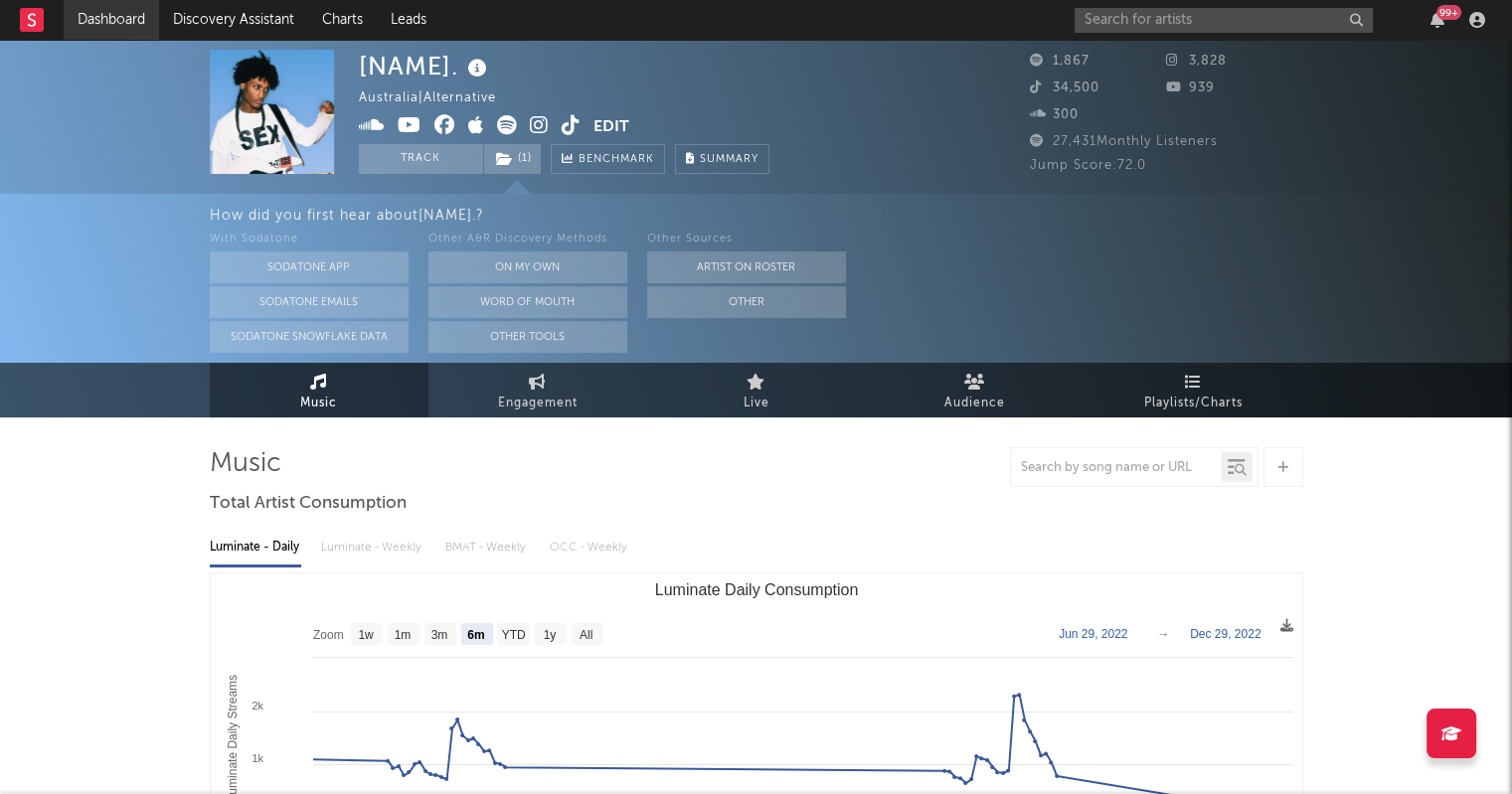 click on "Dashboard" at bounding box center (111, 20) 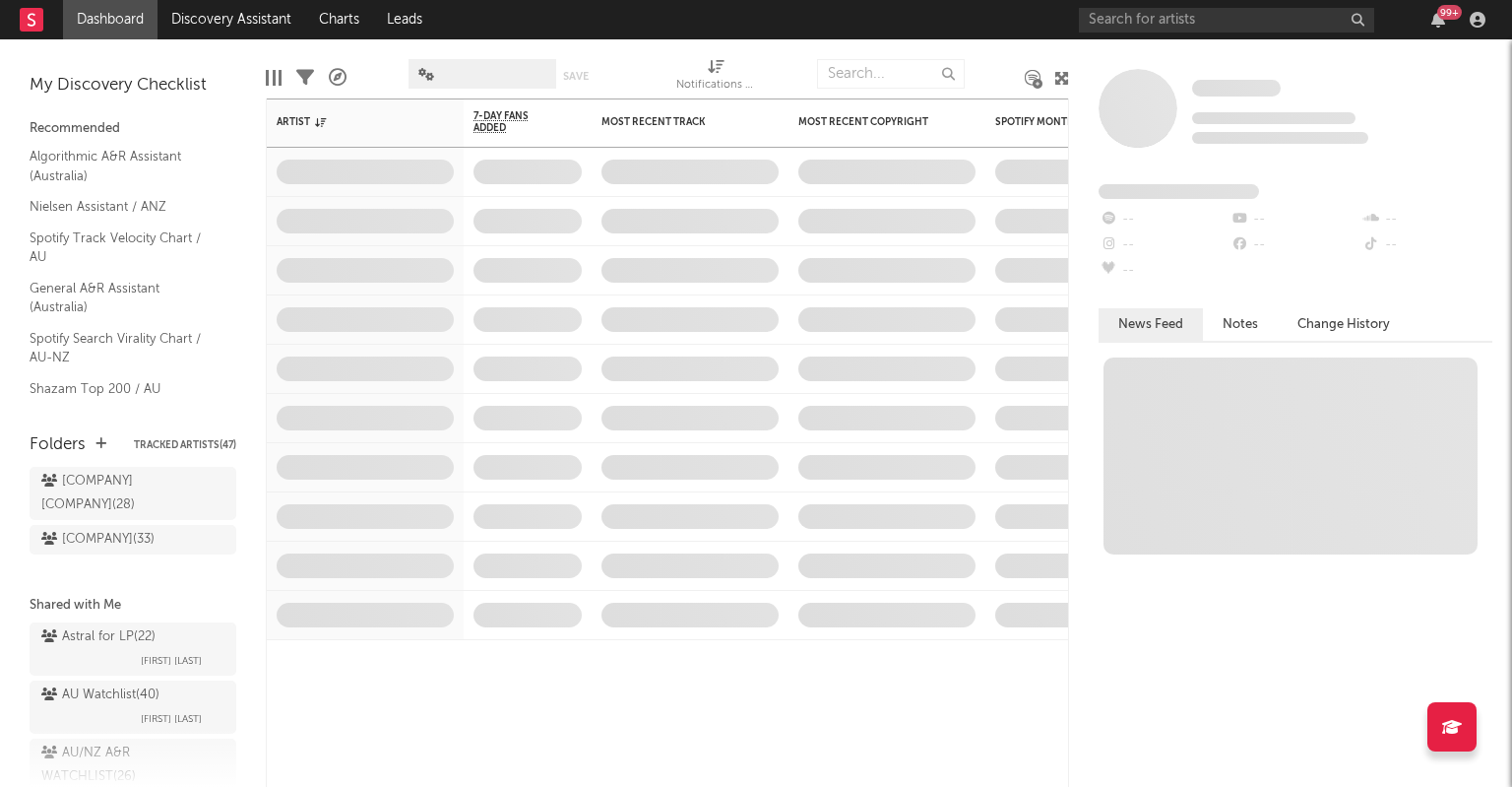 scroll, scrollTop: 126, scrollLeft: 0, axis: vertical 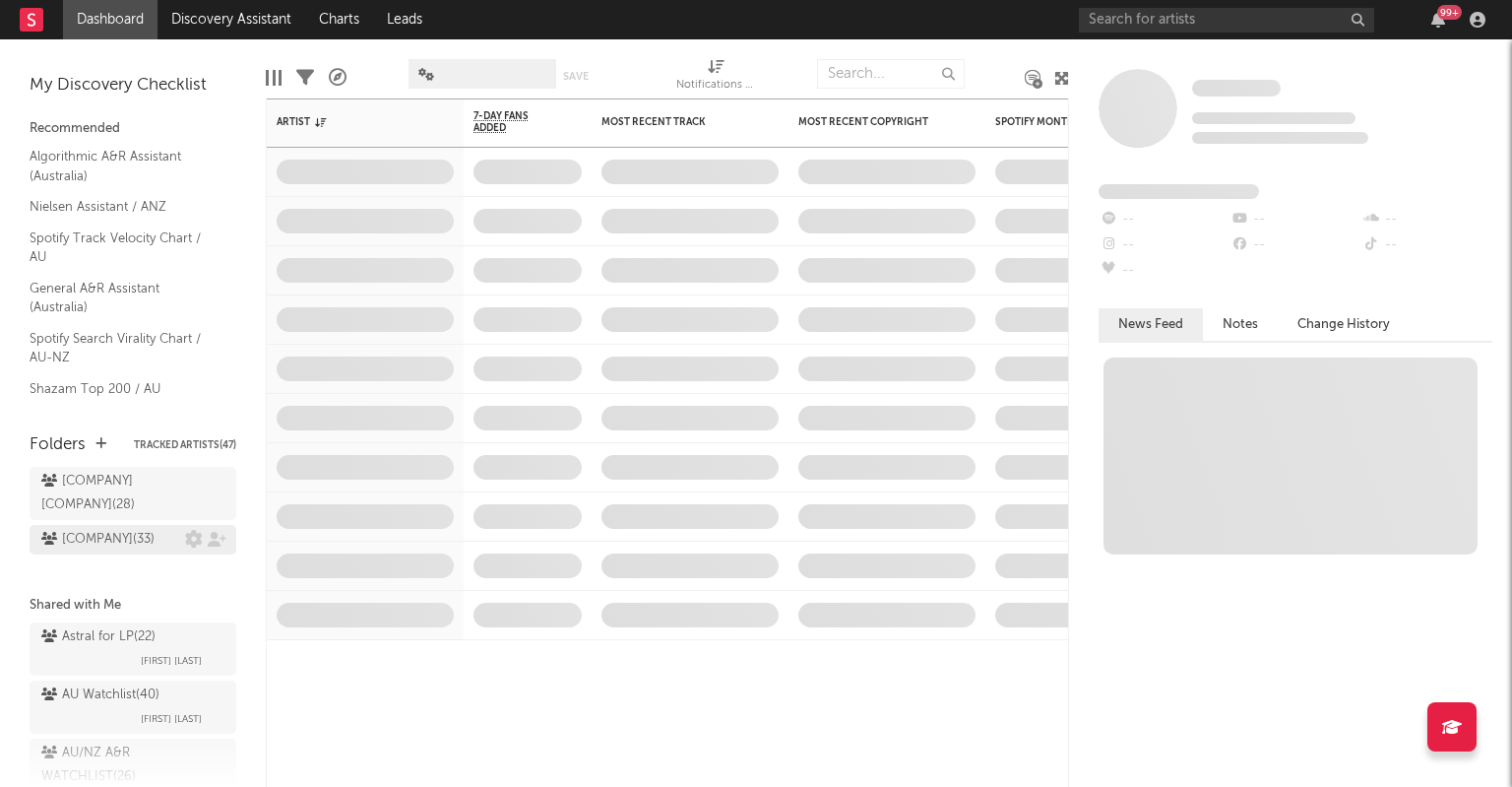 click on "[COMPANY] [COUNTRY] ( [NUMBER] )" at bounding box center (97, 540) 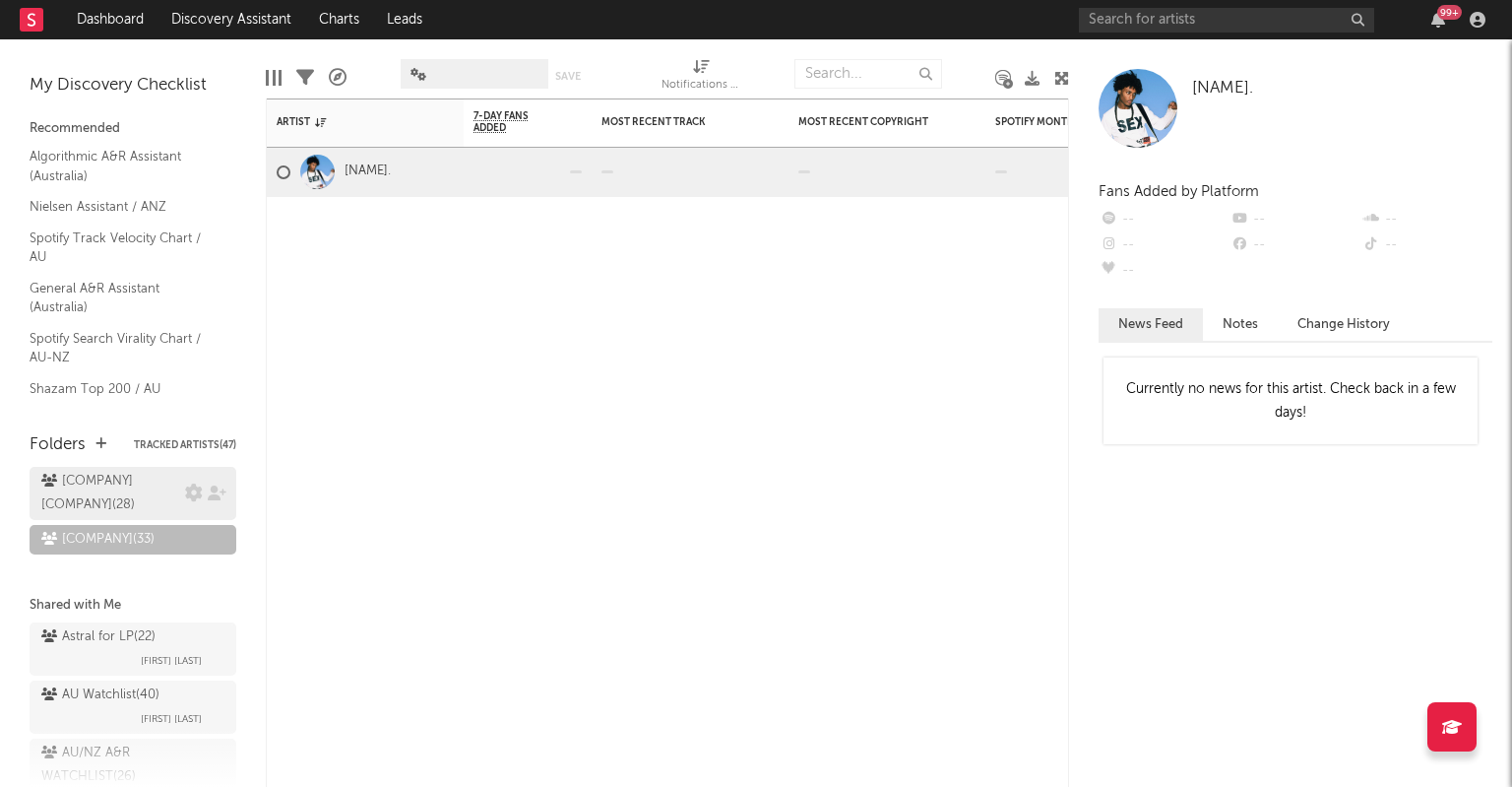click on "[COMPANY] [COMPANY] ( [NUMBER] )" at bounding box center (110, 493) 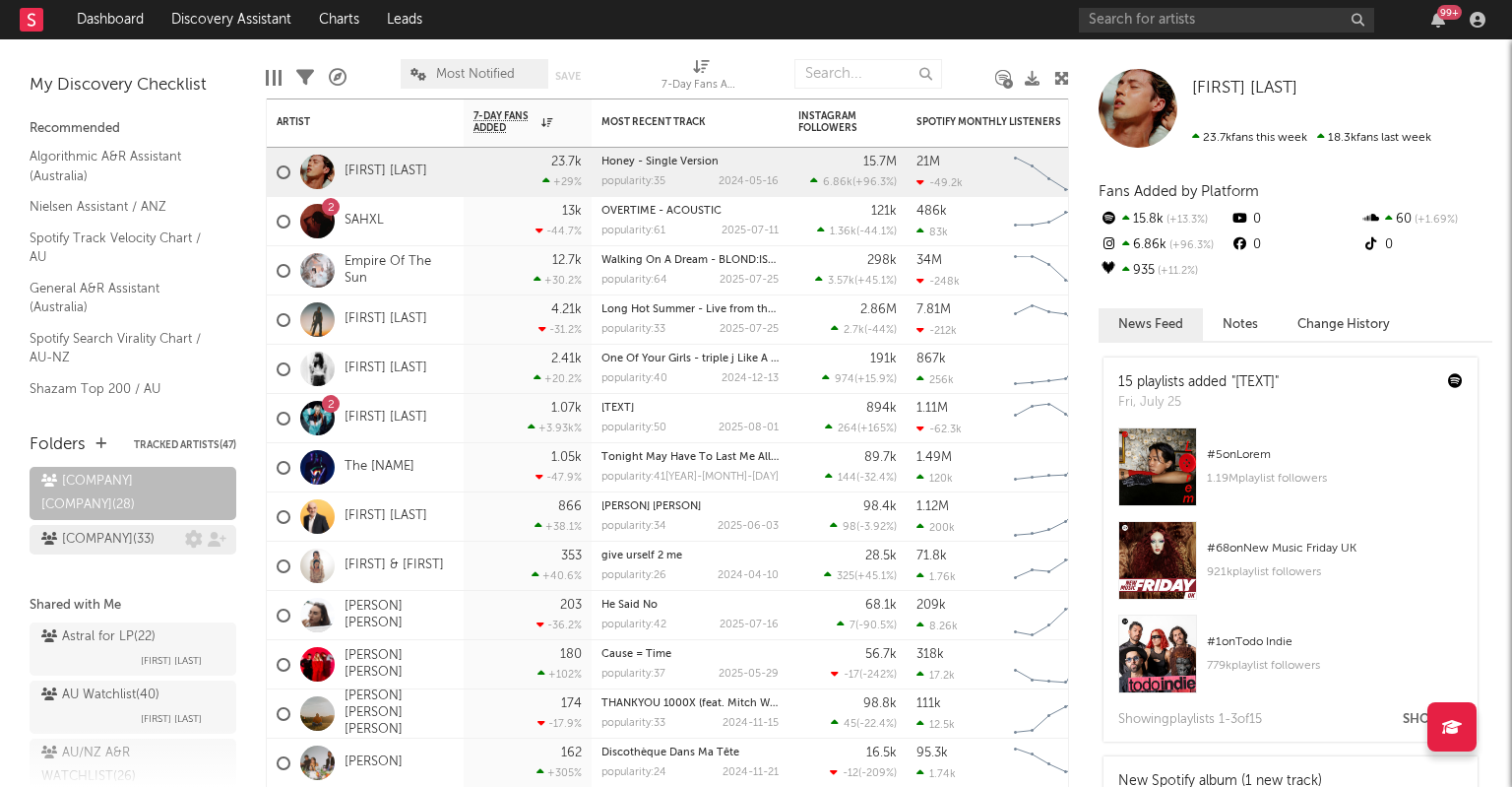 click on "[COMPANY] [COUNTRY] ( [NUMBER] )" at bounding box center [97, 540] 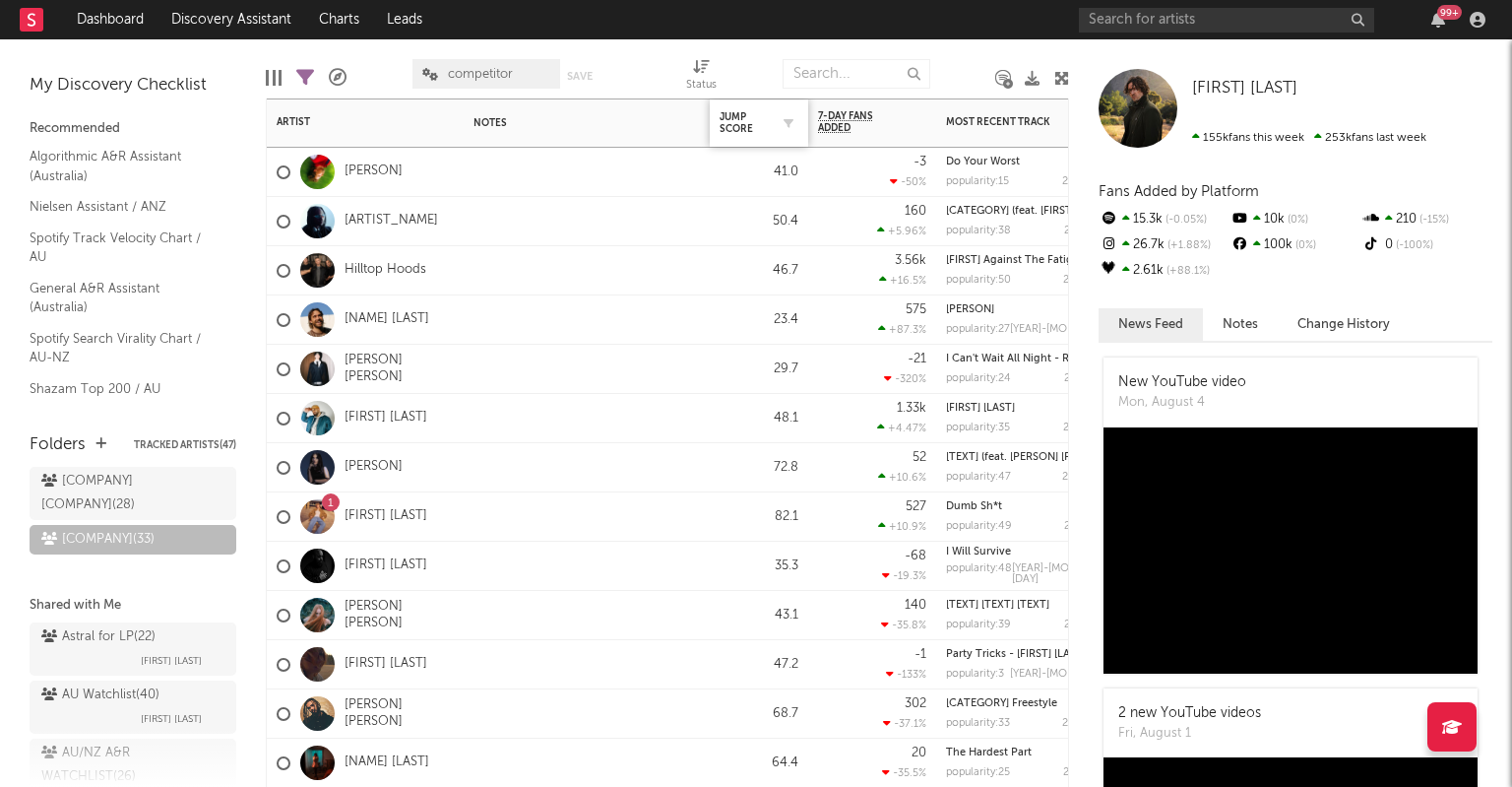 click on "Jump Score" at bounding box center [759, 123] 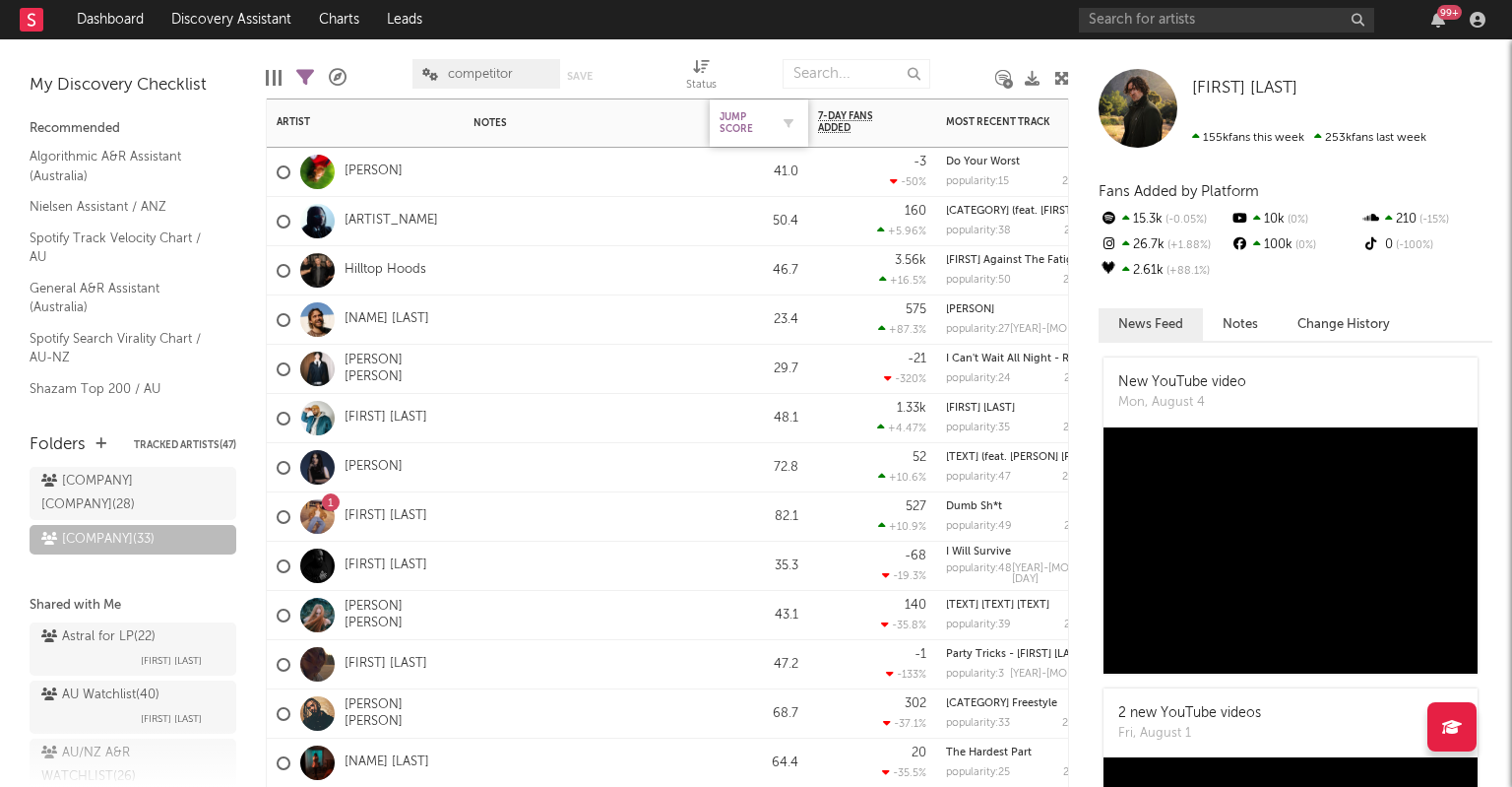 click on "Jump Score" at bounding box center [744, 123] 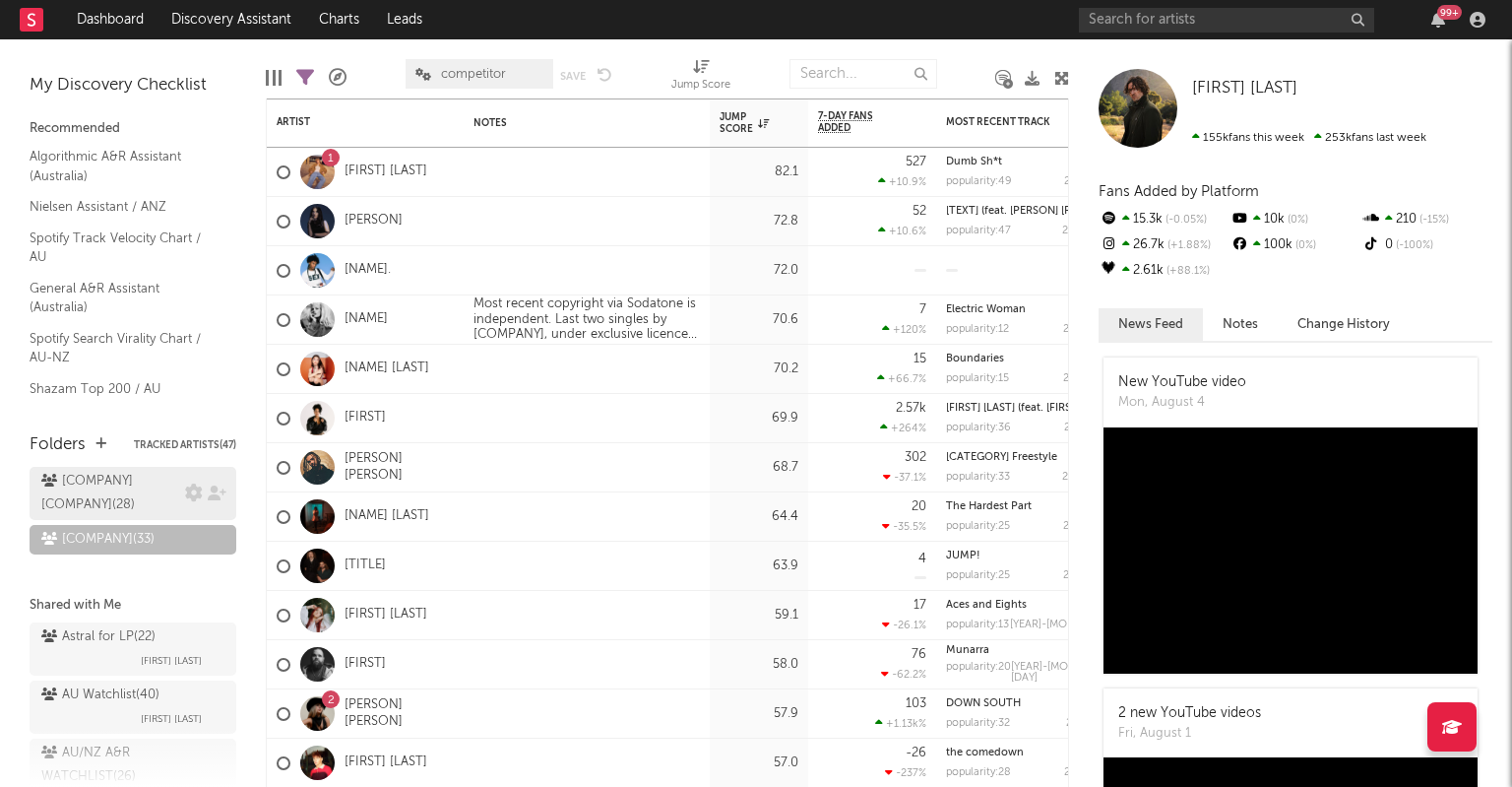 click on "[COMPANY] [COMPANY] ( [NUMBER] )" at bounding box center (110, 493) 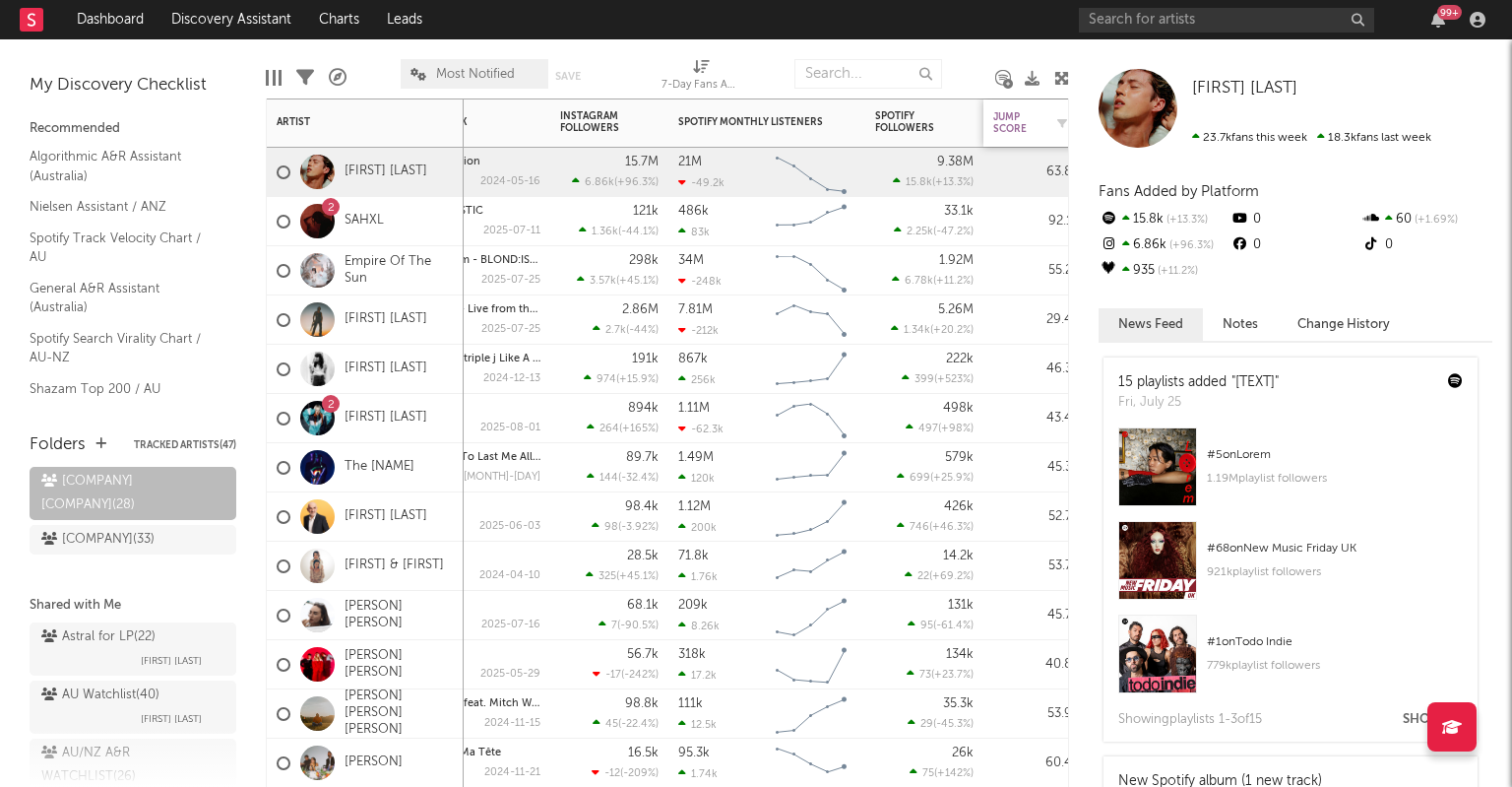 click on "Jump Score" at bounding box center [1018, 123] 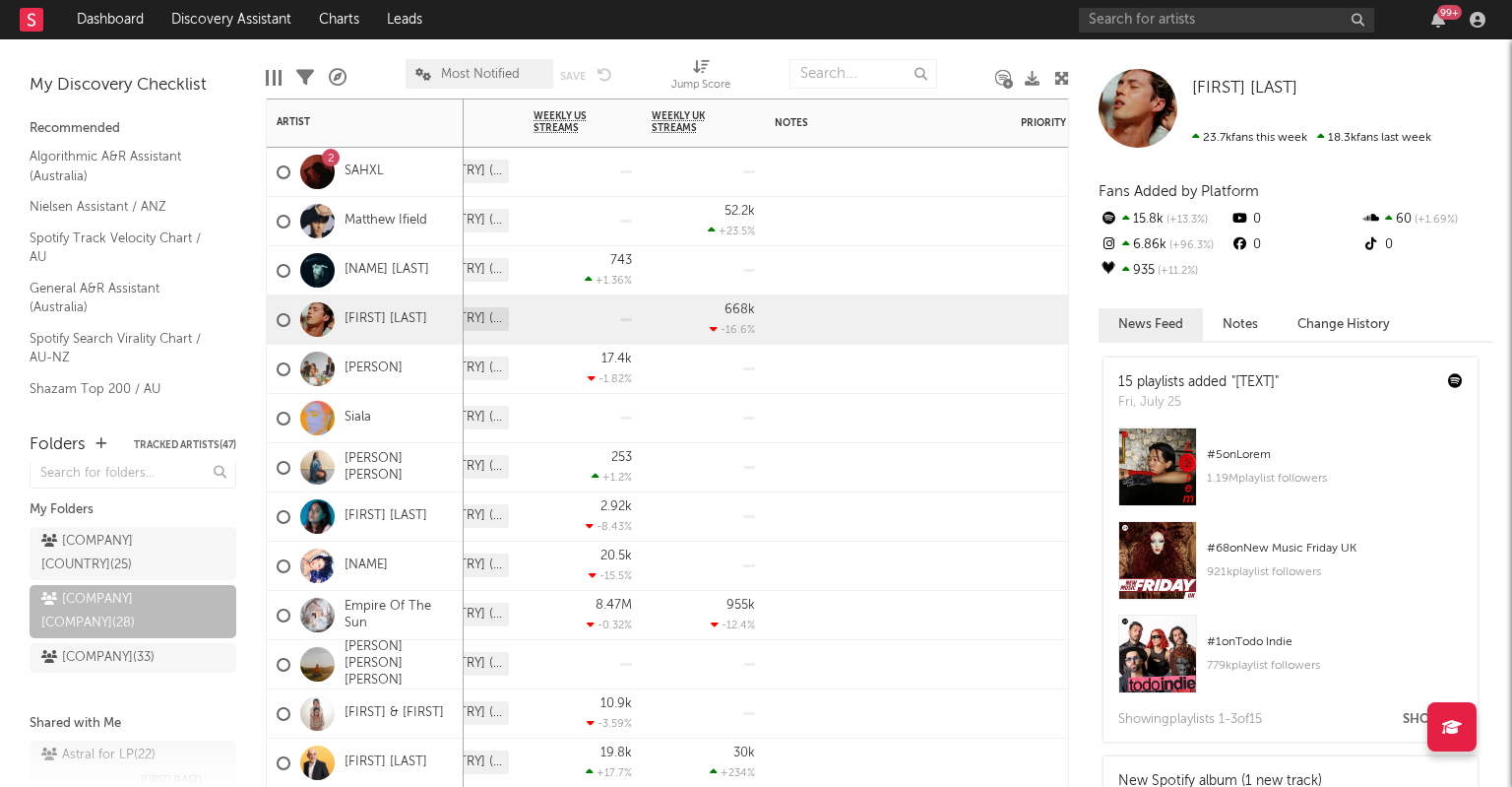 scroll, scrollTop: 8, scrollLeft: 0, axis: vertical 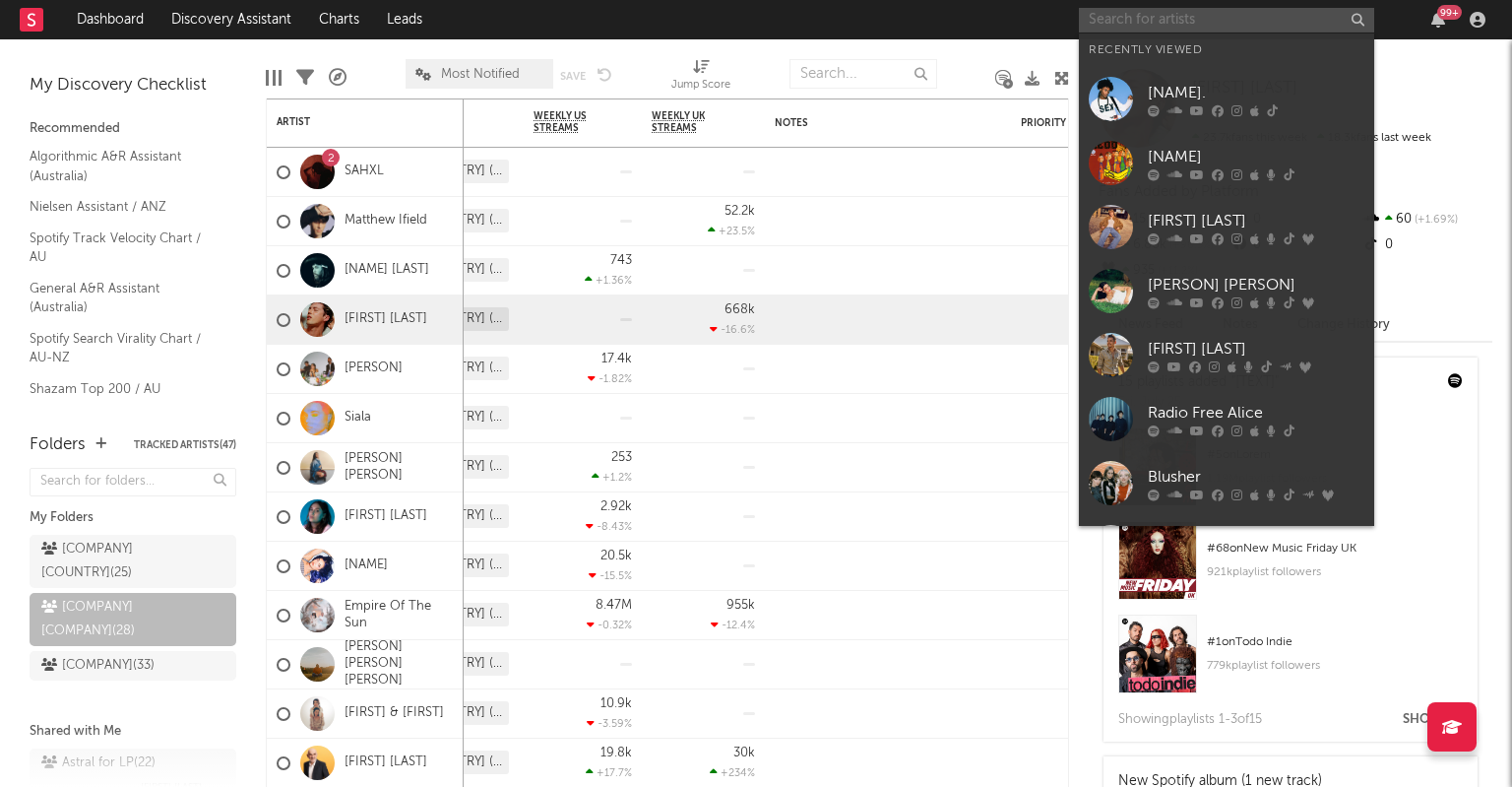 click at bounding box center [1227, 20] 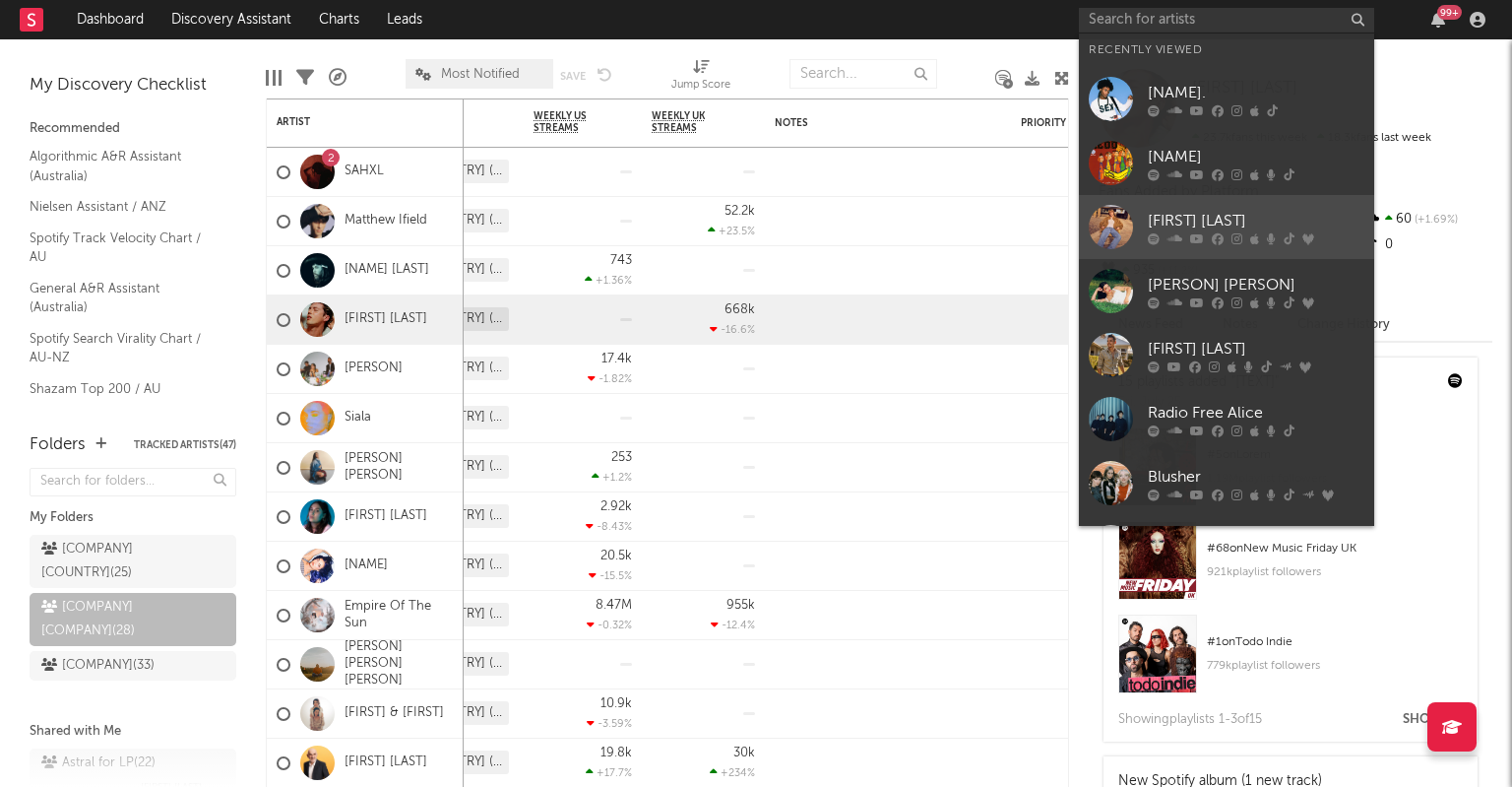 click at bounding box center (1174, 238) 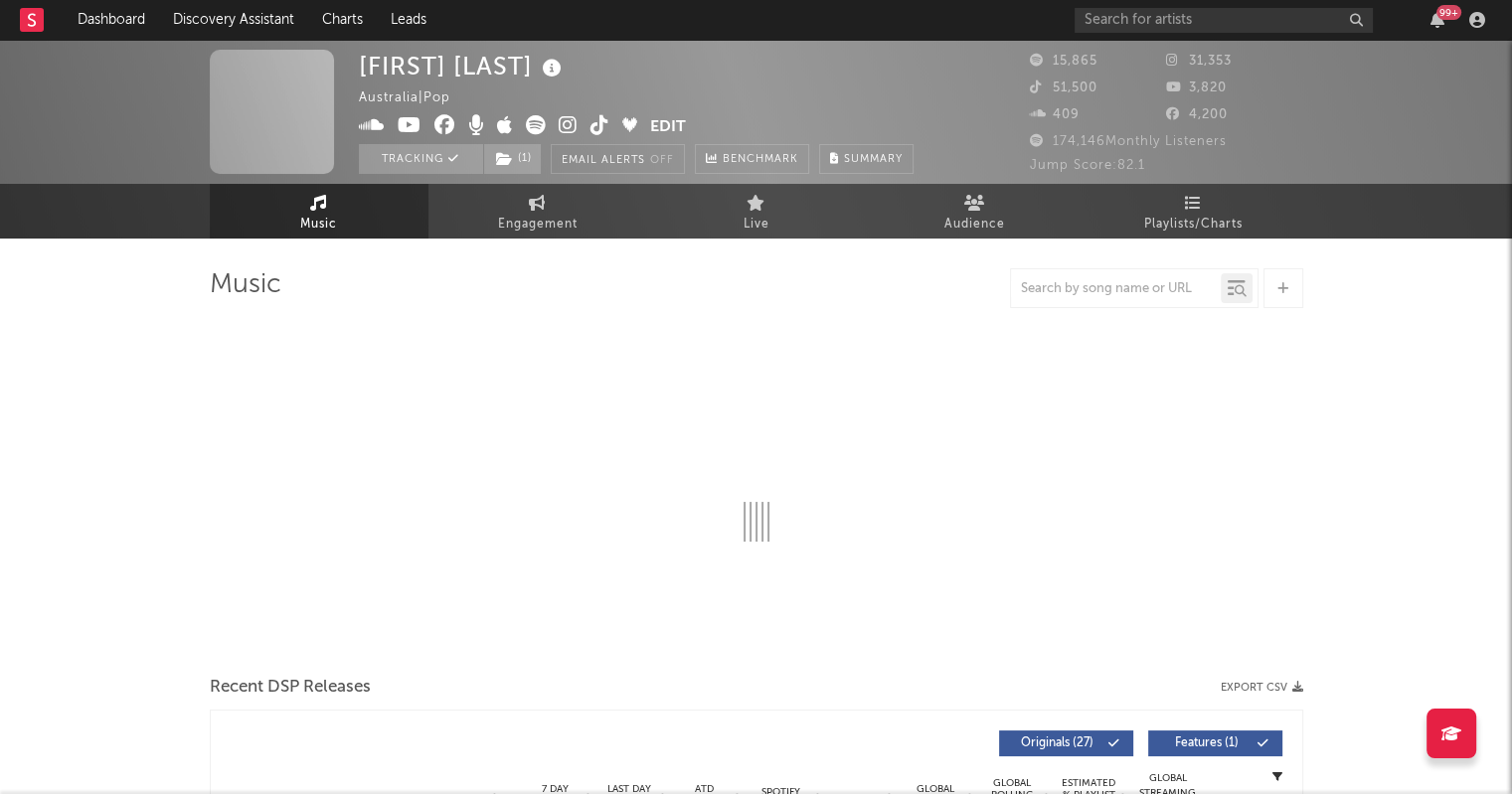 select on "6m" 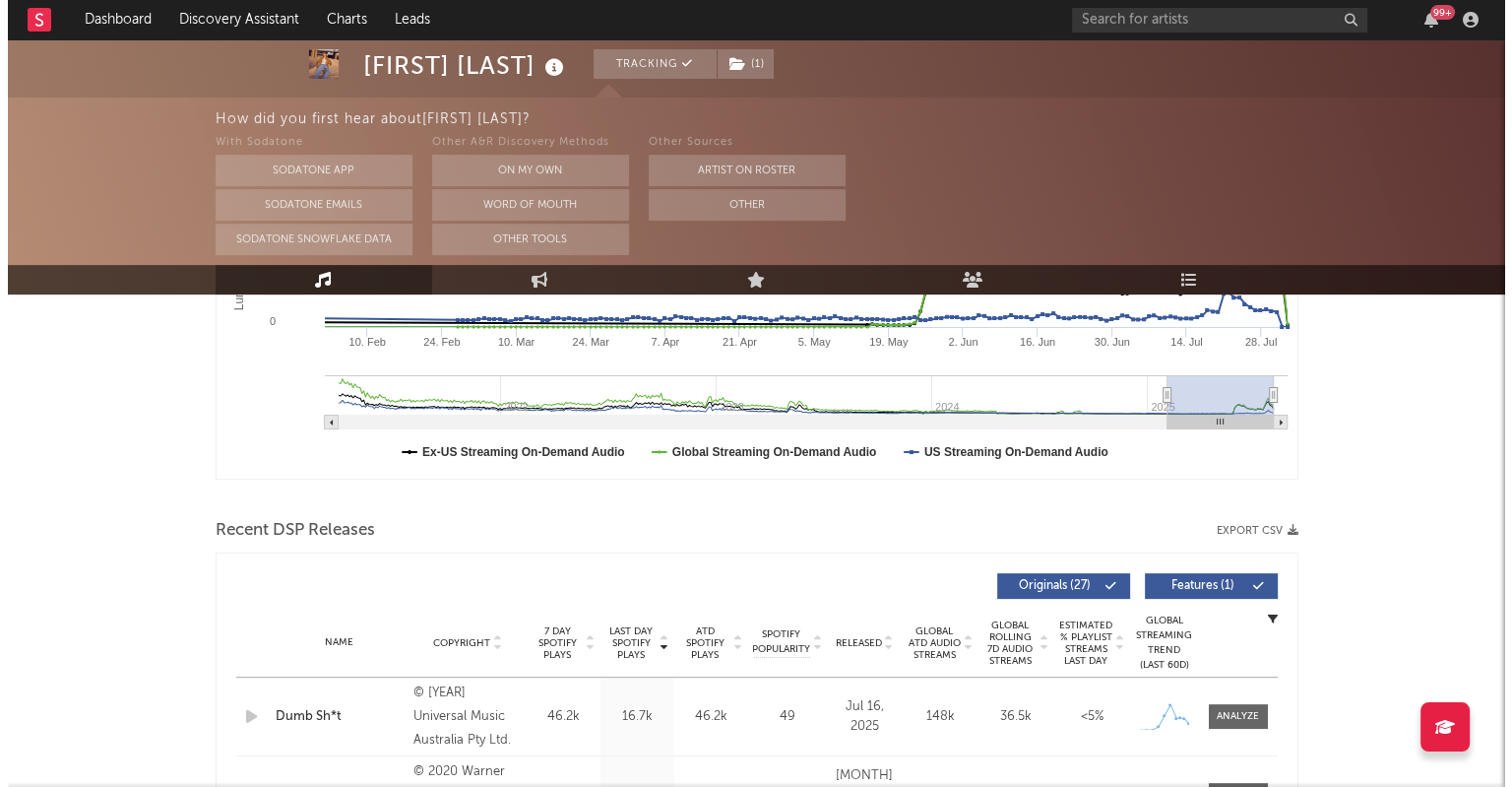 scroll, scrollTop: 0, scrollLeft: 0, axis: both 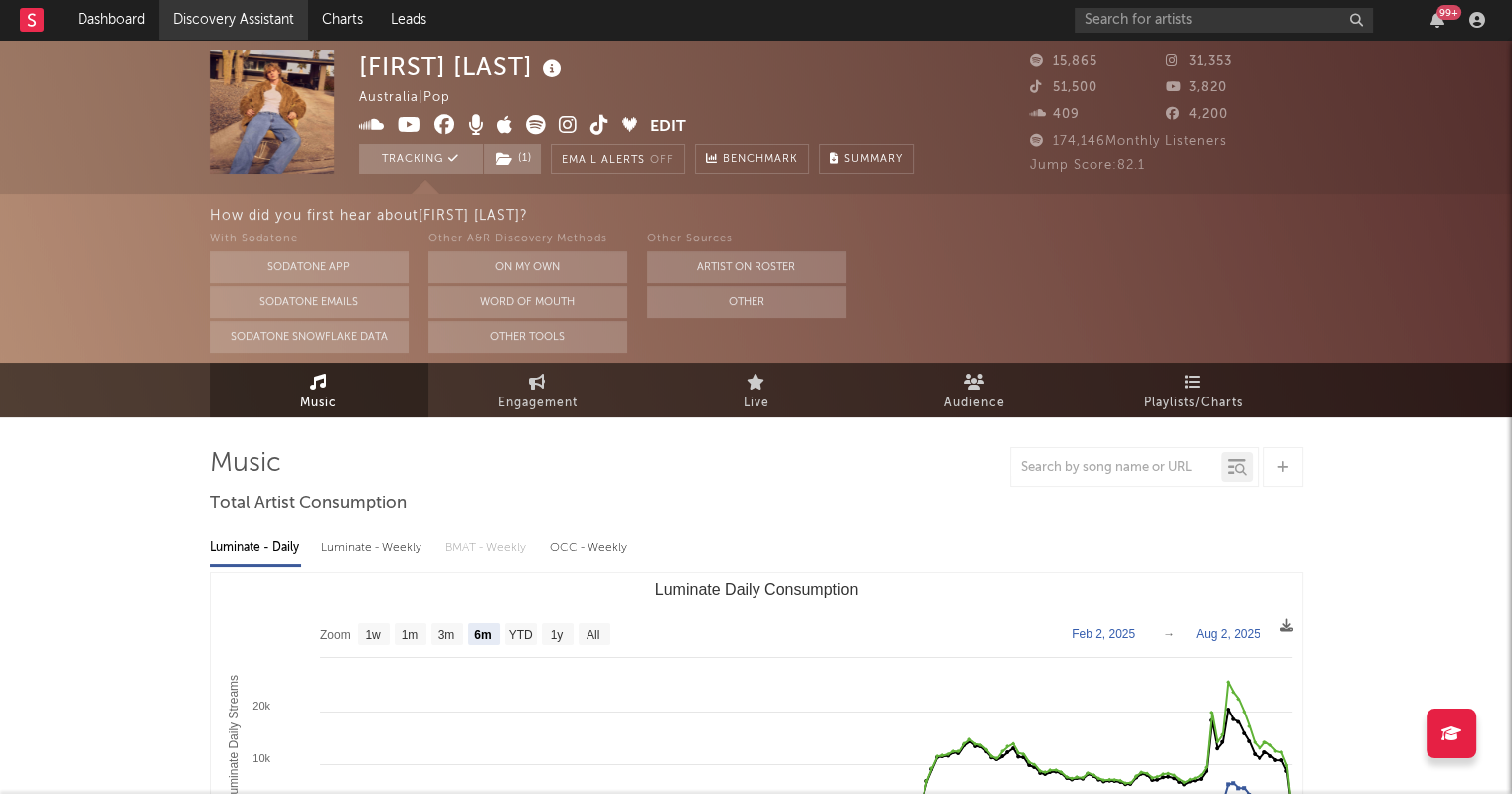 click on "Discovery Assistant" at bounding box center (234, 20) 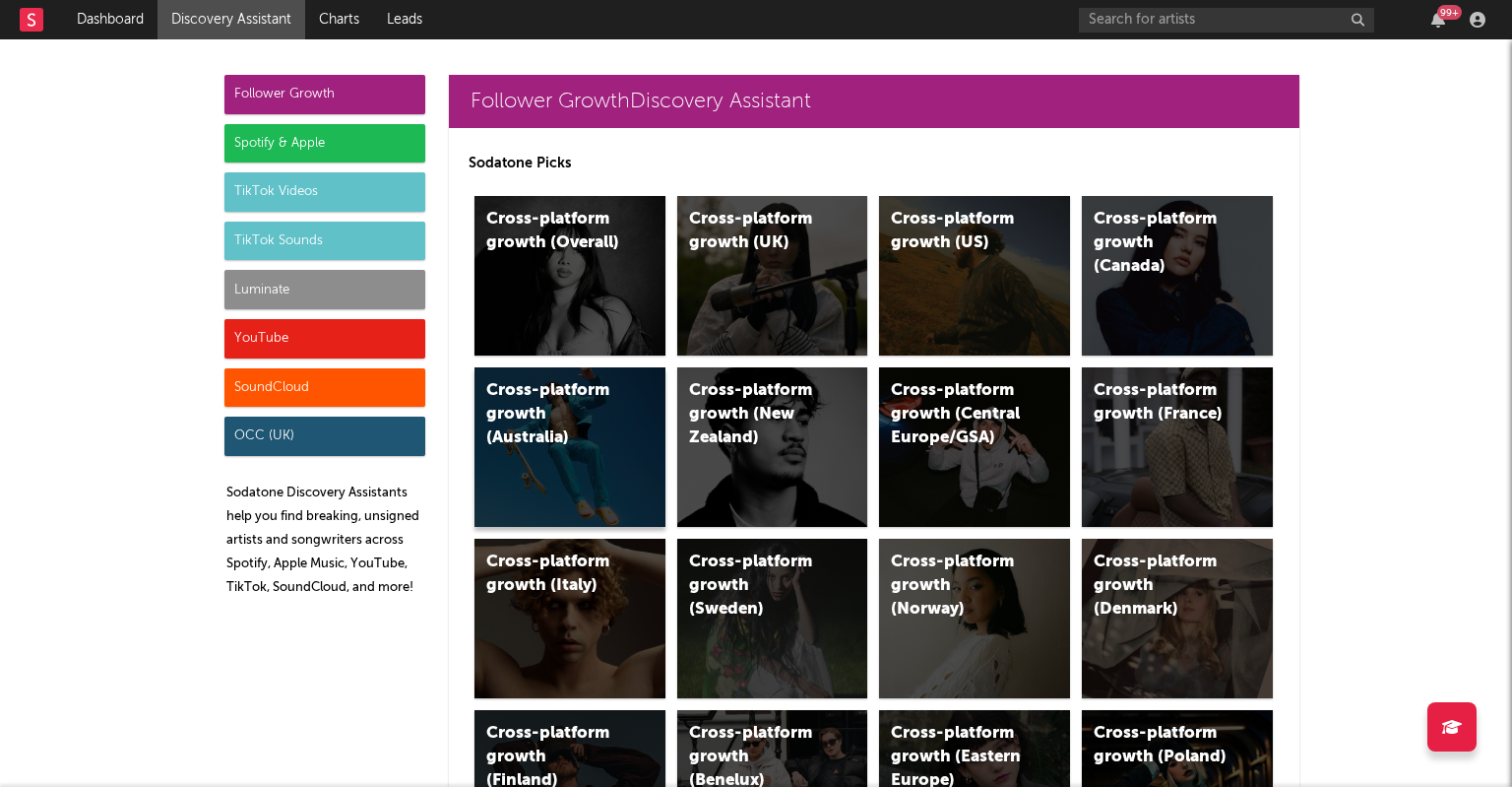click on "Cross-platform growth (Australia)" at bounding box center (553, 415) 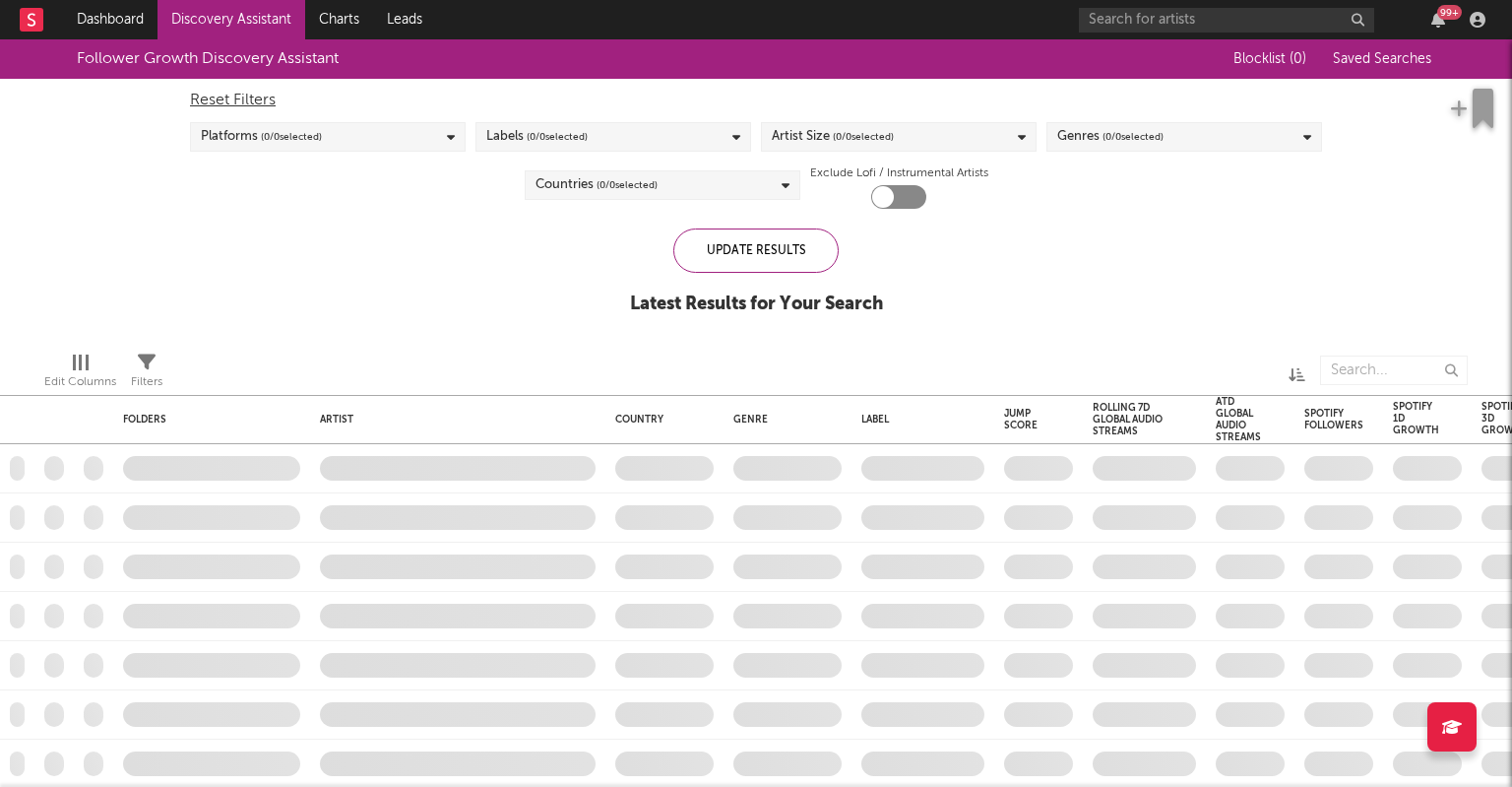 checkbox on "true" 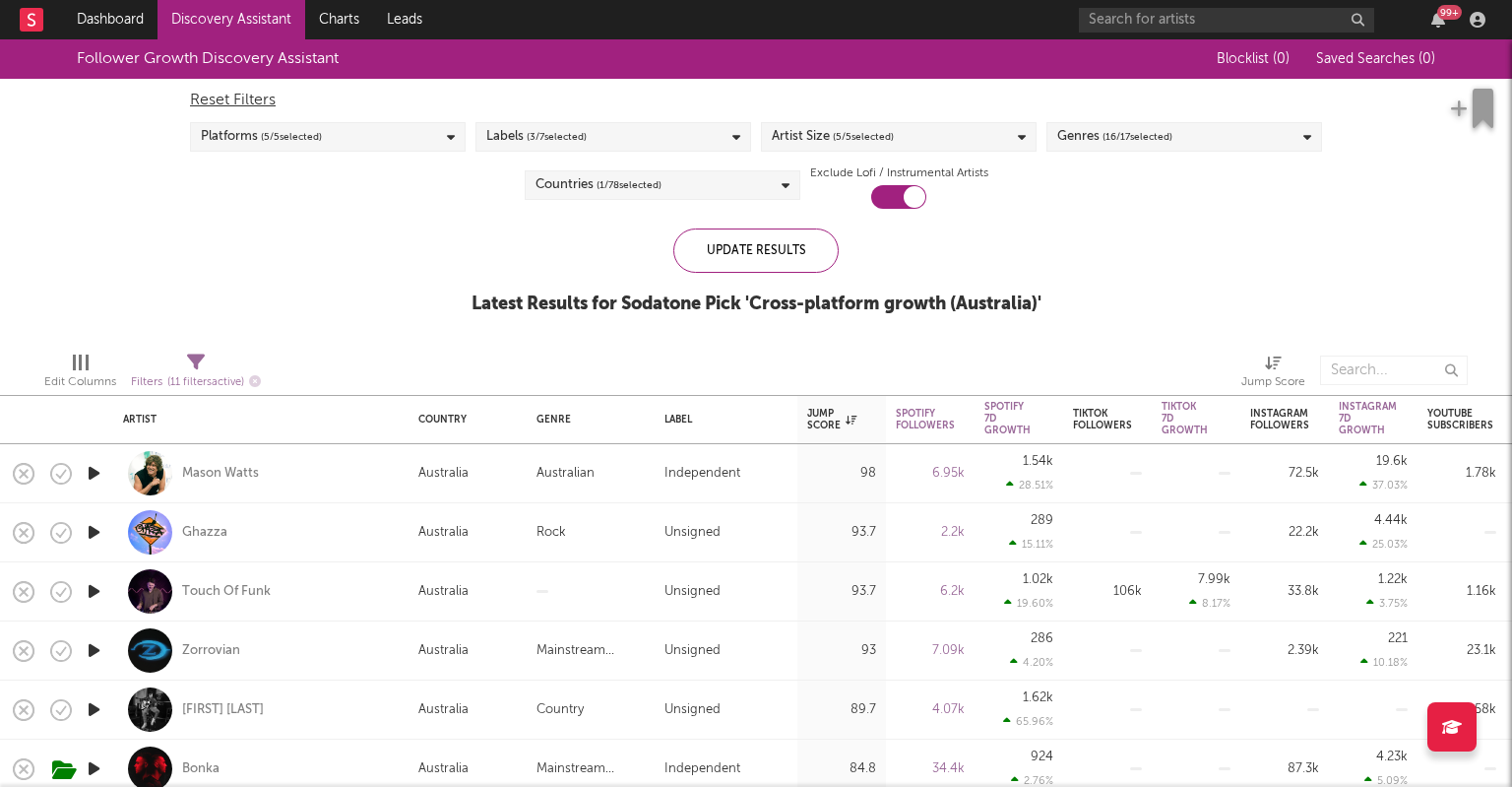click on "Labels ( 3 / 7  selected)" at bounding box center (613, 137) 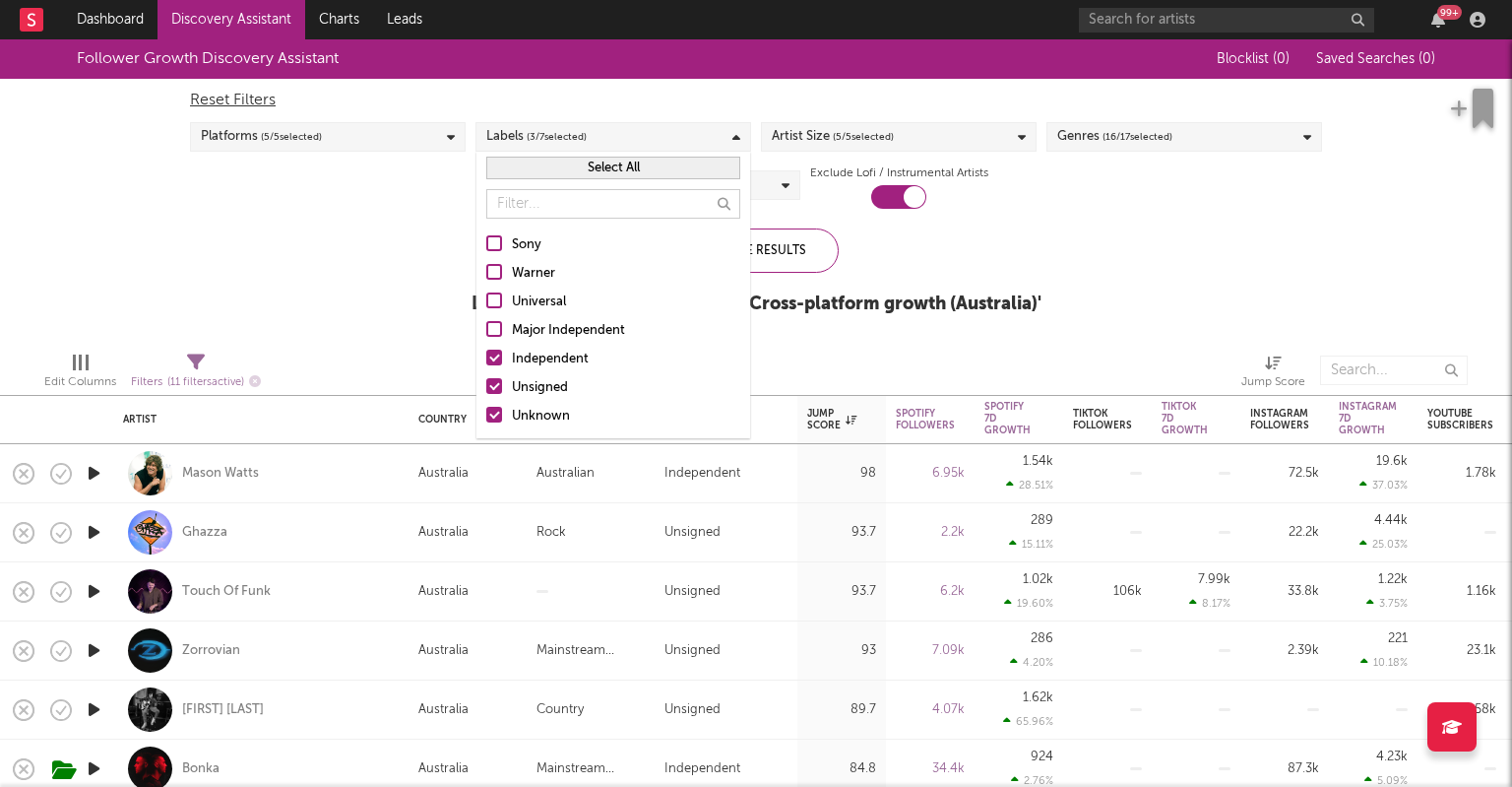 click at bounding box center (494, 329) 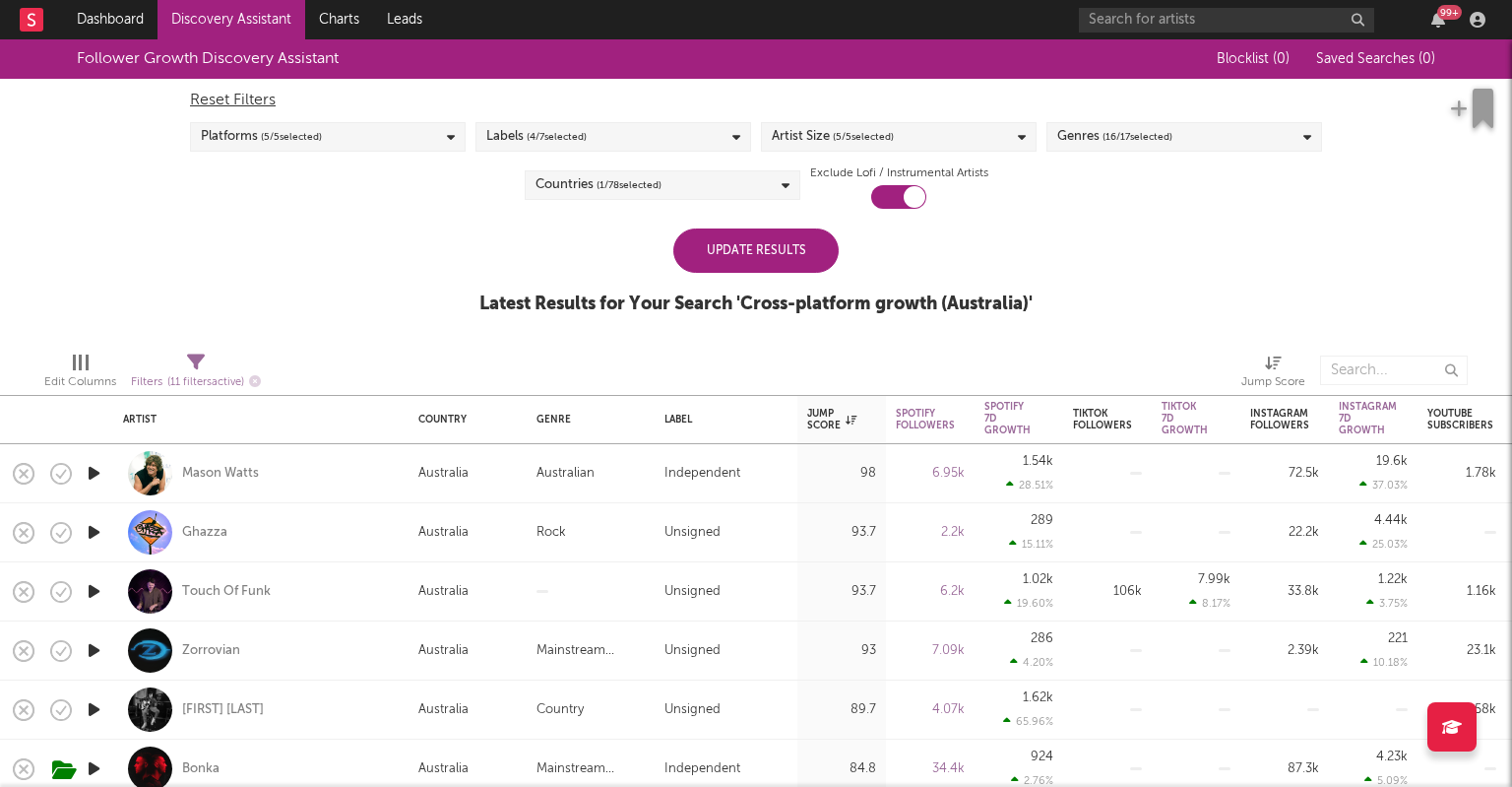 click on "Follower Growth Discovery Assistant Blocklist   ( 0 ) Saved Searches   ( 0 ) Reset Filters Platforms ( 5 / 5  selected) Labels ( 4 / 7  selected) Artist Size ( 5 / 5  selected) Genres ( 16 / 17  selected) Countries ( 1 / 78  selected) Exclude Lofi / Instrumental Artists Update Results Latest Results for Your Search ' Cross-platform growth (Australia) '" at bounding box center (756, 187) 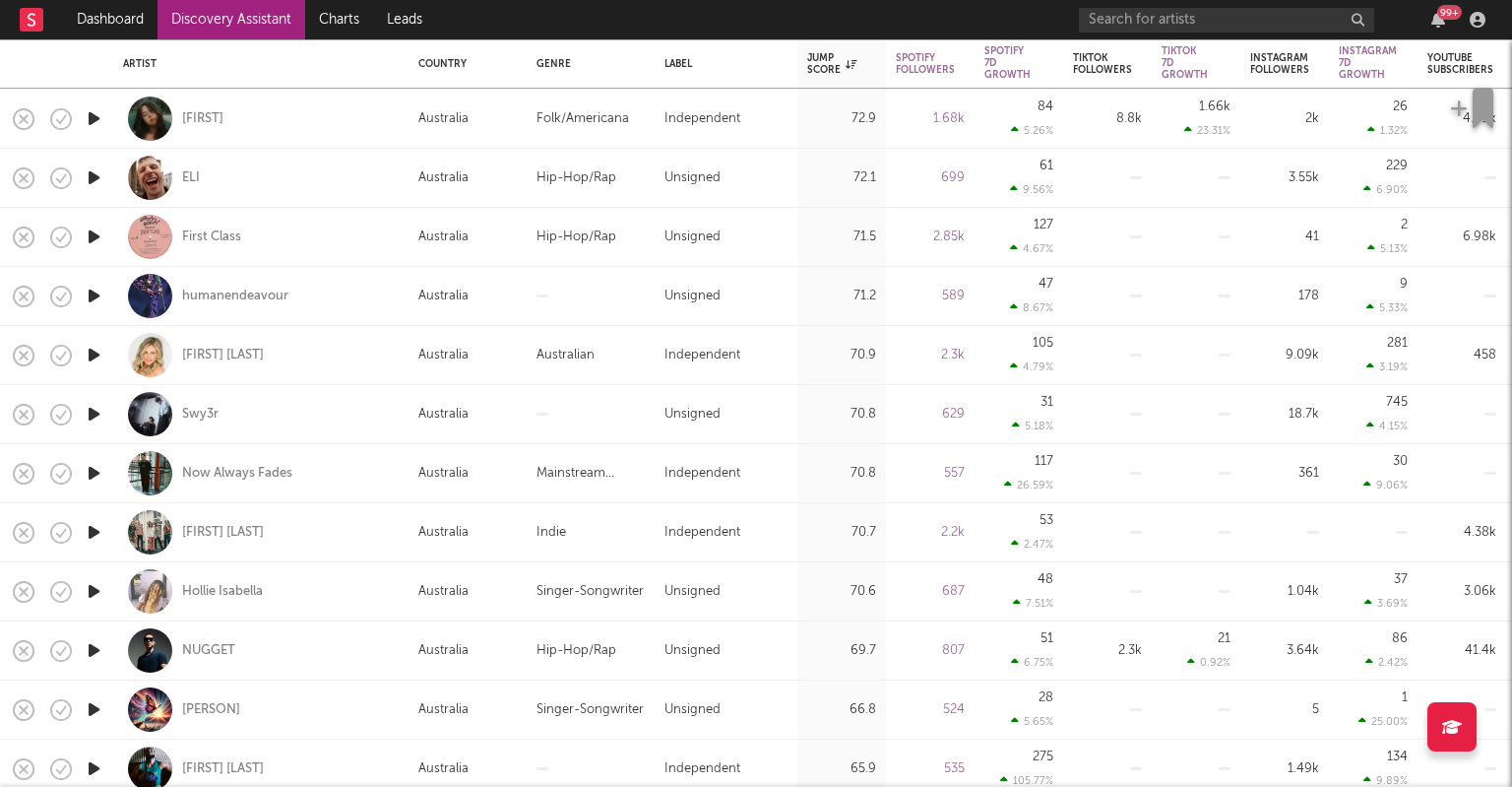 drag, startPoint x: 417, startPoint y: 251, endPoint x: 54, endPoint y: 70, distance: 405.62298 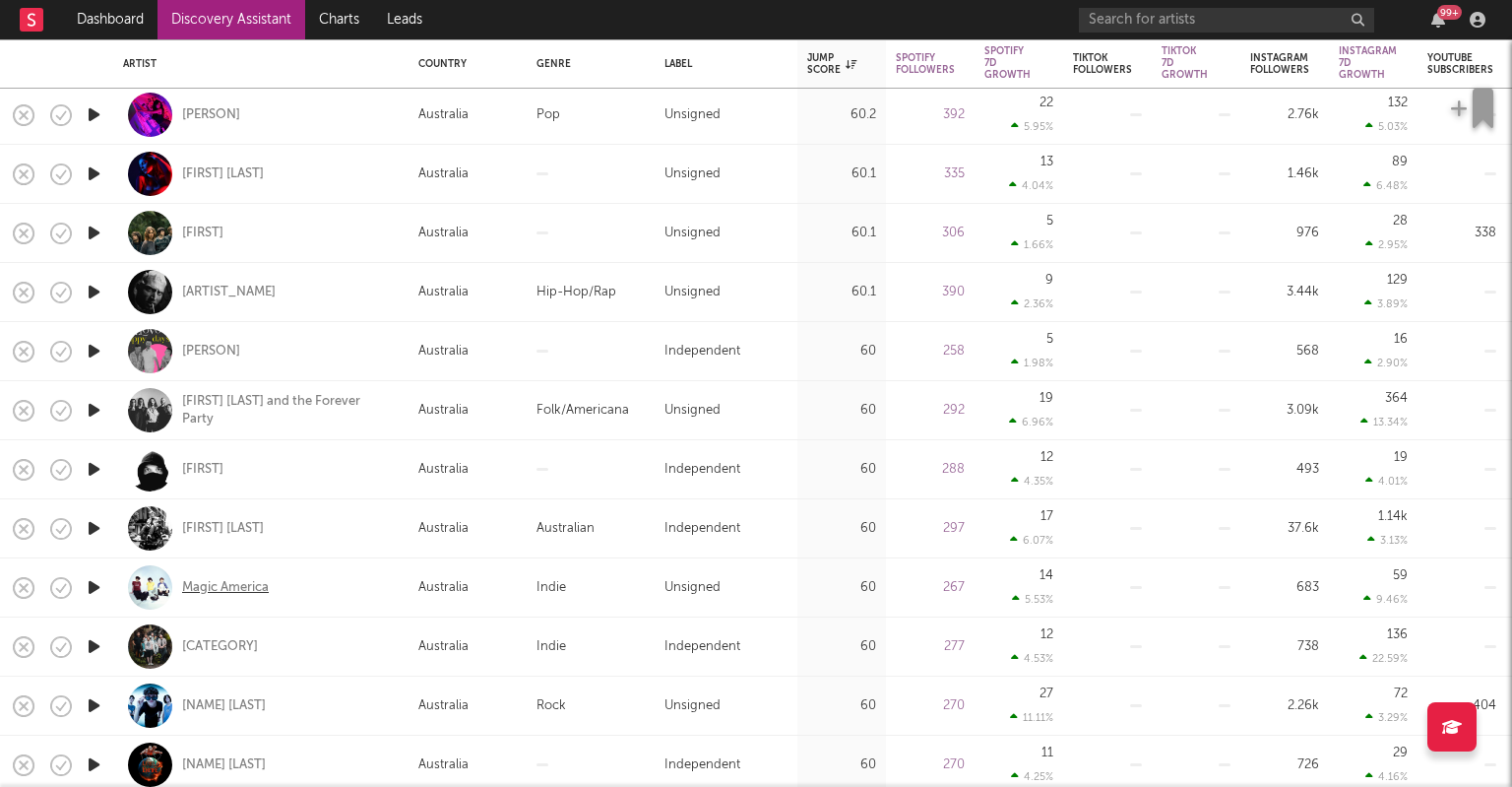 click on "Magic America" at bounding box center (225, 588) 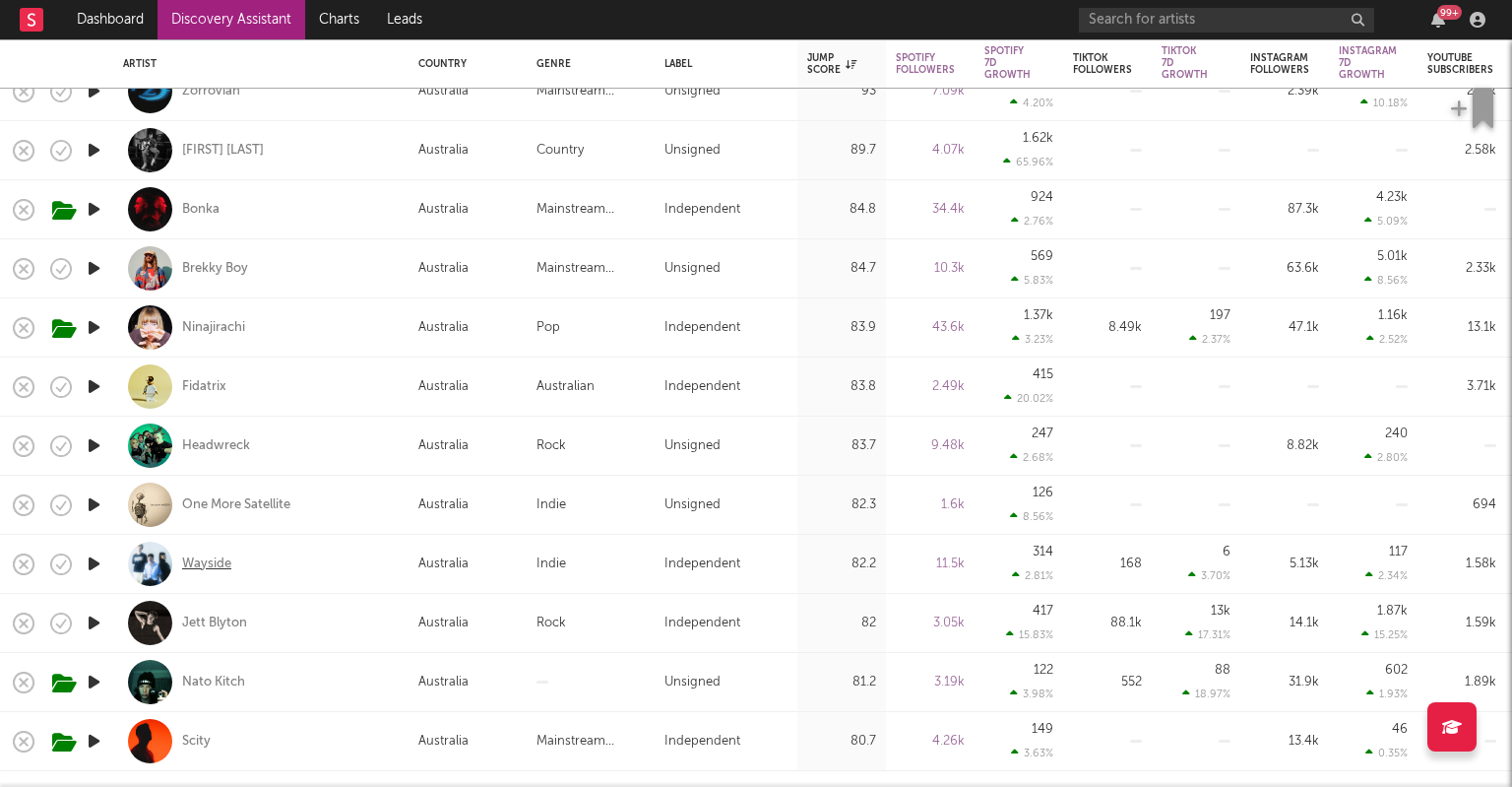 click on "Wayside" at bounding box center [207, 564] 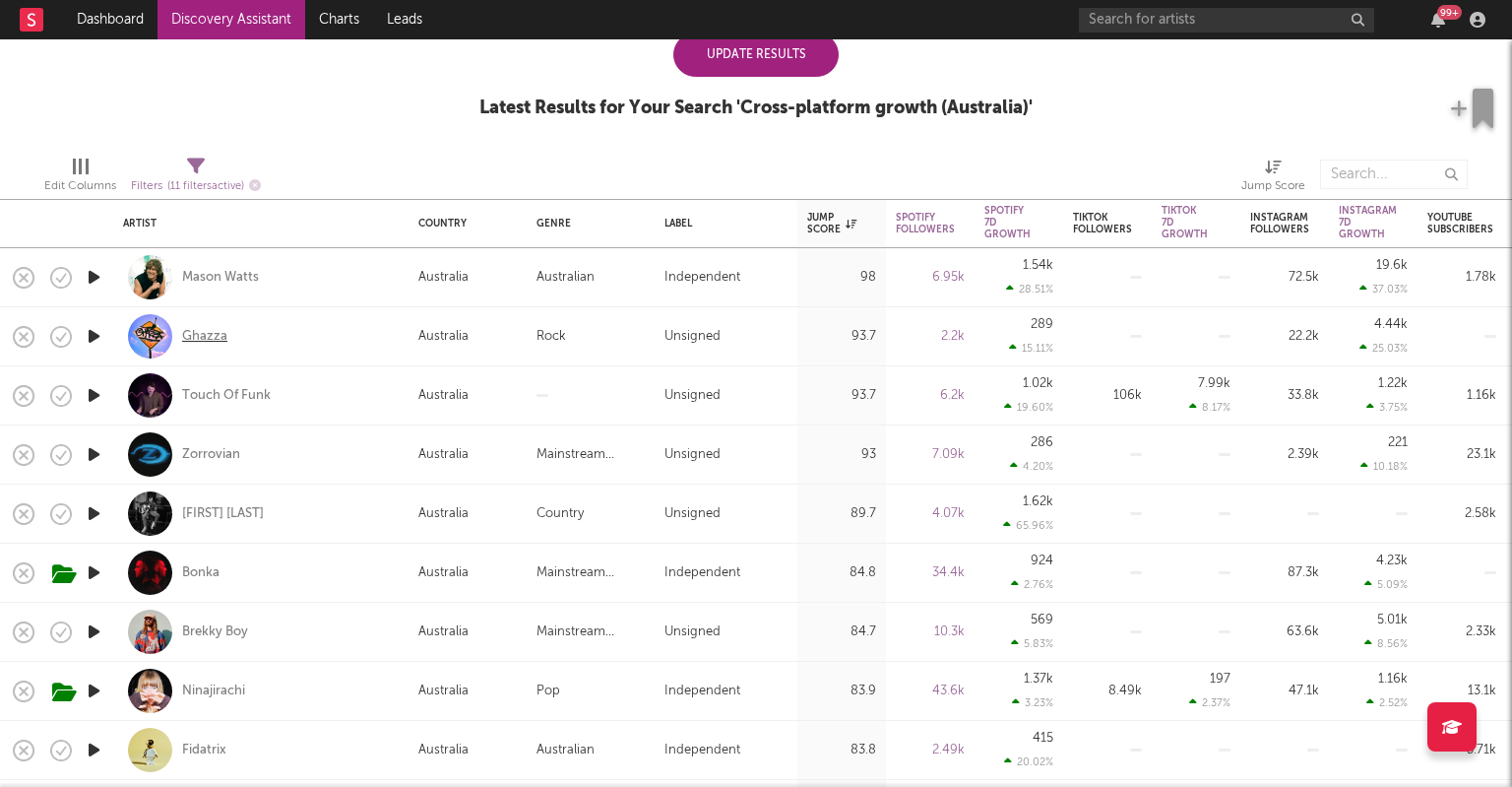 click on "Ghazza" at bounding box center (205, 337) 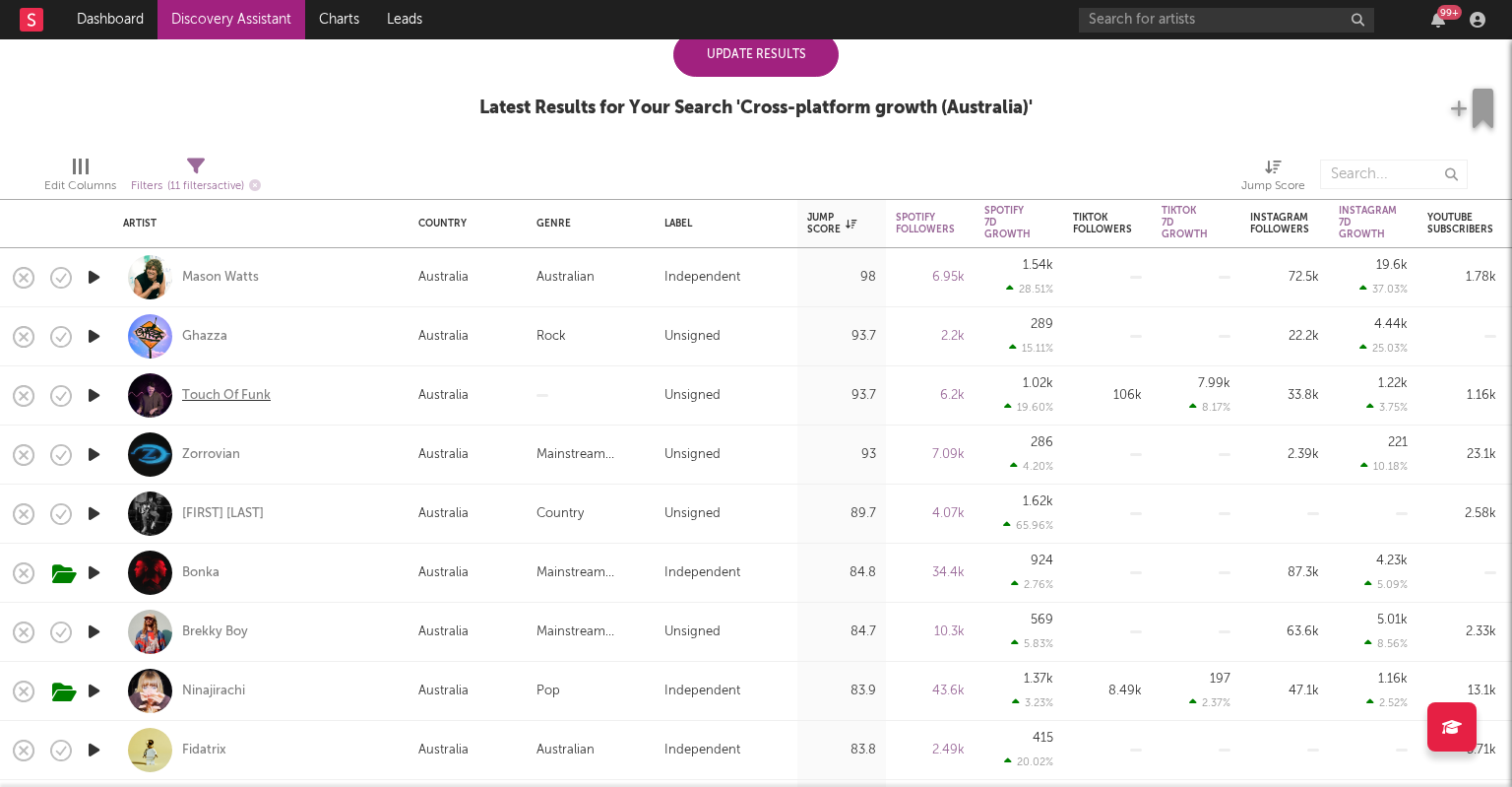 click on "Touch Of Funk" at bounding box center [226, 396] 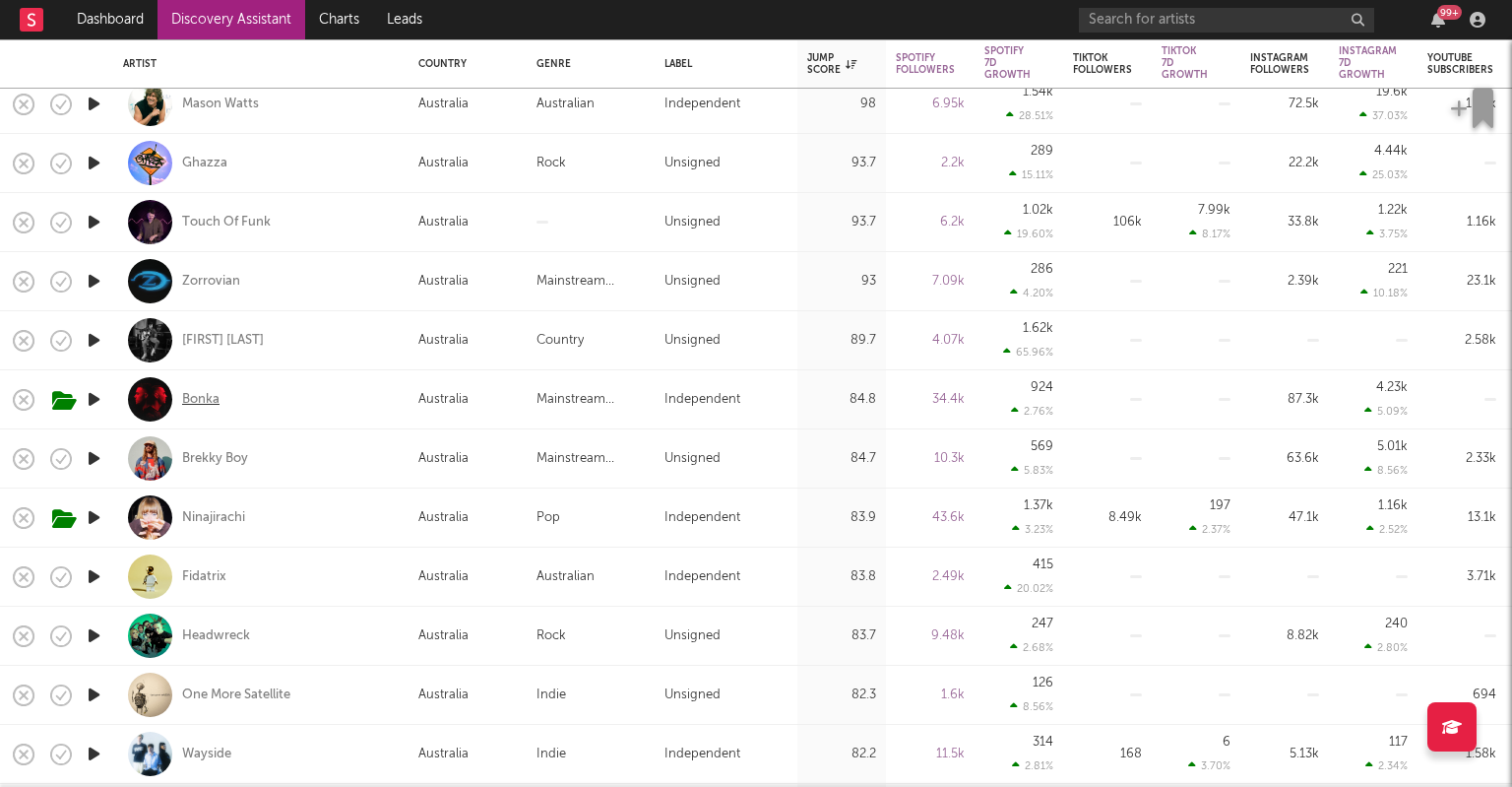 click on "Bonka" at bounding box center [201, 400] 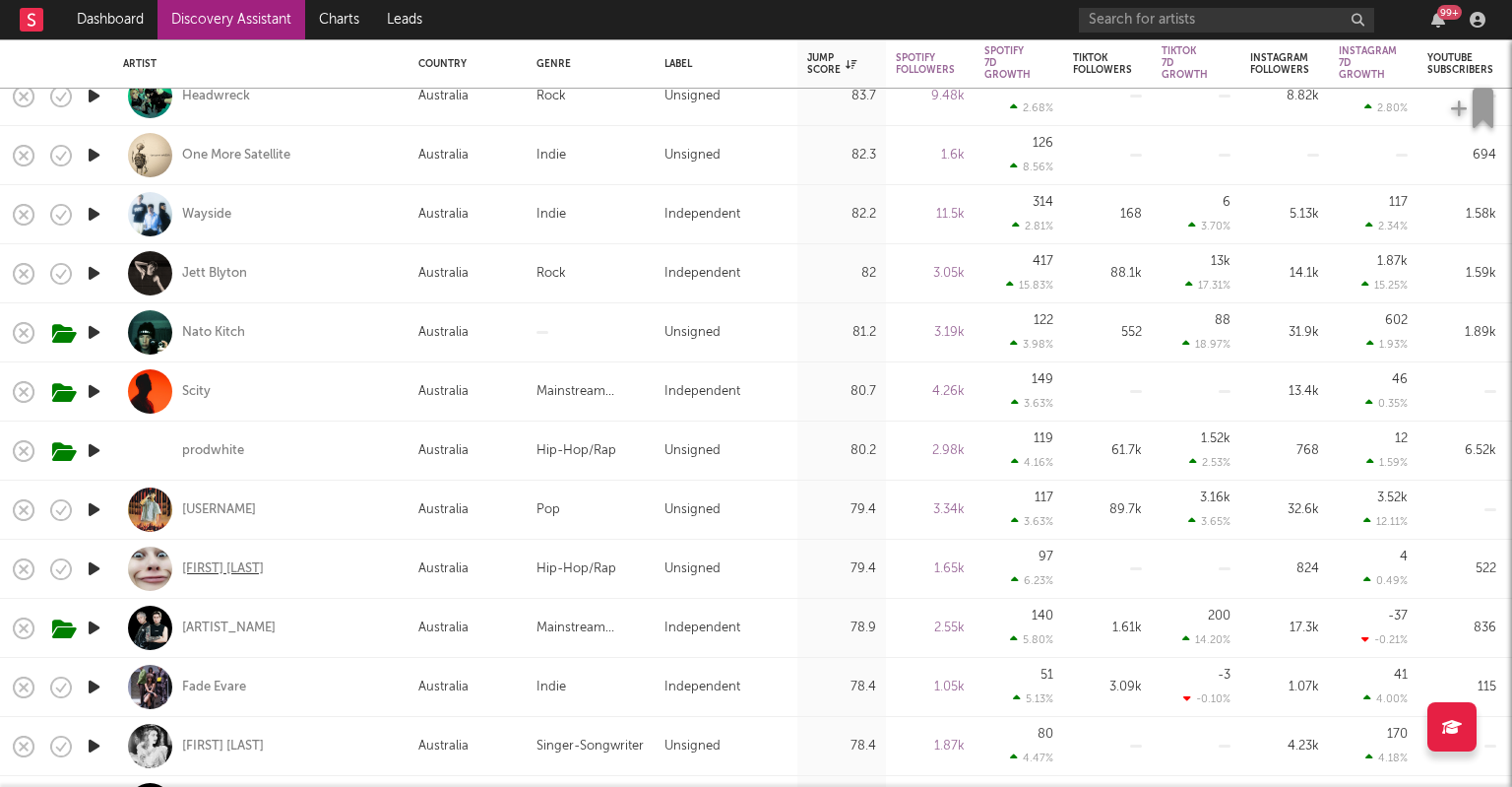 click on "[FIRST] [LAST]" at bounding box center (222, 569) 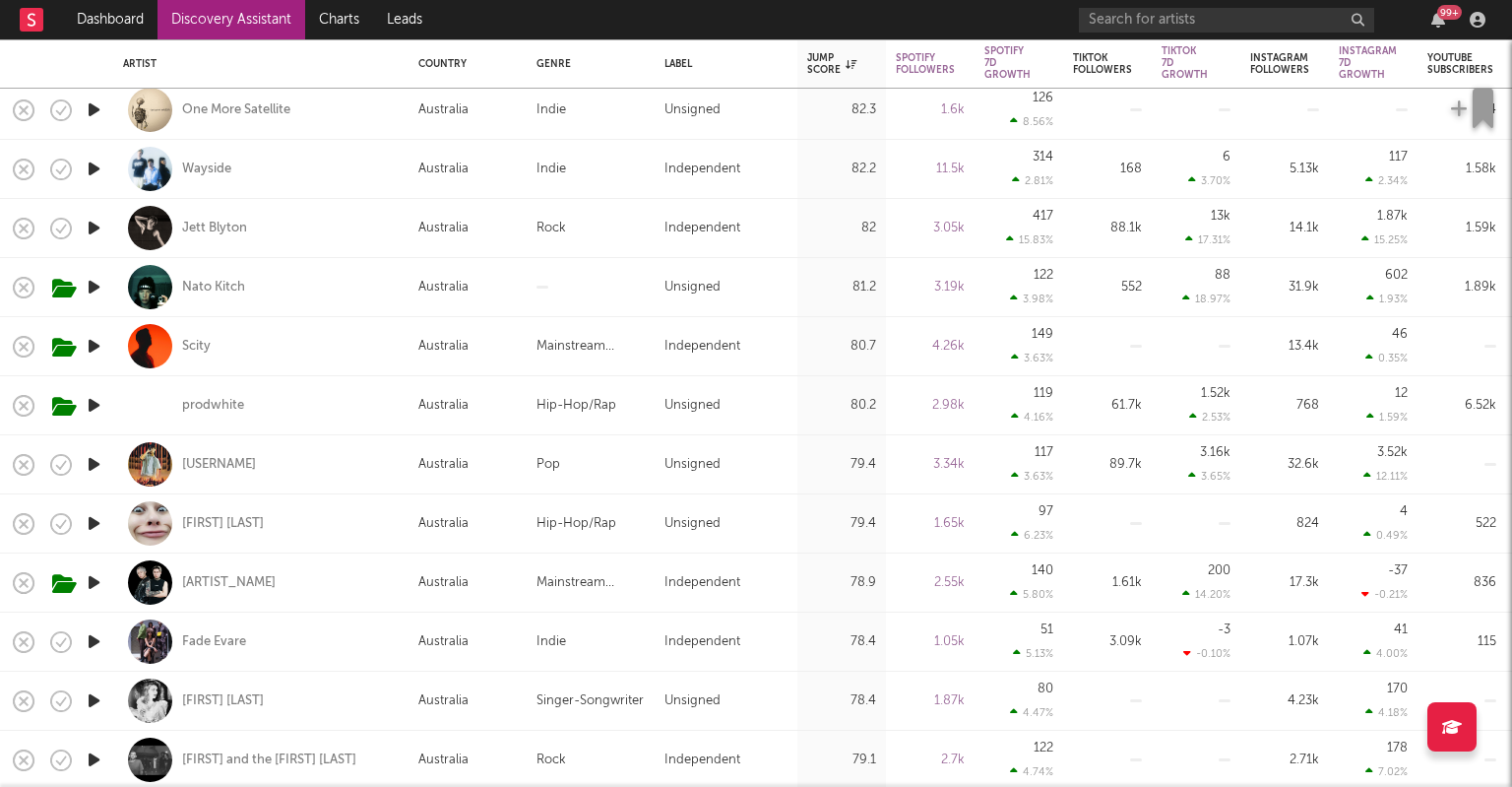 click on "Pop" at bounding box center (591, 465) 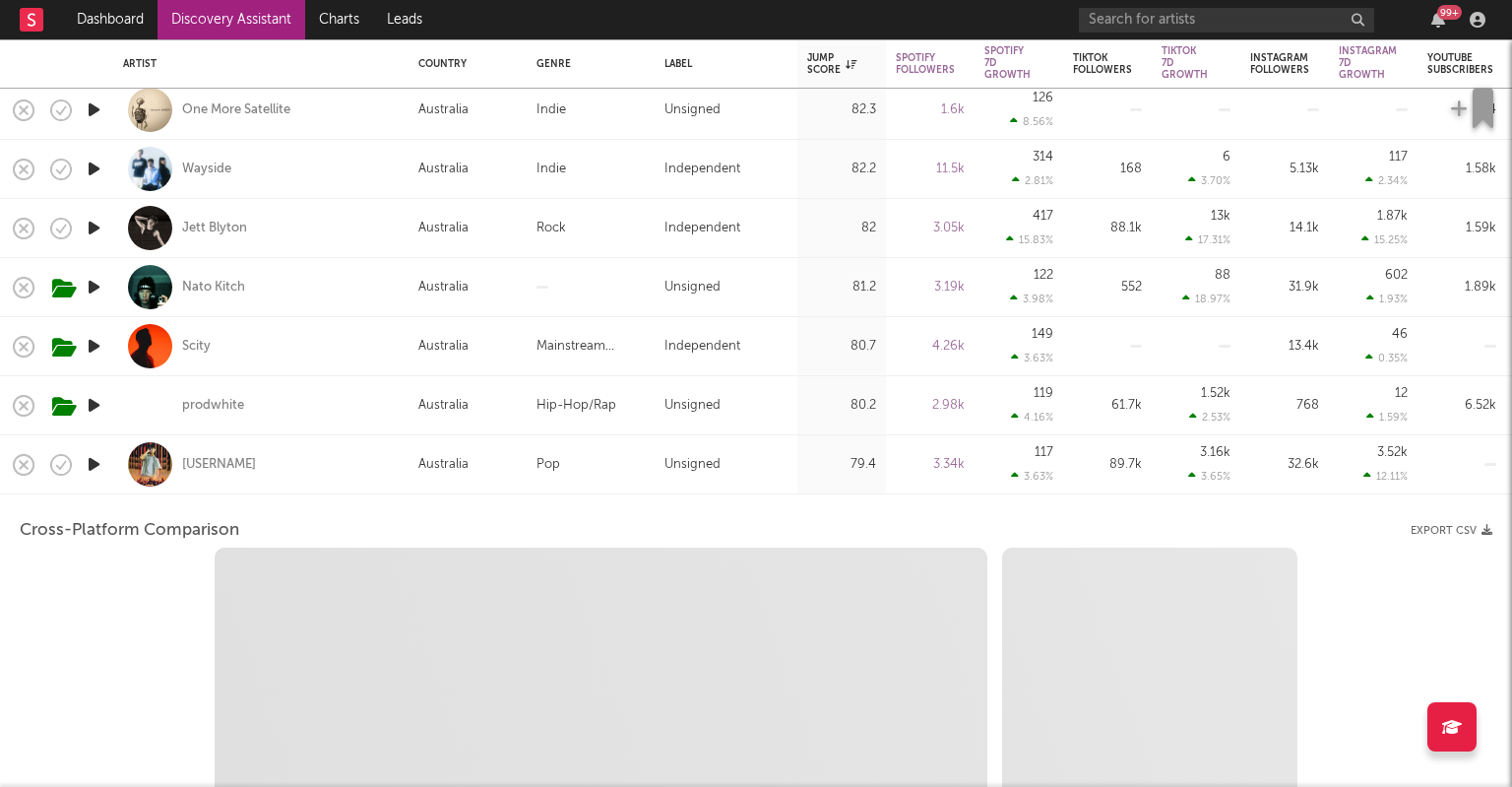 select on "1w" 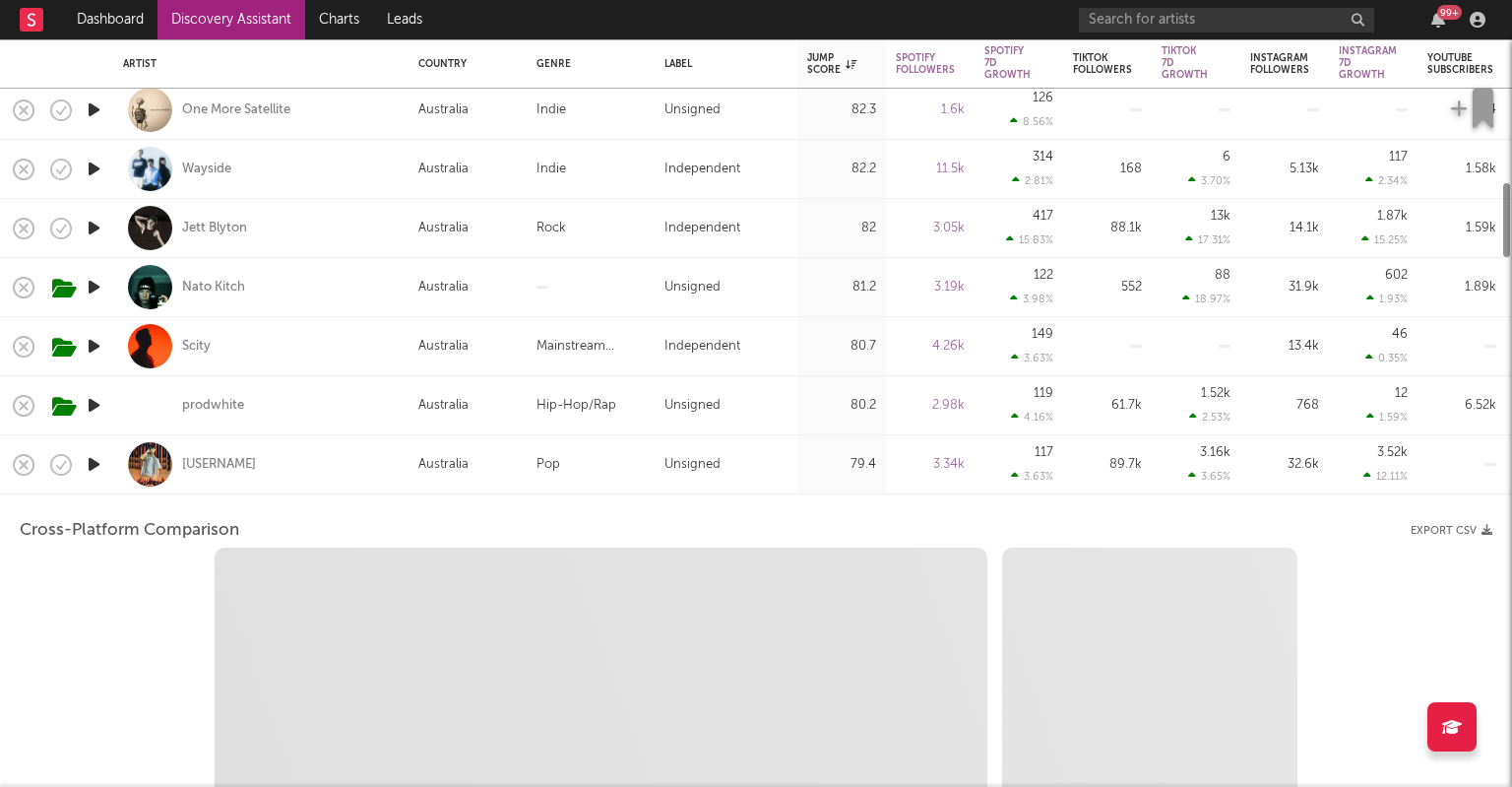 click on "Zoom 1w 1m 3m 6m YTD 1y All Created with Highcharts 10.3.3 Zoom 1w 1m 3m 6m YTD 1y All → name" at bounding box center [756, 806] 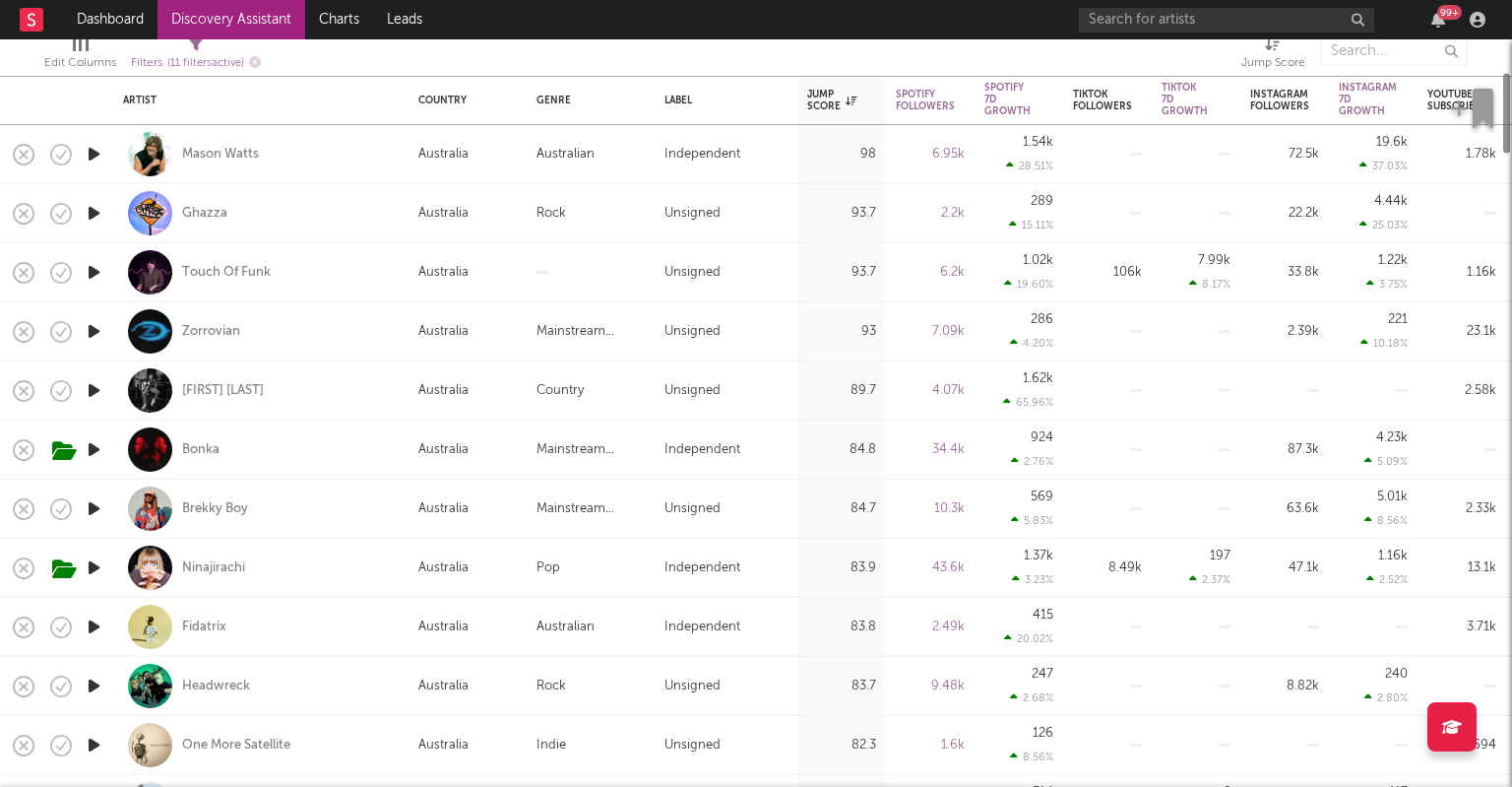 select on "1m" 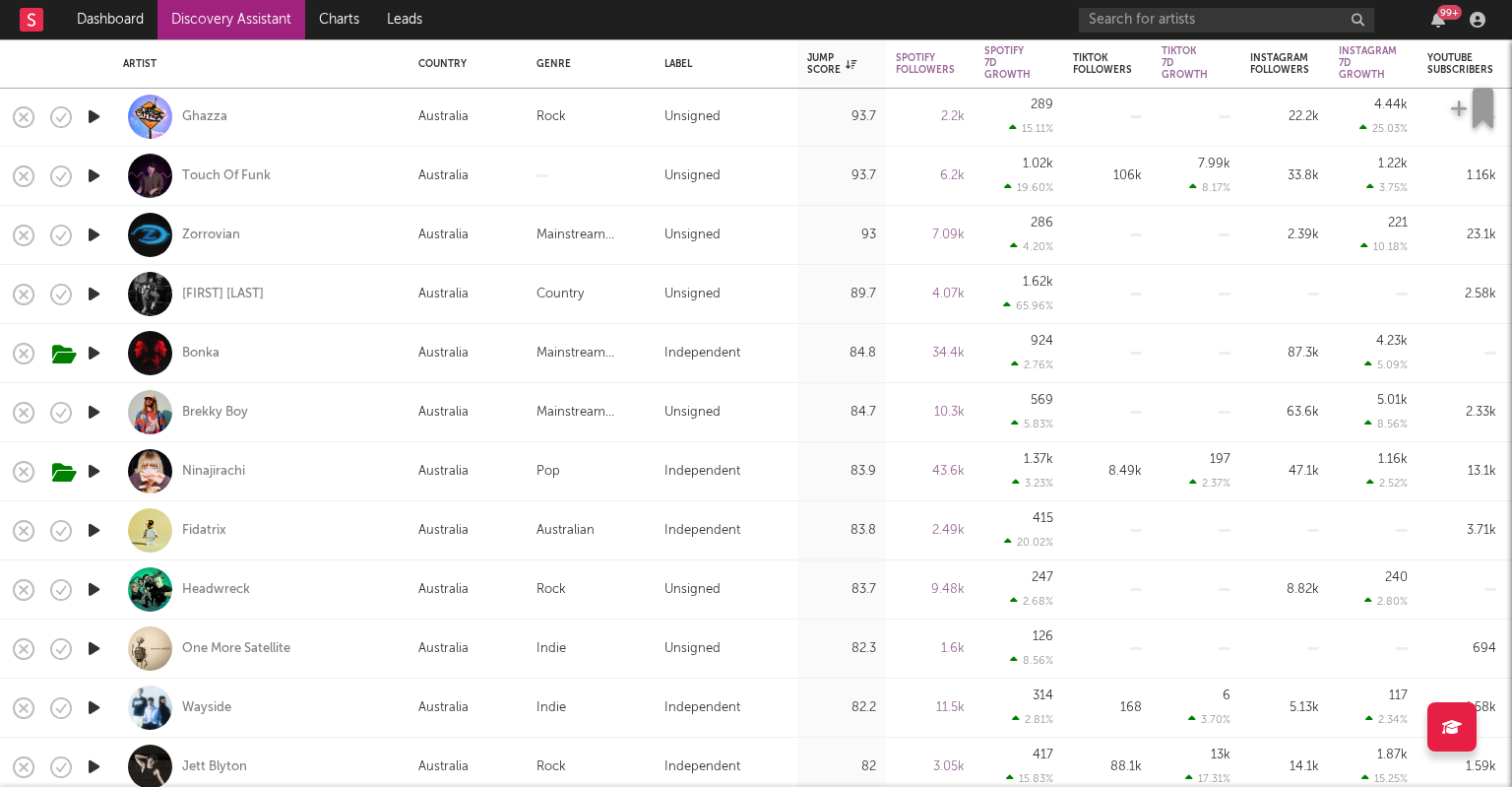 select on "1m" 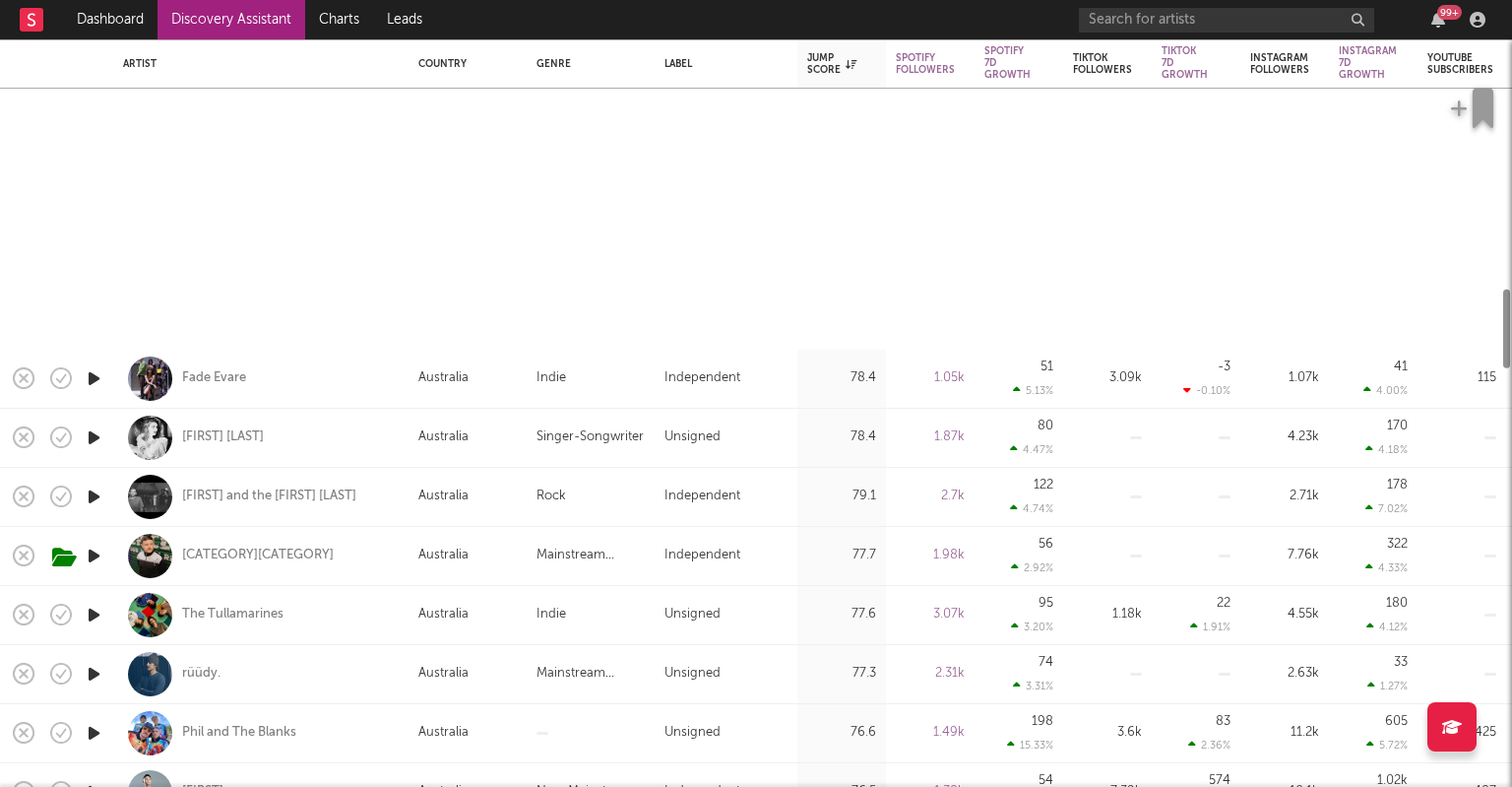 select on "1m" 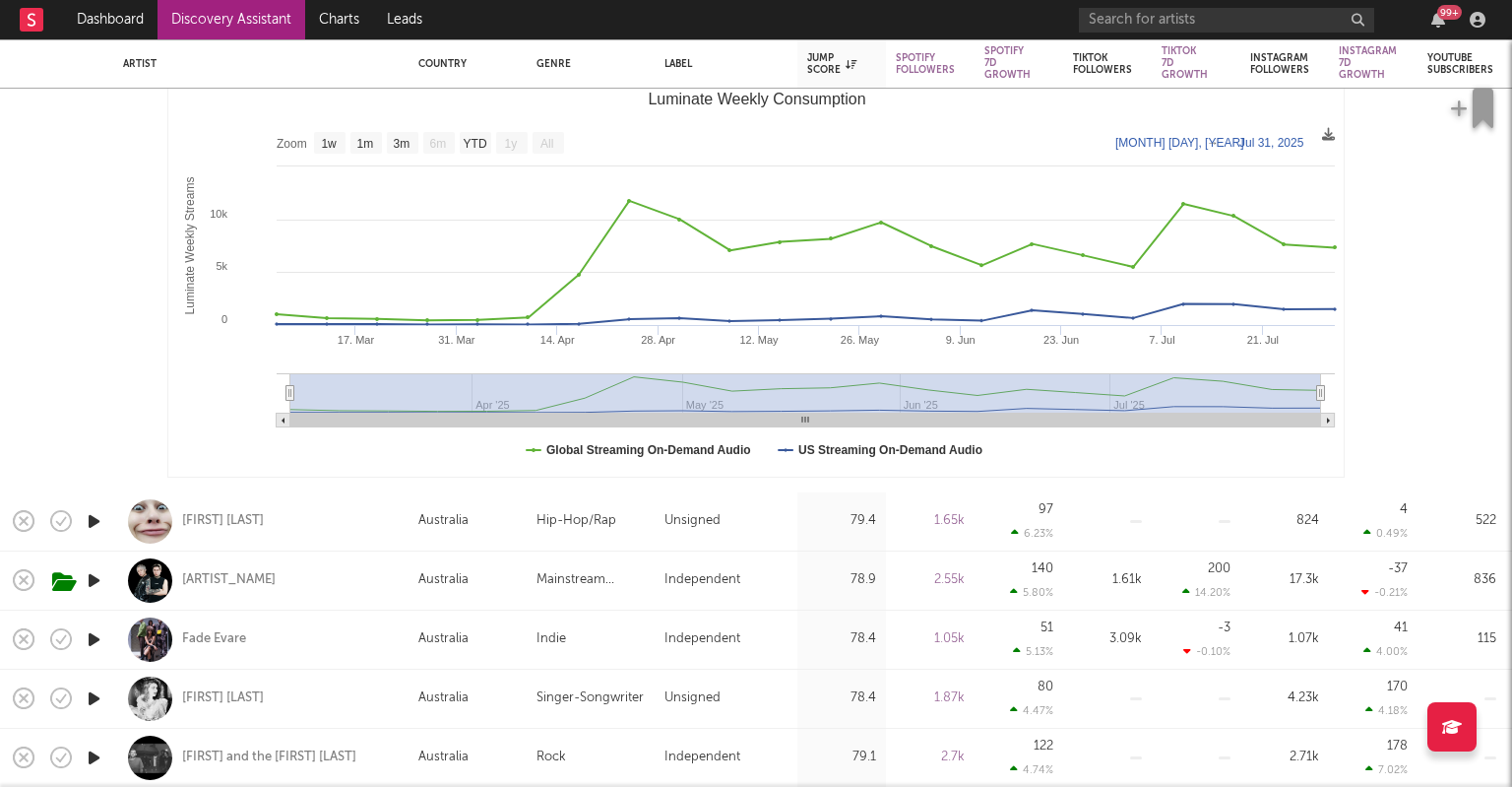 click on "Australia" at bounding box center (443, 521) 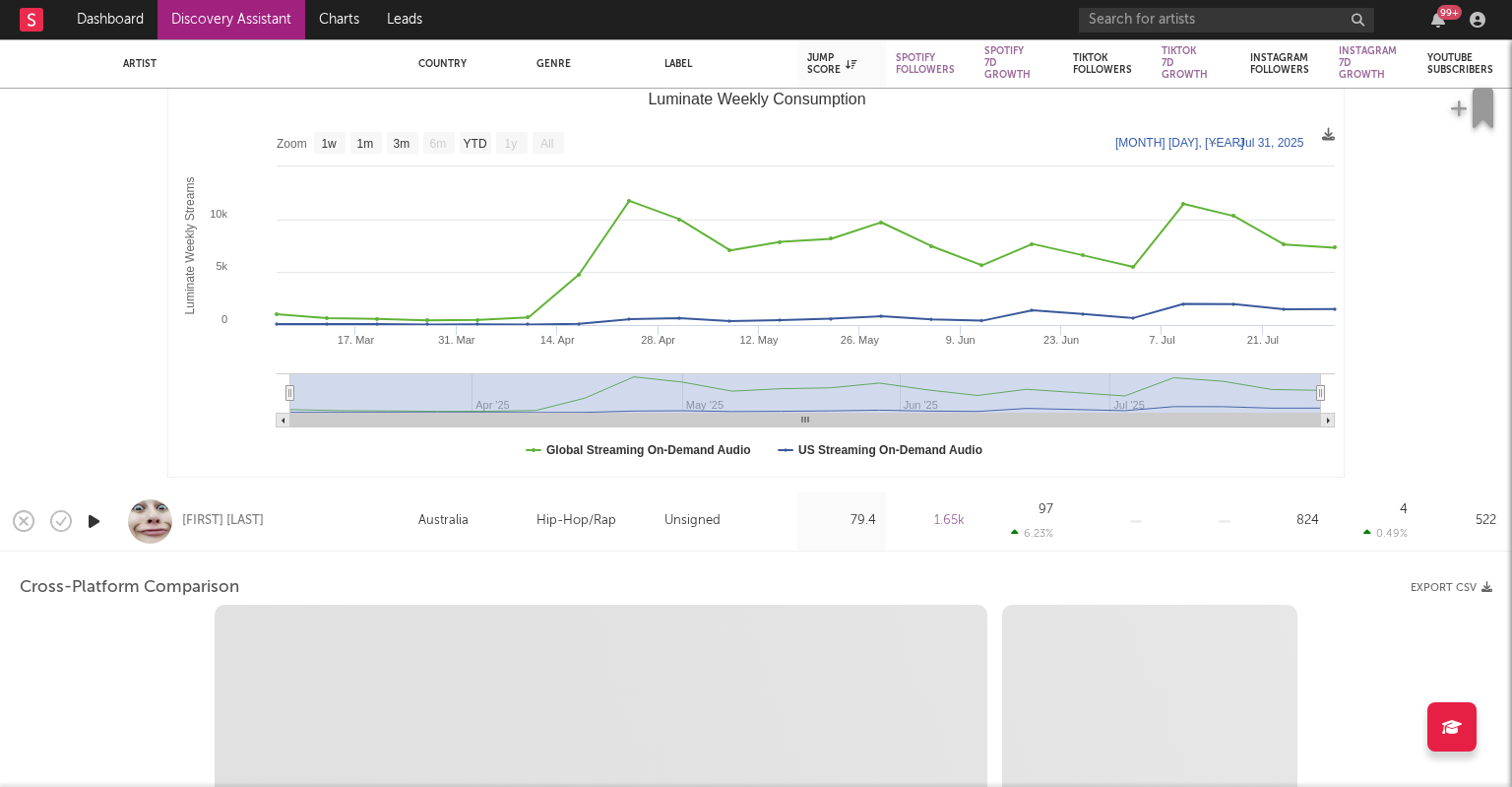 select on "1w" 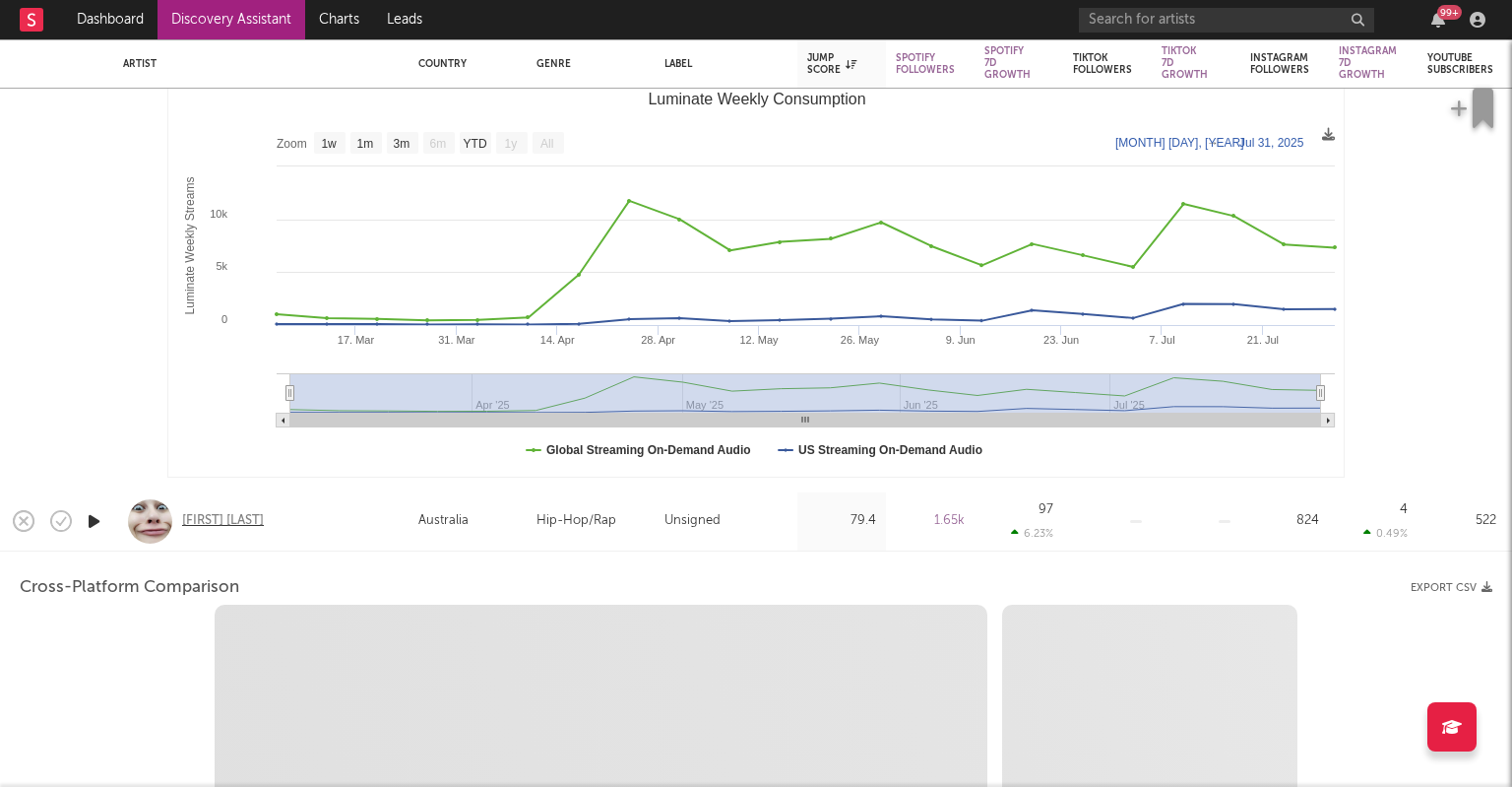 select on "1m" 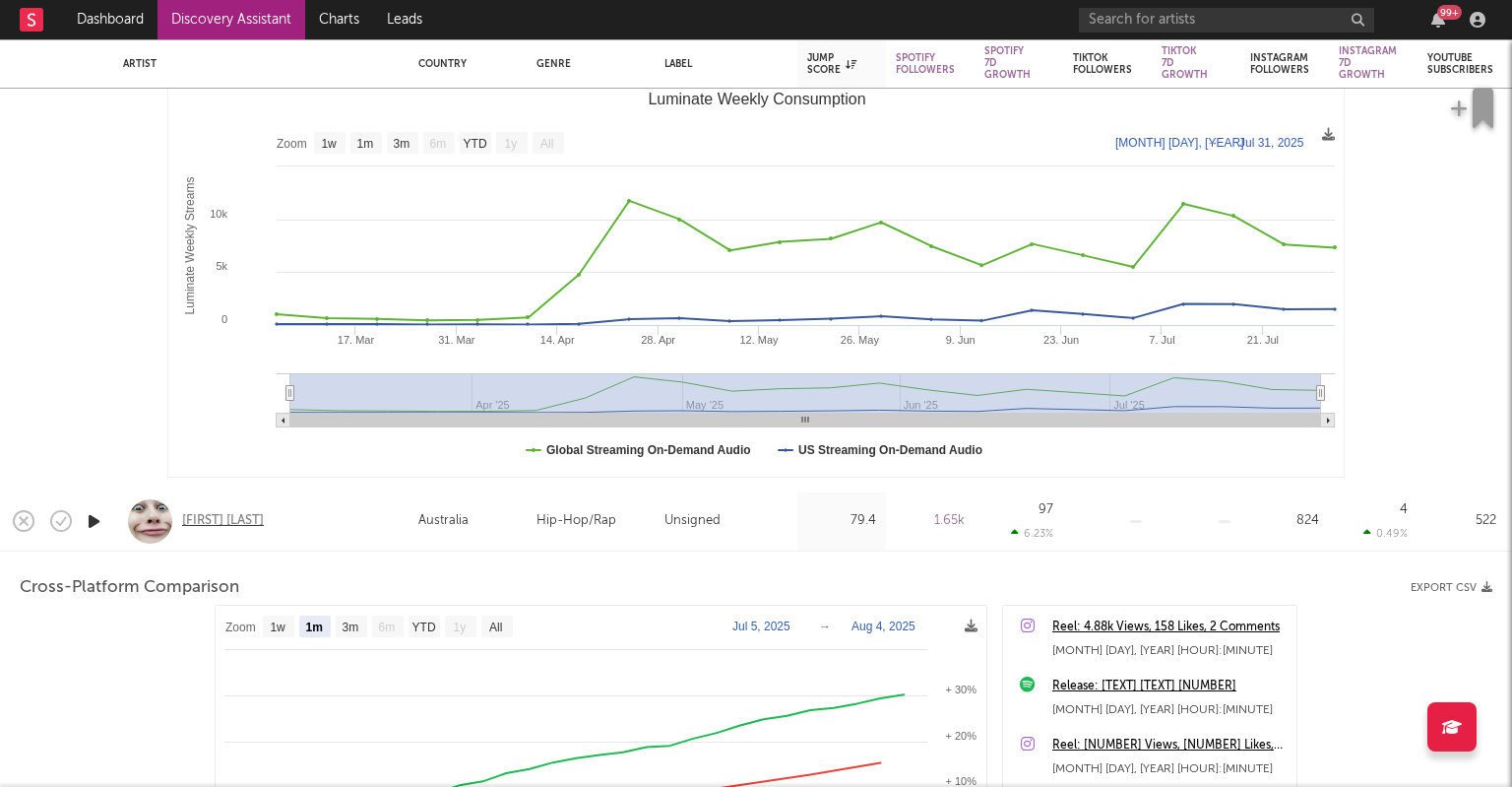 click on "[FIRST] [LAST]" at bounding box center [222, 521] 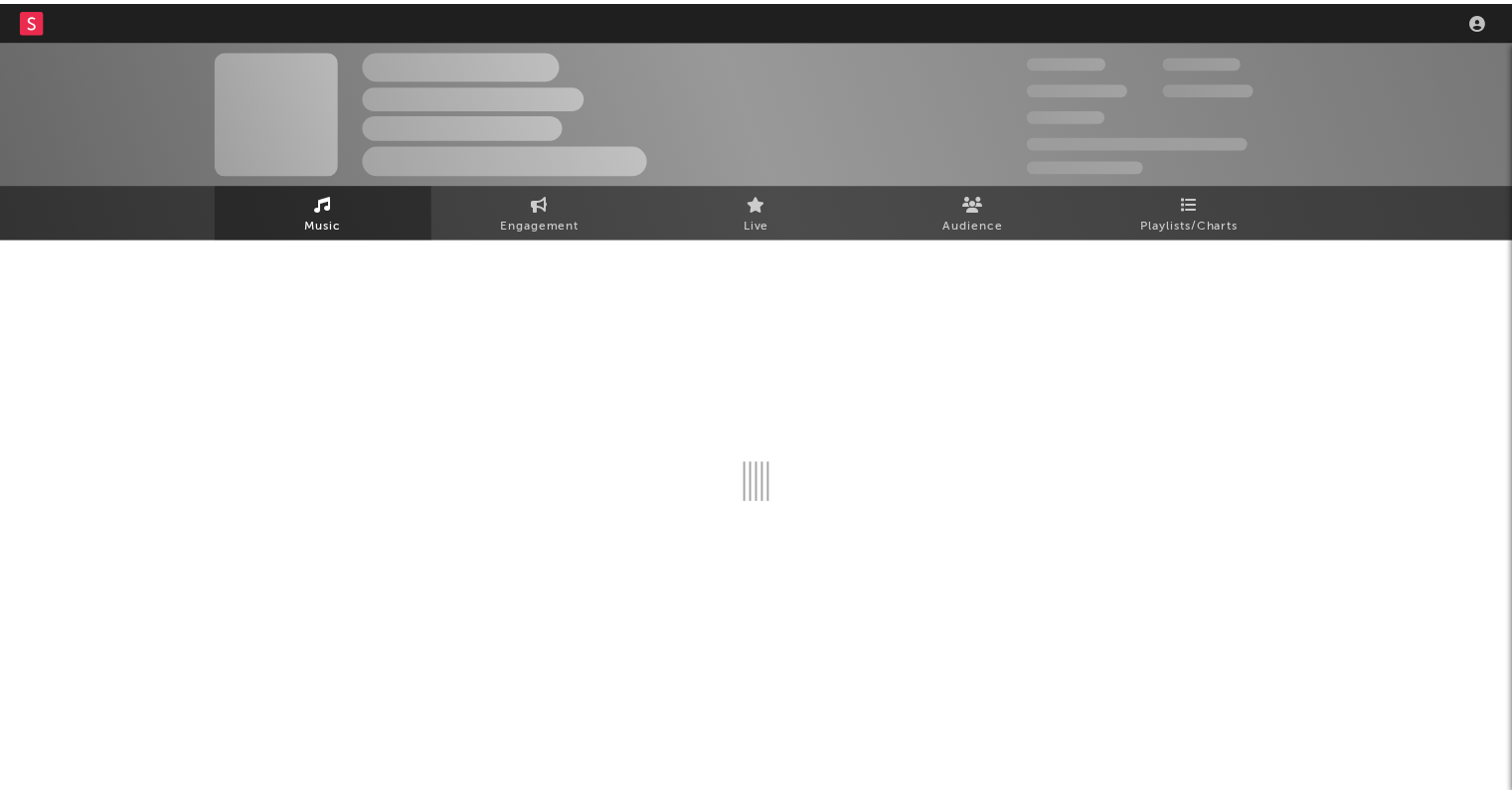 scroll, scrollTop: 0, scrollLeft: 0, axis: both 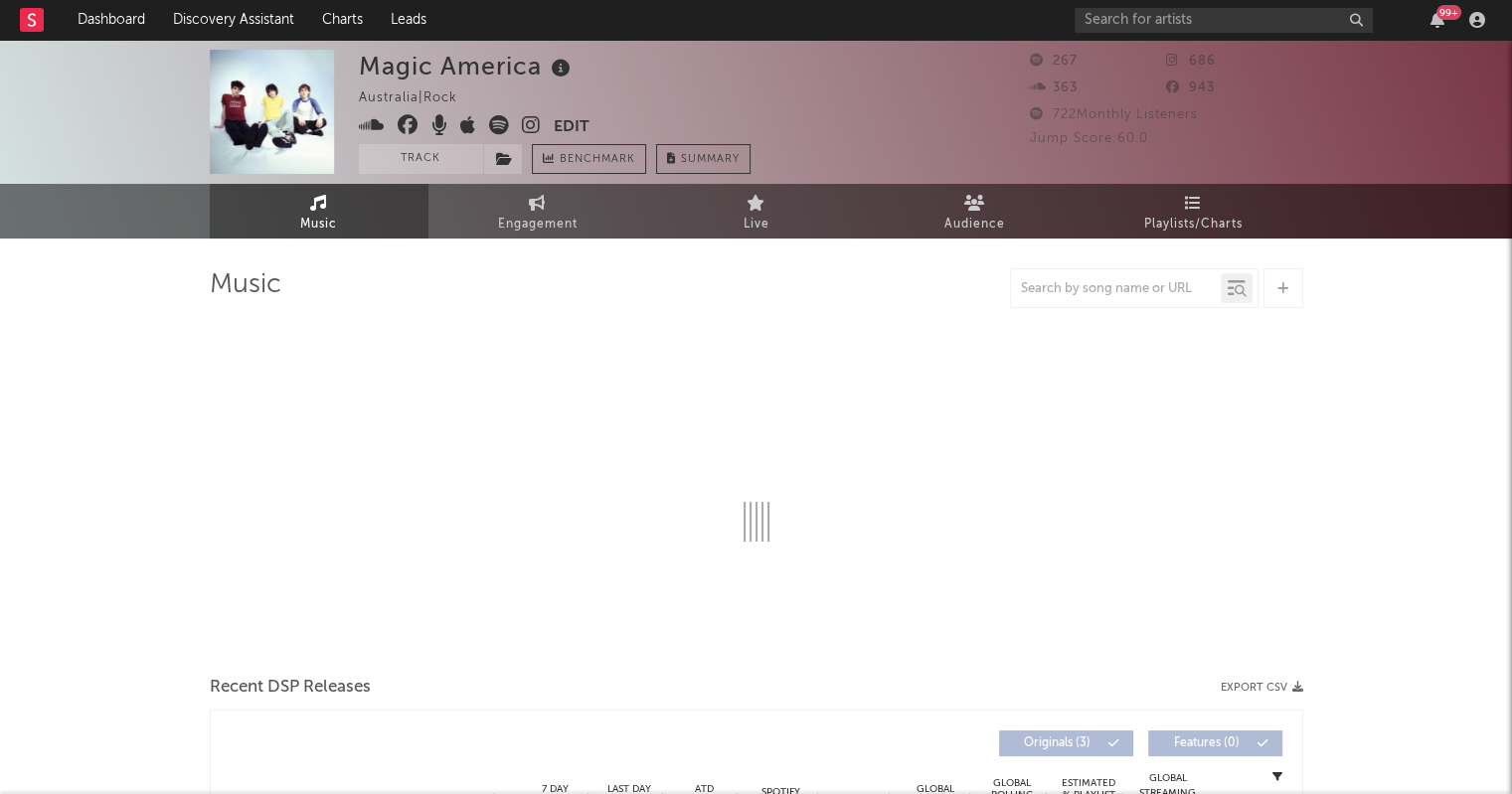 select on "1w" 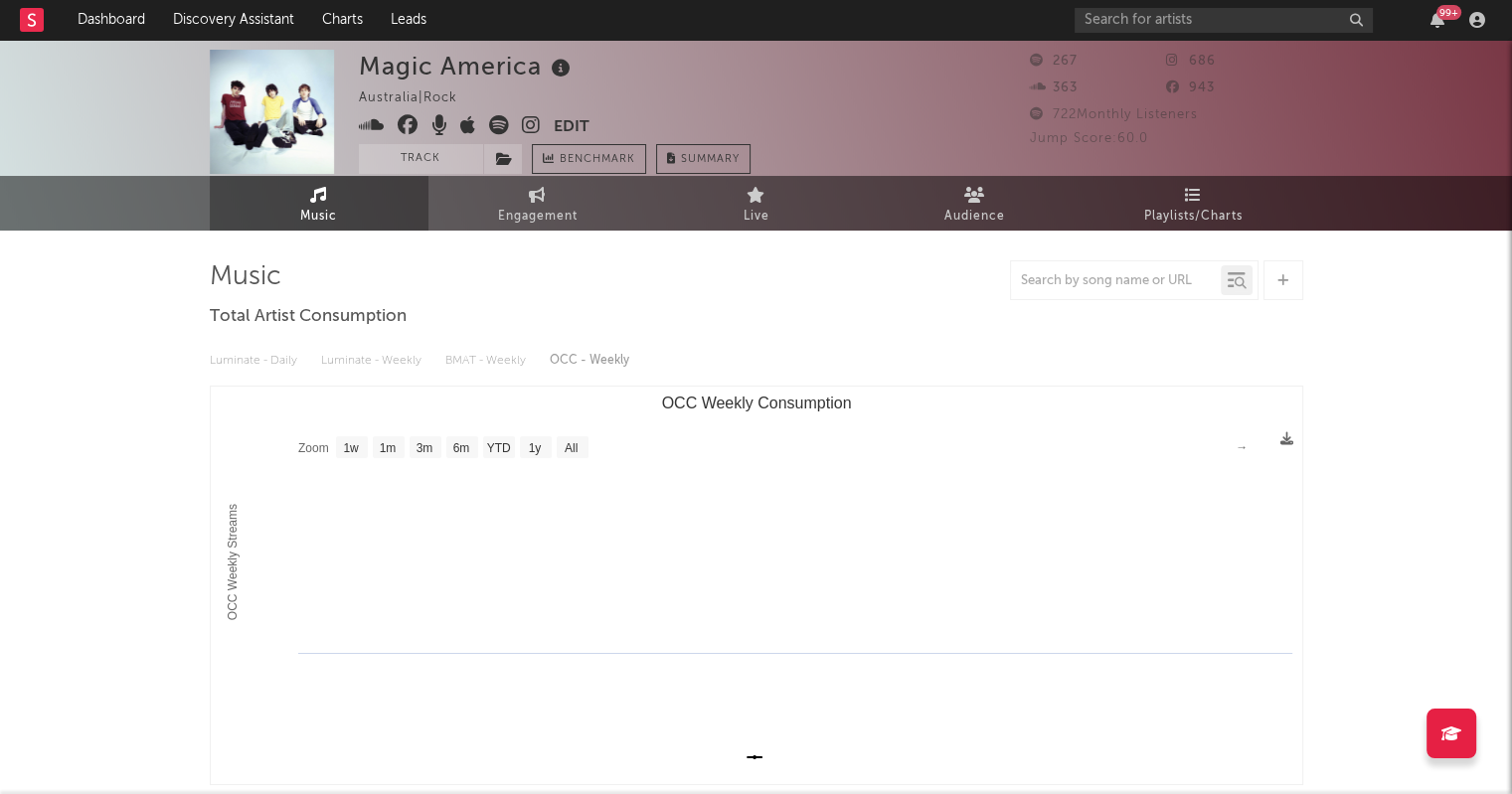 scroll, scrollTop: 0, scrollLeft: 0, axis: both 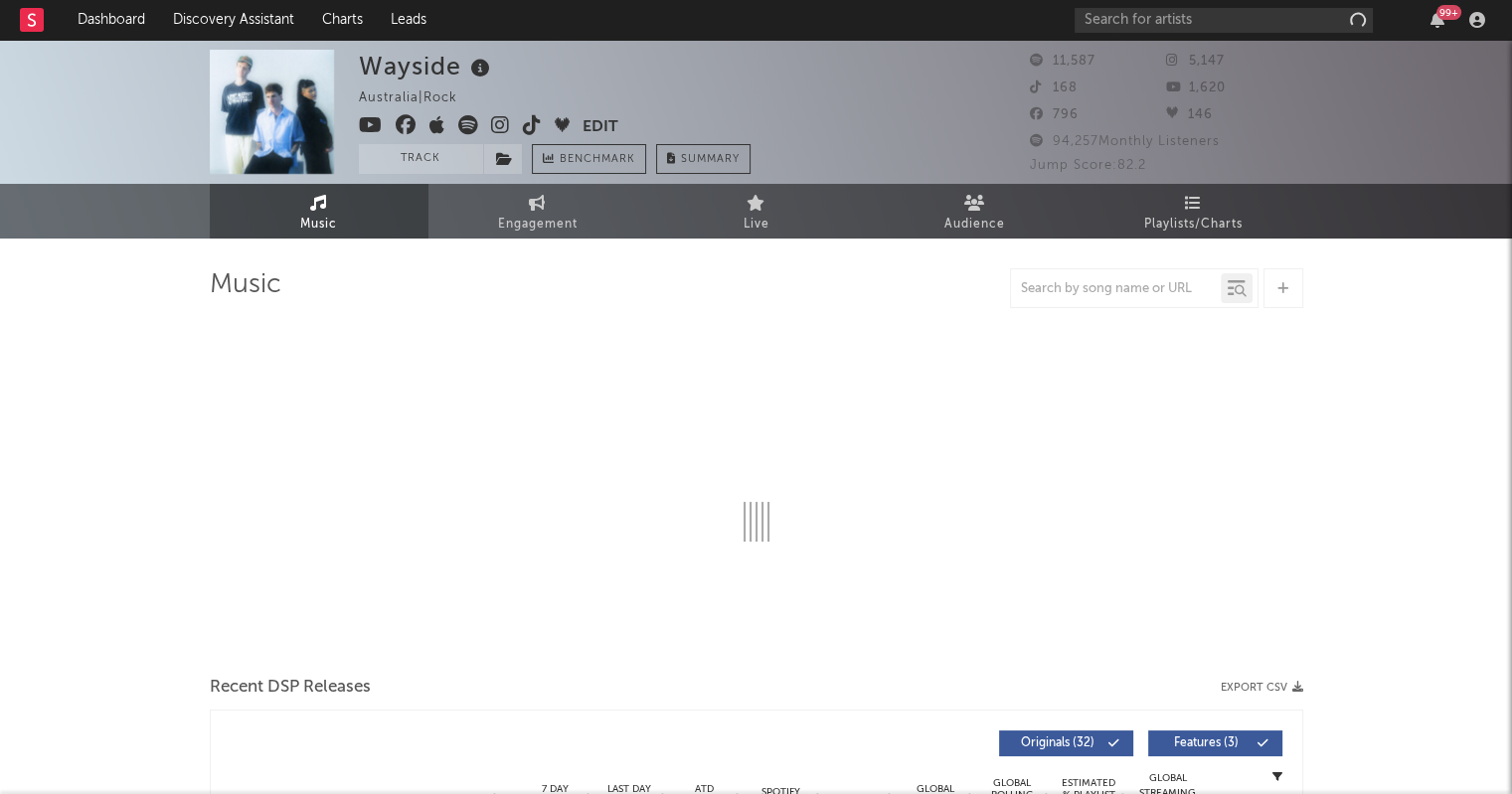 select on "6m" 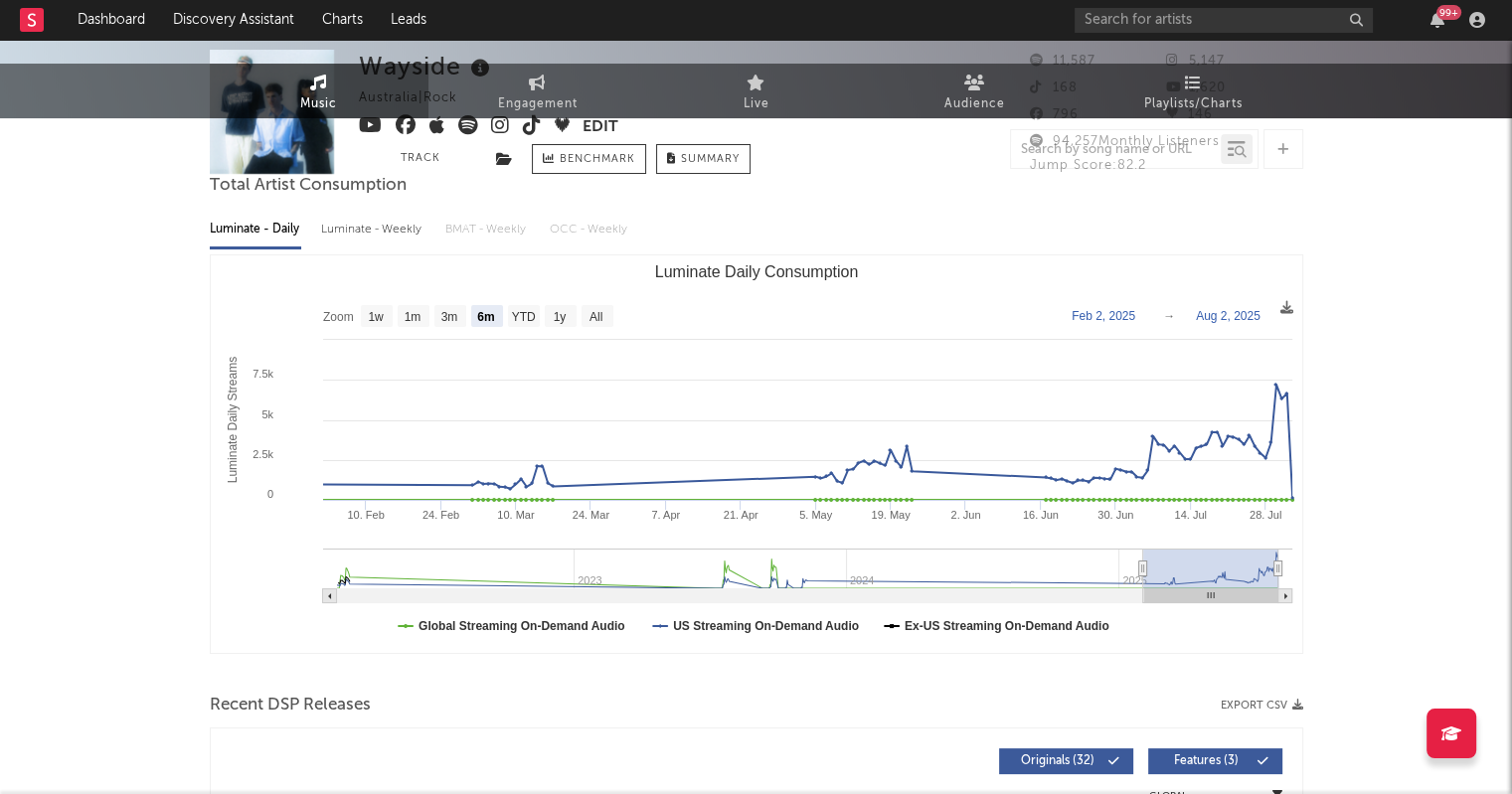 scroll, scrollTop: 0, scrollLeft: 0, axis: both 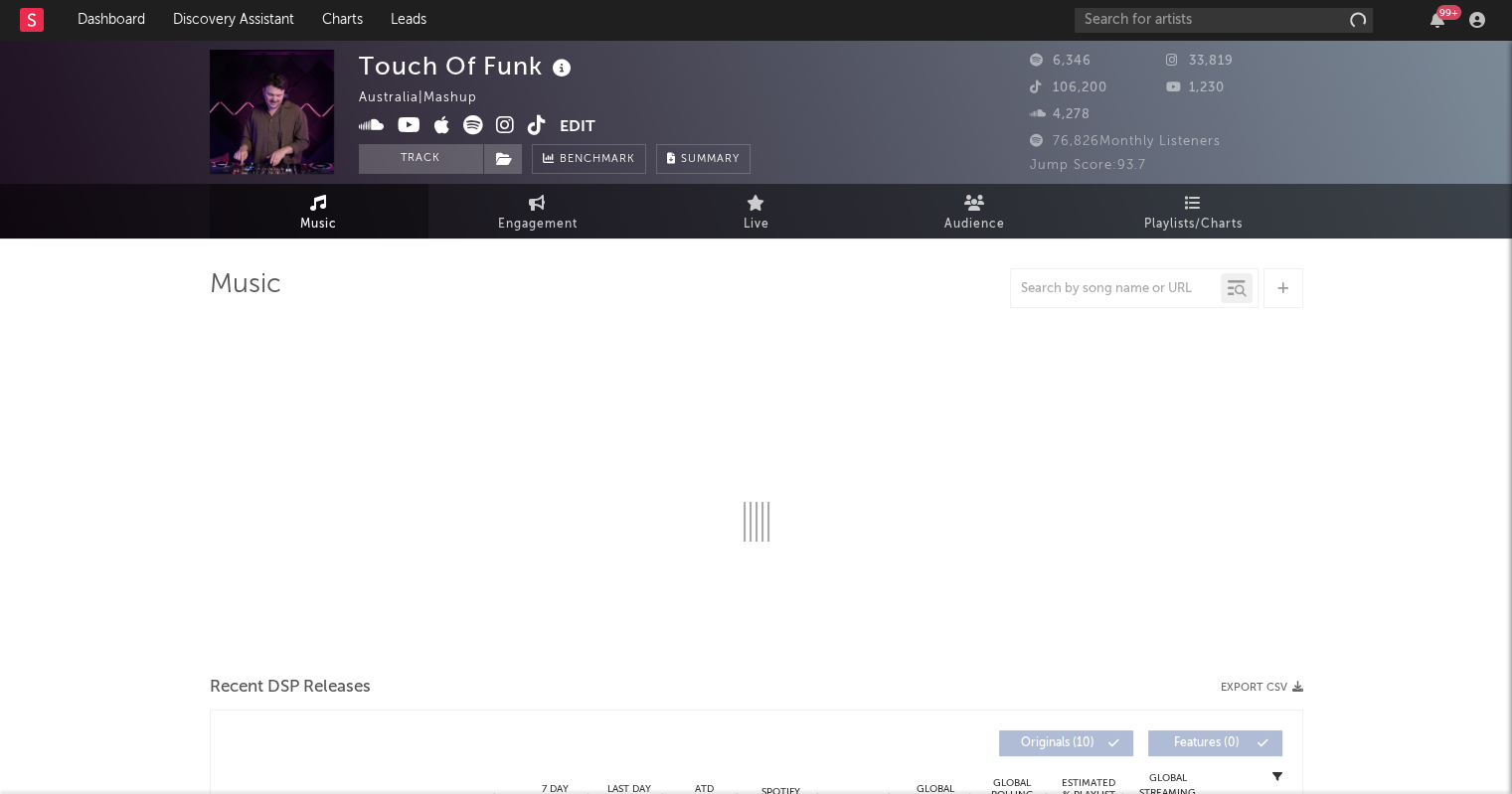 select on "1w" 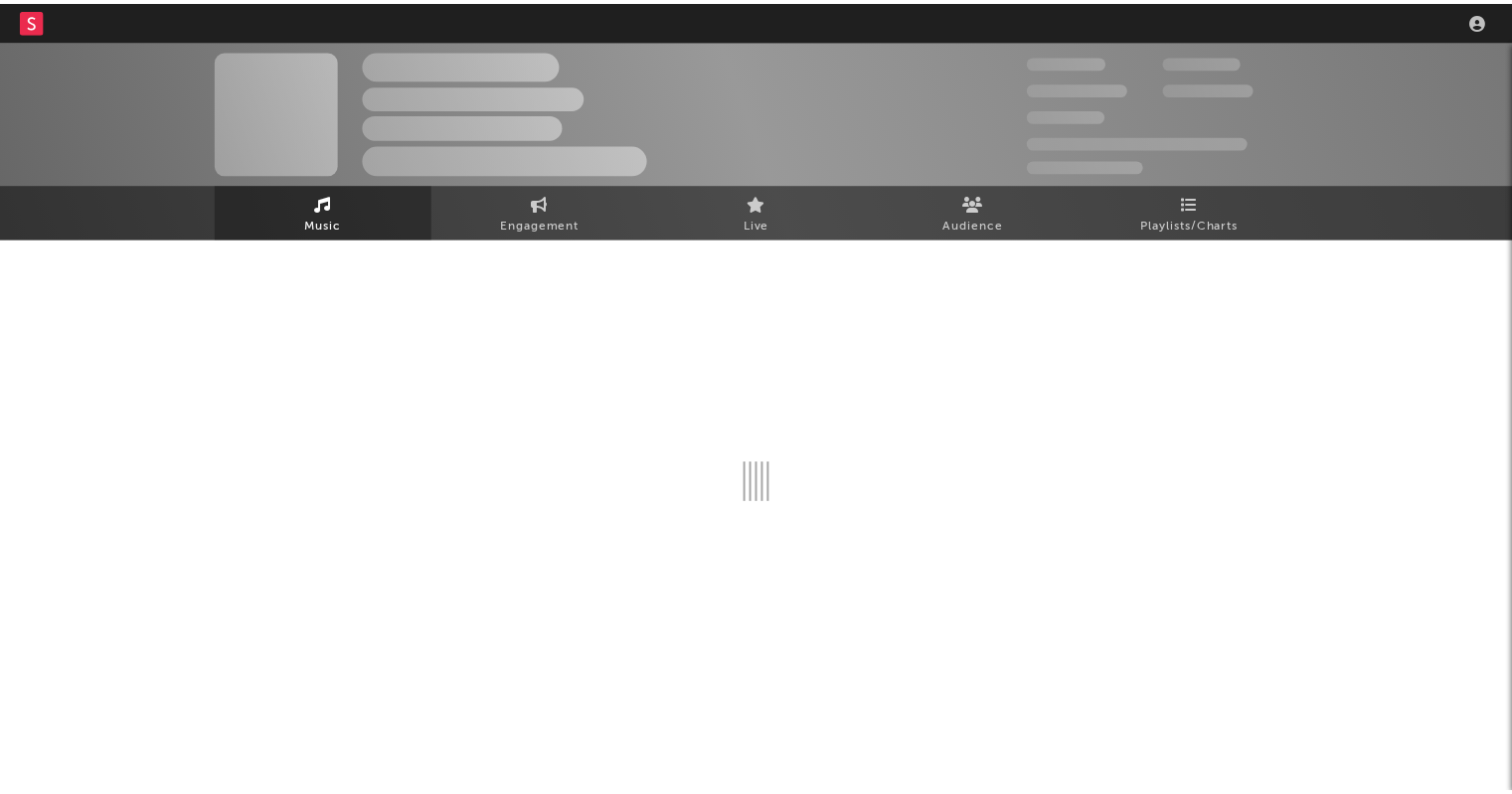 scroll, scrollTop: 0, scrollLeft: 0, axis: both 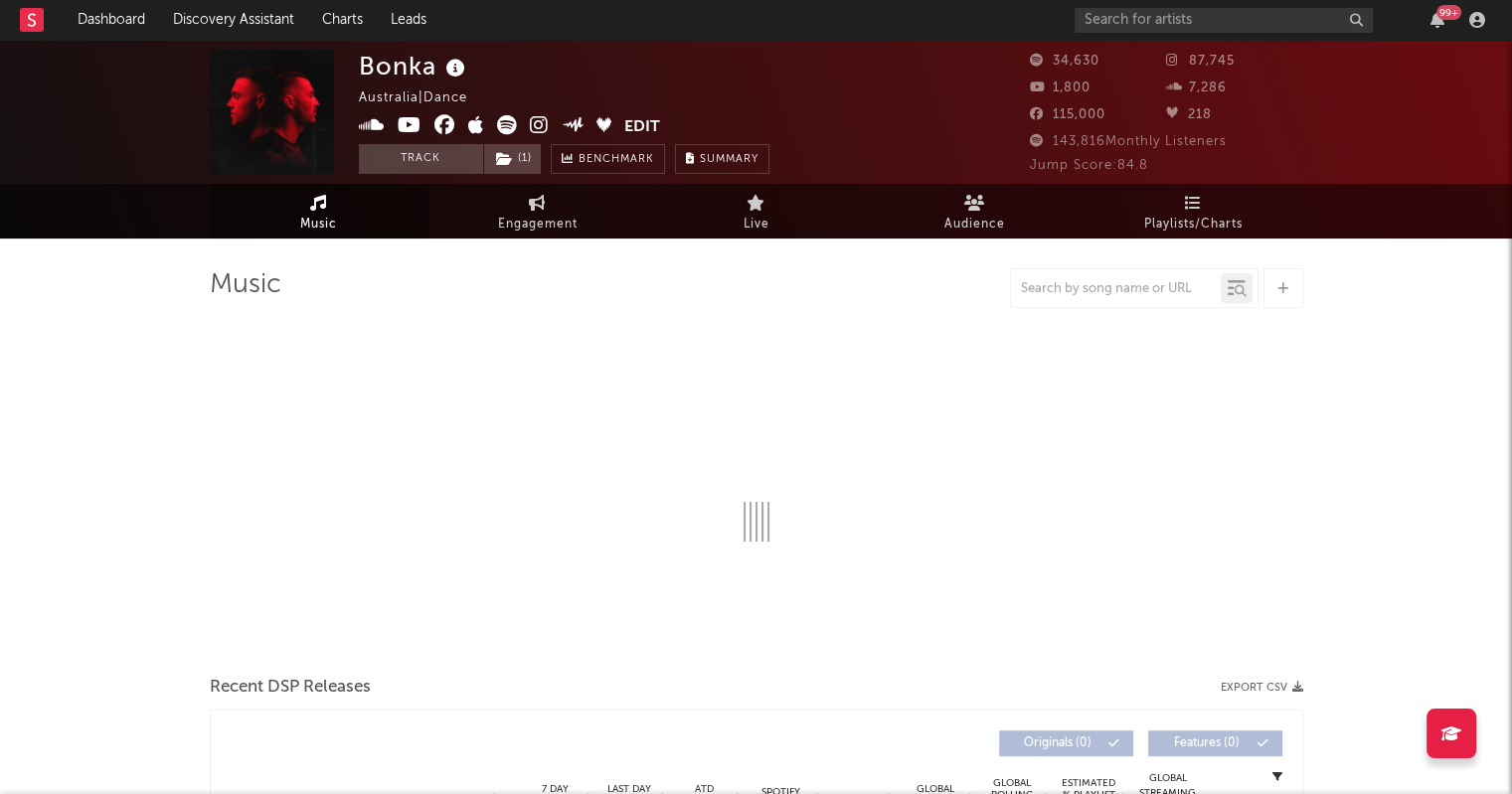 select on "6m" 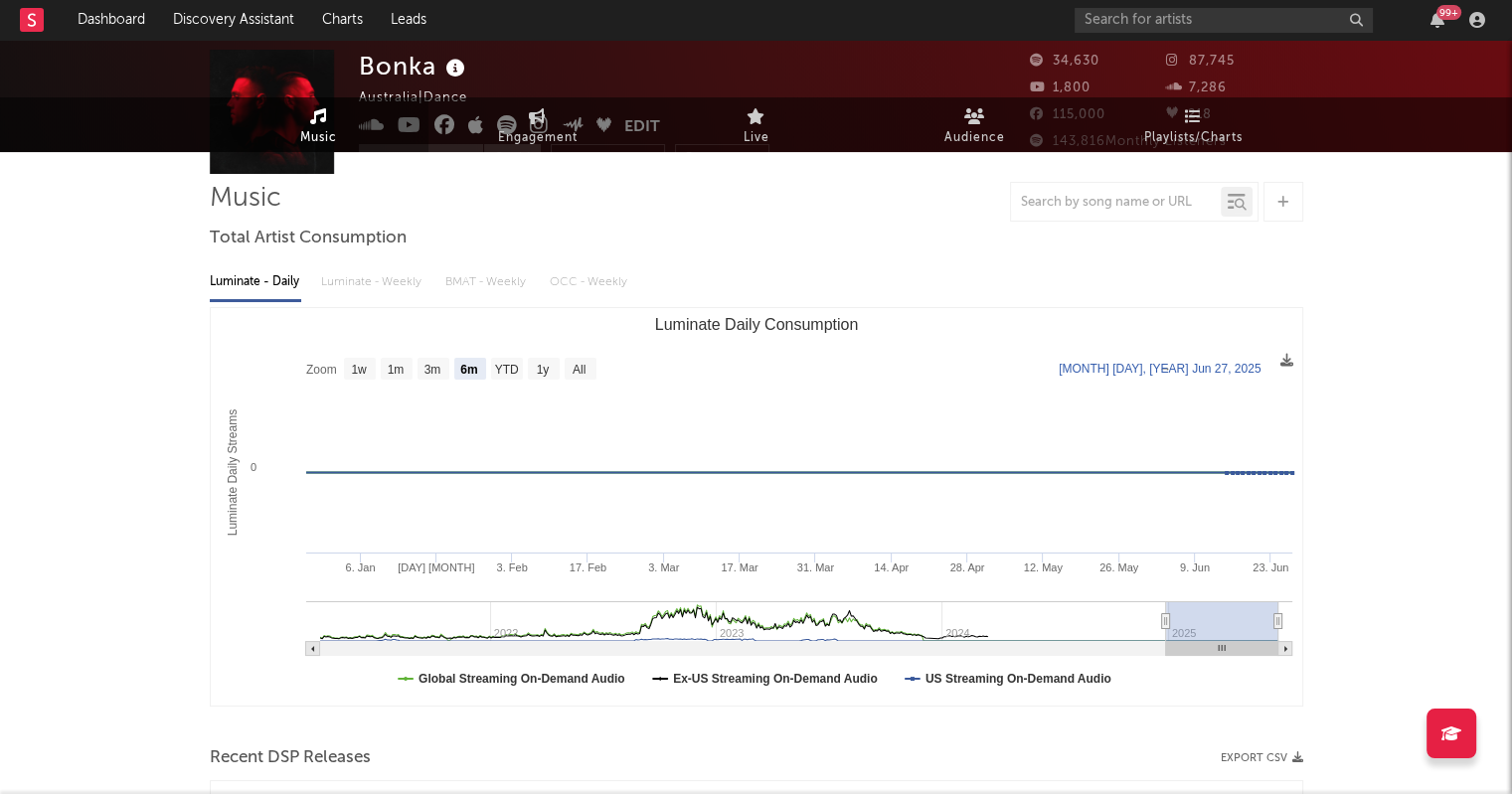 scroll, scrollTop: 0, scrollLeft: 0, axis: both 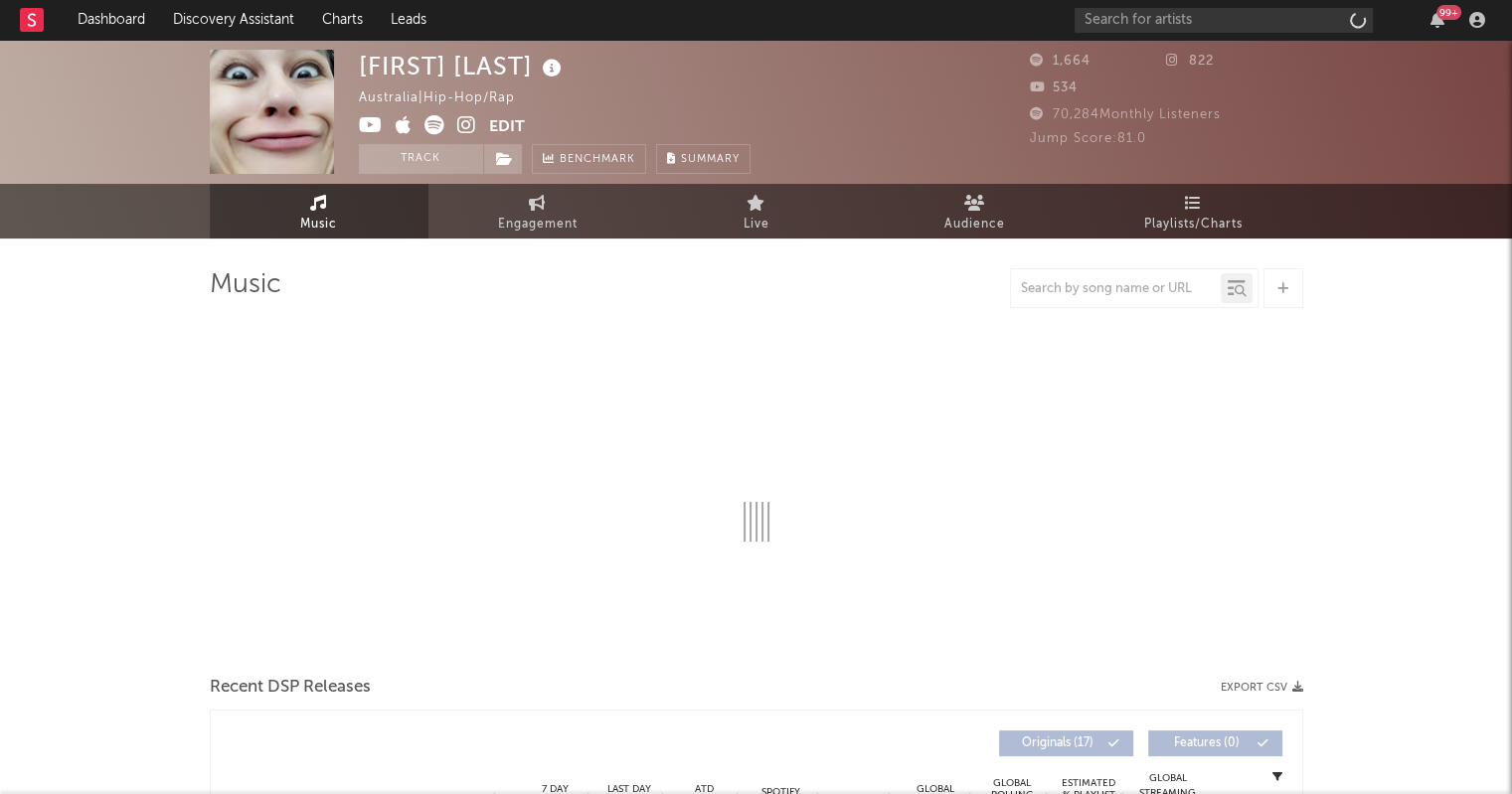 select on "1w" 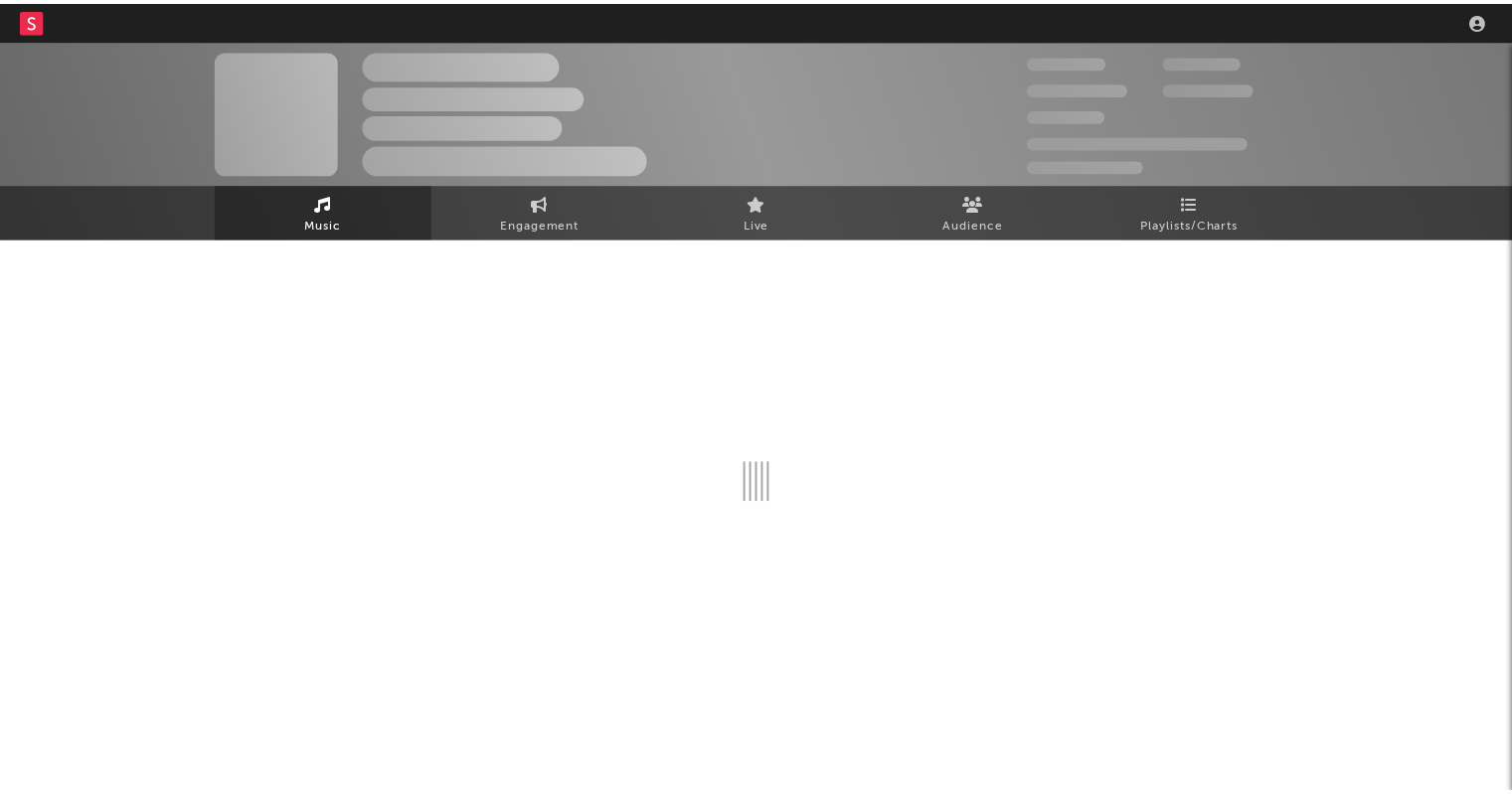 scroll, scrollTop: 0, scrollLeft: 0, axis: both 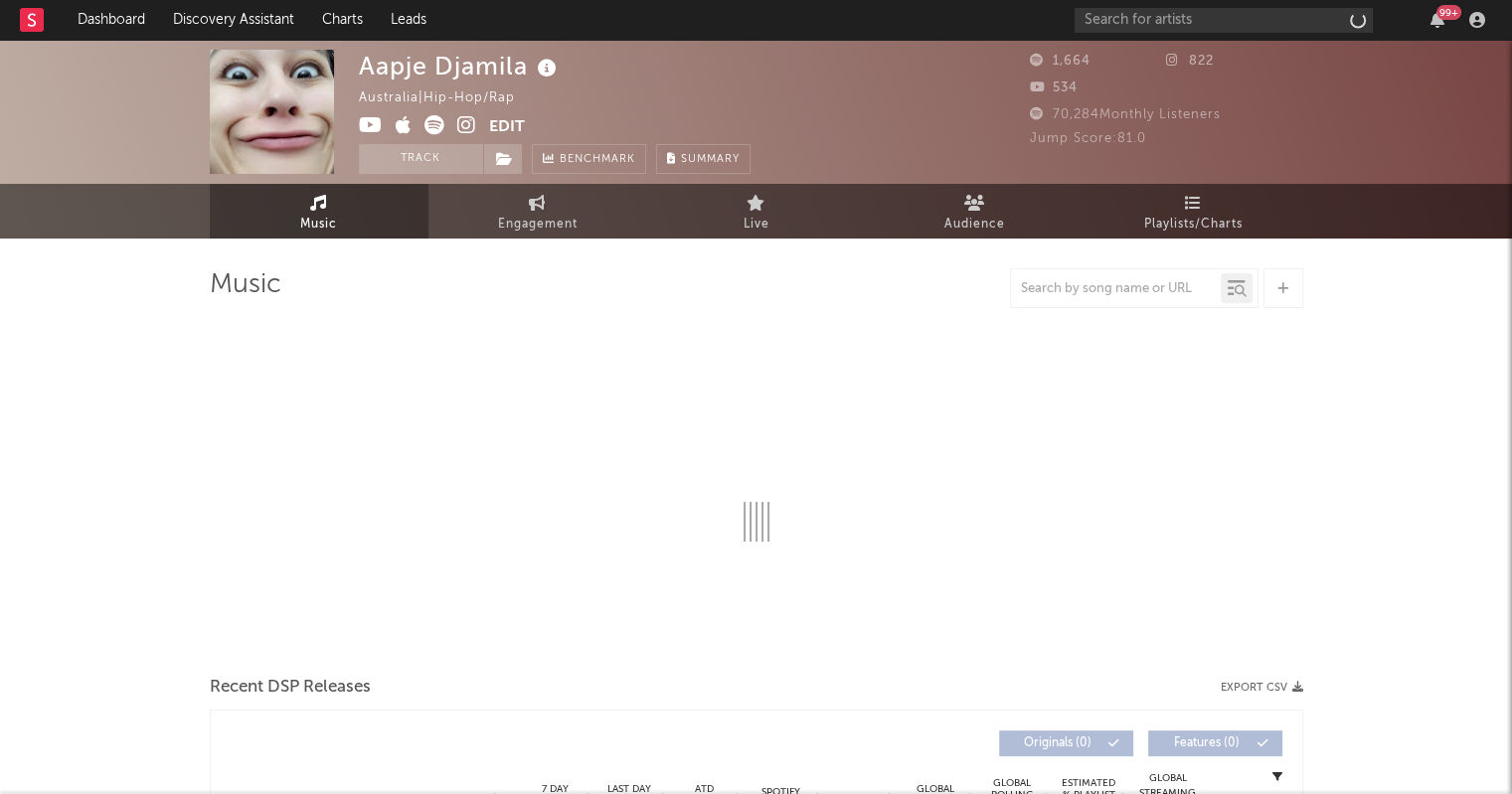 select on "1w" 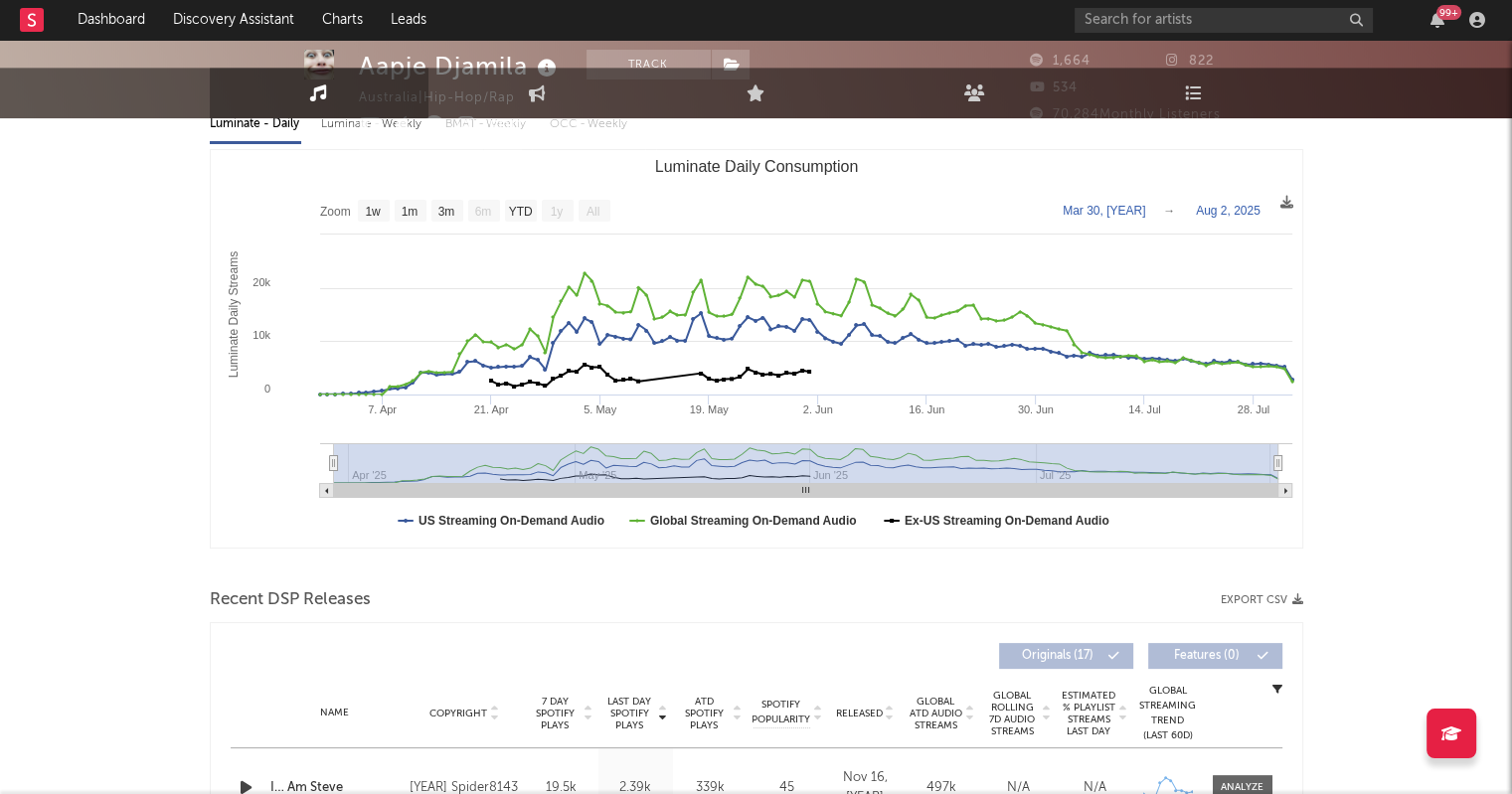 scroll, scrollTop: 0, scrollLeft: 0, axis: both 